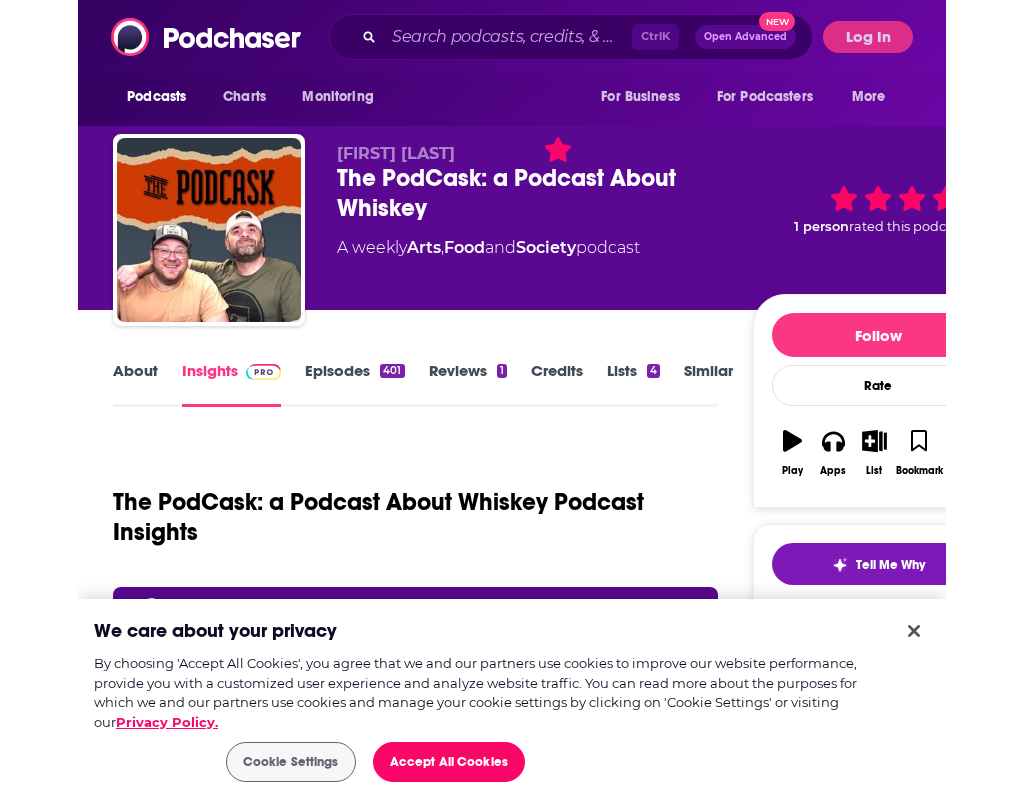 scroll, scrollTop: 0, scrollLeft: 0, axis: both 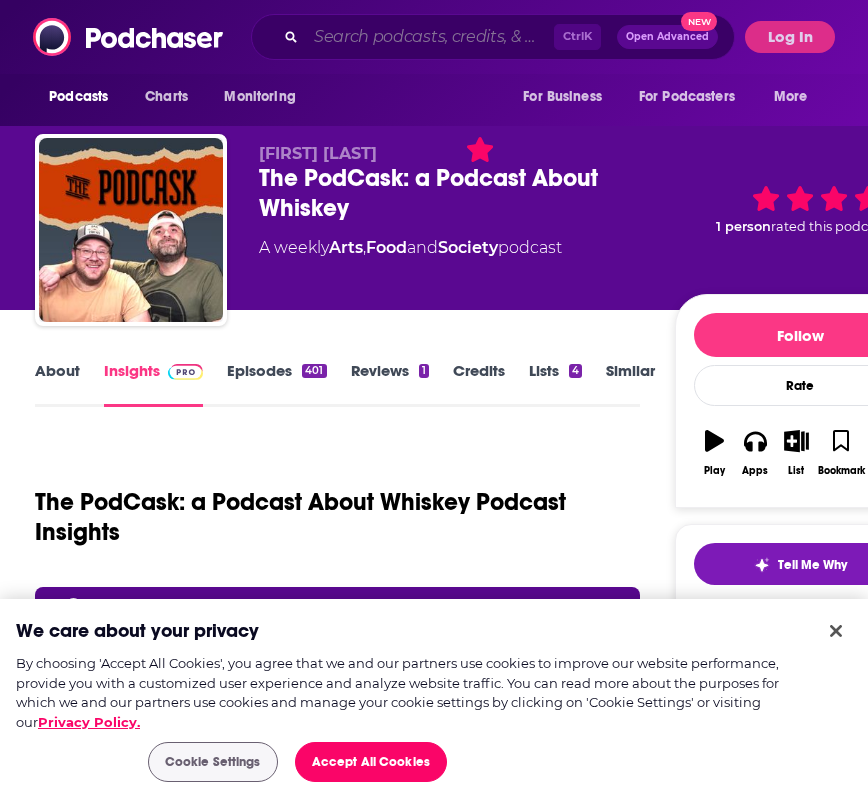 click at bounding box center [430, 37] 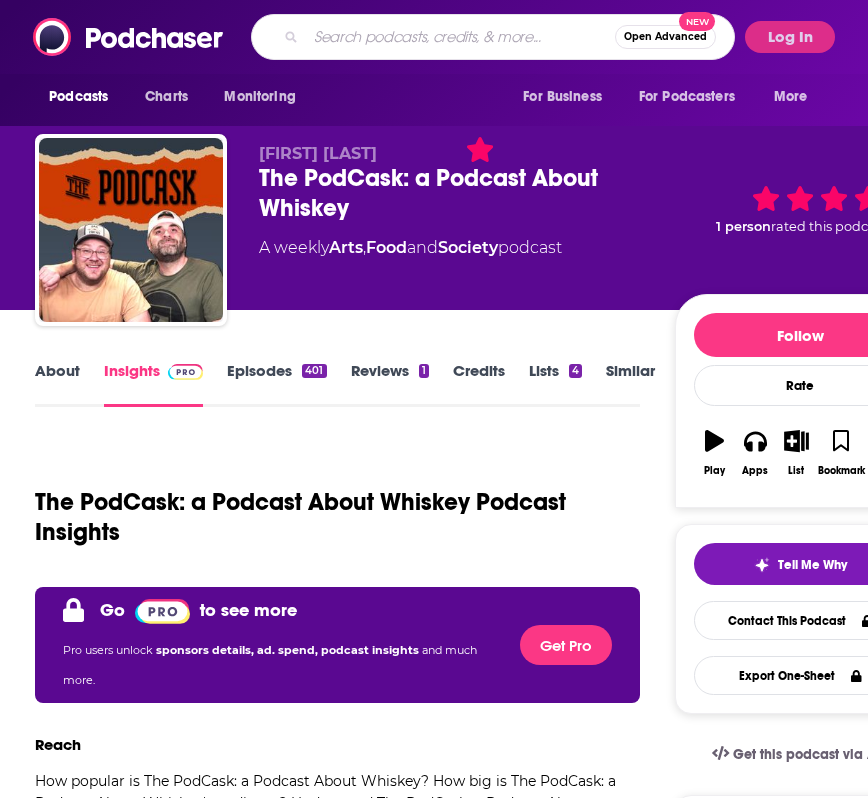 click at bounding box center [460, 37] 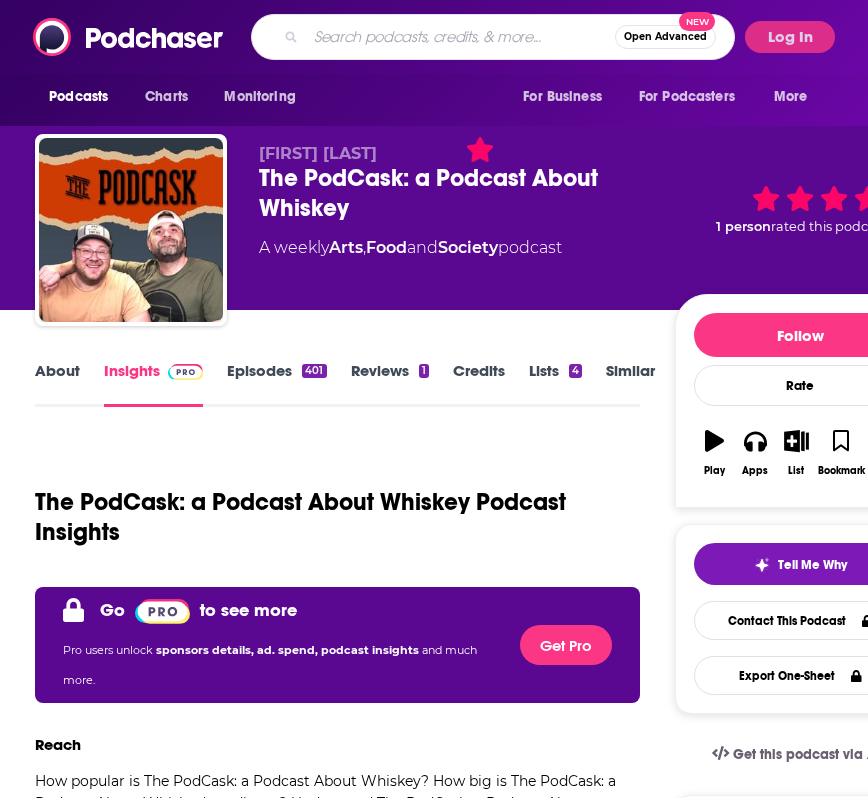 type on "Outspoken Beauty" 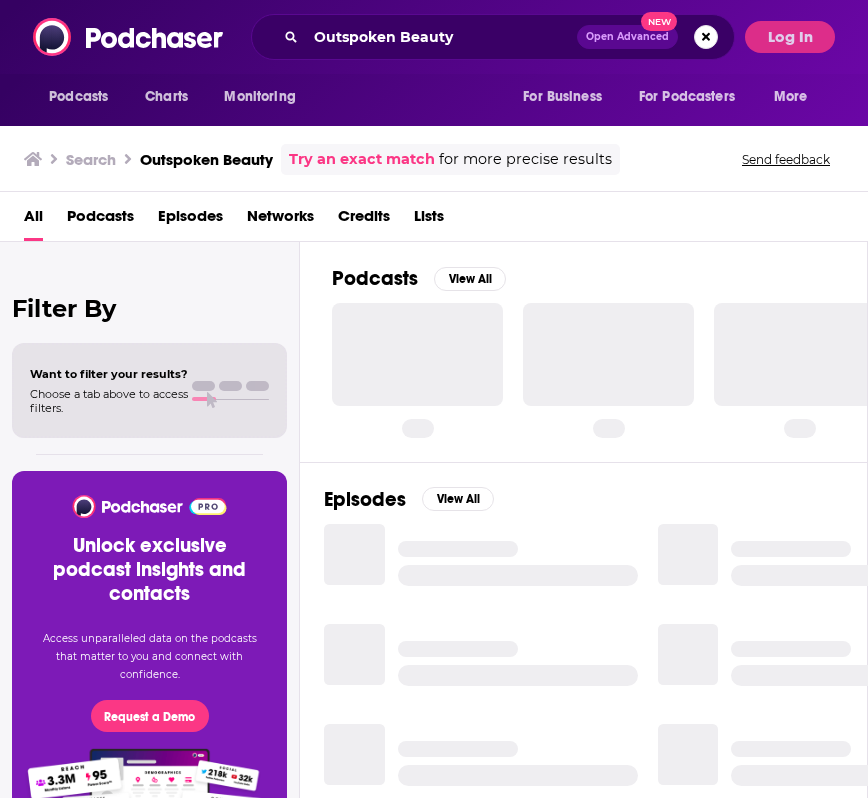 click on "Filter By Want to filter your results? Choose a tab above to access filters. Unlock exclusive podcast insights and contacts Access unparalleled data on the podcasts that matter to you and connect with confidence. Request a Demo Use Podchaser data in your own app. Get started for free" at bounding box center (150, 641) 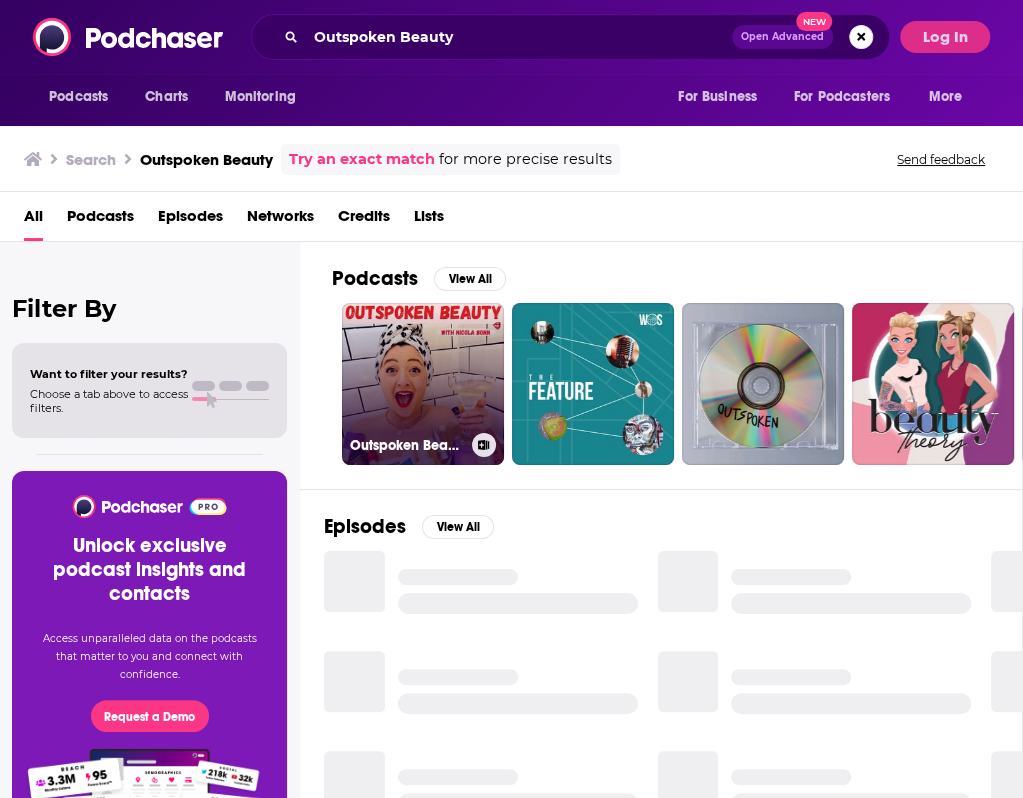 click on "Outspoken Beauty" at bounding box center (423, 384) 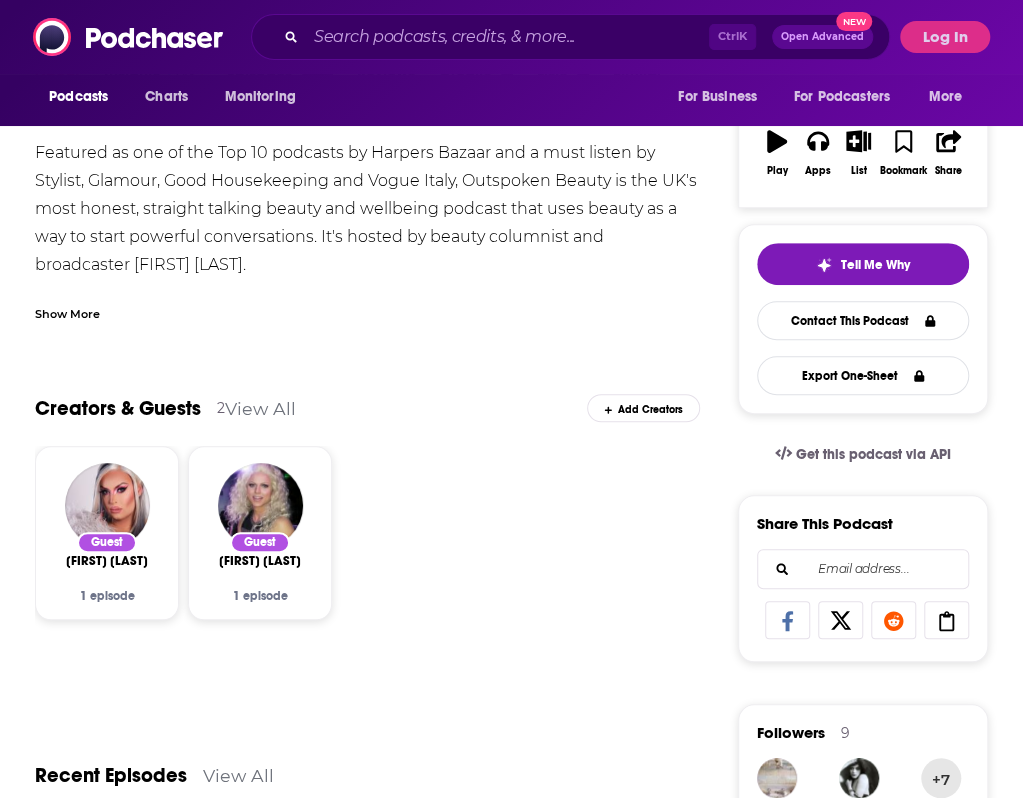 scroll, scrollTop: 100, scrollLeft: 0, axis: vertical 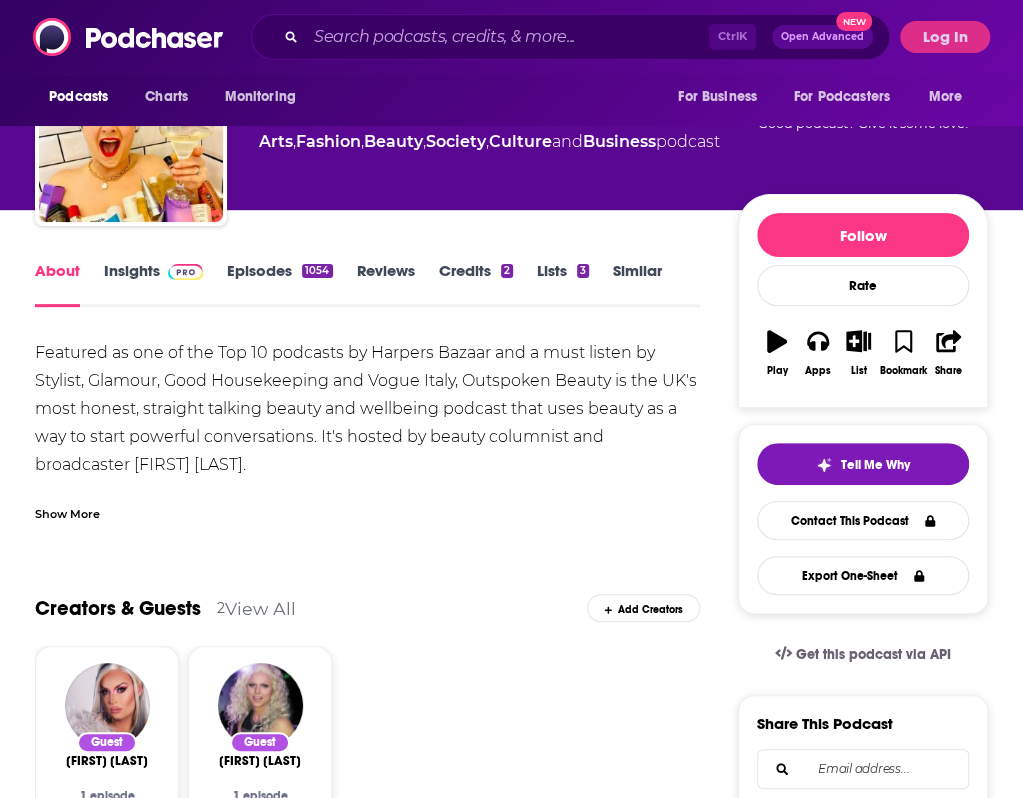 click on "Insights" at bounding box center [153, 284] 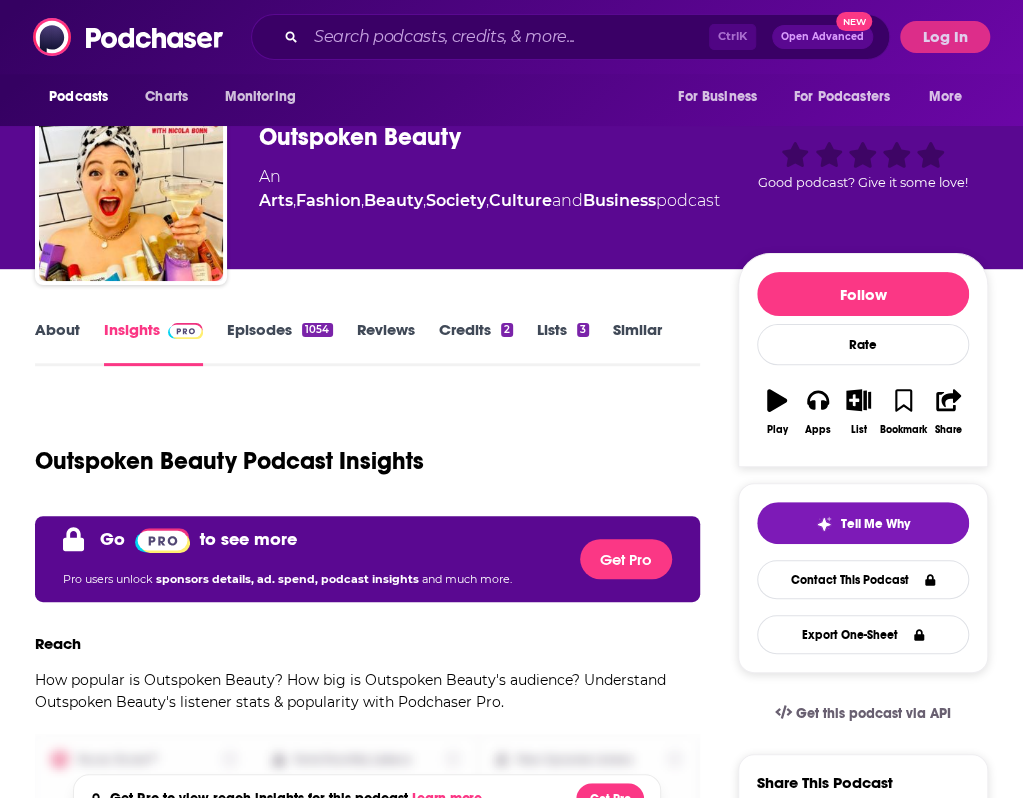 scroll, scrollTop: 0, scrollLeft: 0, axis: both 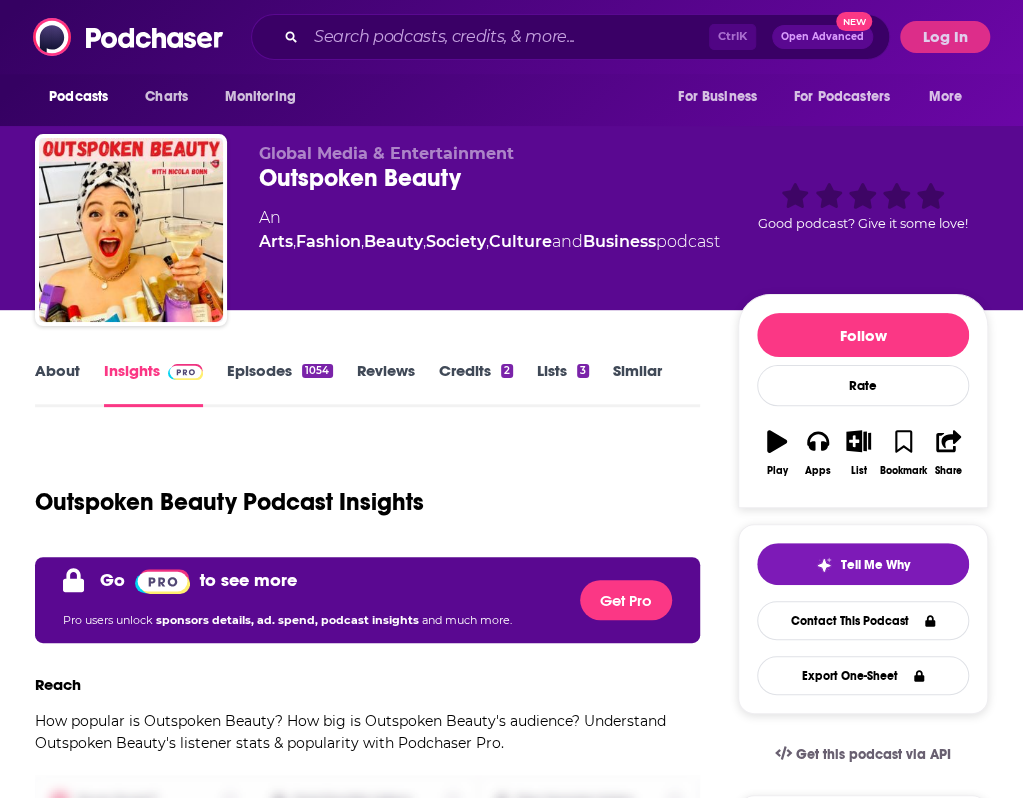click on "About Insights Episodes 1054 Reviews Credits 2 Lists 3 Similar Outspoken Beauty Podcast Insights Reach & Audience Brand Safety Social Contacts Charts Sponsors Get Pro Go to see more Pro users unlock   sponsors details, ad. spend, podcast insights     and much more. Get Pro Reach
How popular is Outspoken Beauty? How big is Outspoken Beauty's audience? Understand Outspoken Beauty's listener stats & popularity with Podchaser Pro. Get Pro to view reach insights for this podcast.    Learn more Get Pro Audience Demographics
Where are Outspoken Beauty's listeners located? How much do they make? See audience demographics with Podchaser Pro. Get Pro to view audience demographics for this podcast.    Learn more Get Pro Brand Safety & Suitability
Does Outspoken Beauty contain explicit material? Is it suitable for kids or only some audiences? See brand safety information with Podchaser Pro. Get Pro to view brand safety scores for this podcast.    Learn more Get Pro Socials   Get Pro" at bounding box center [511, 2135] 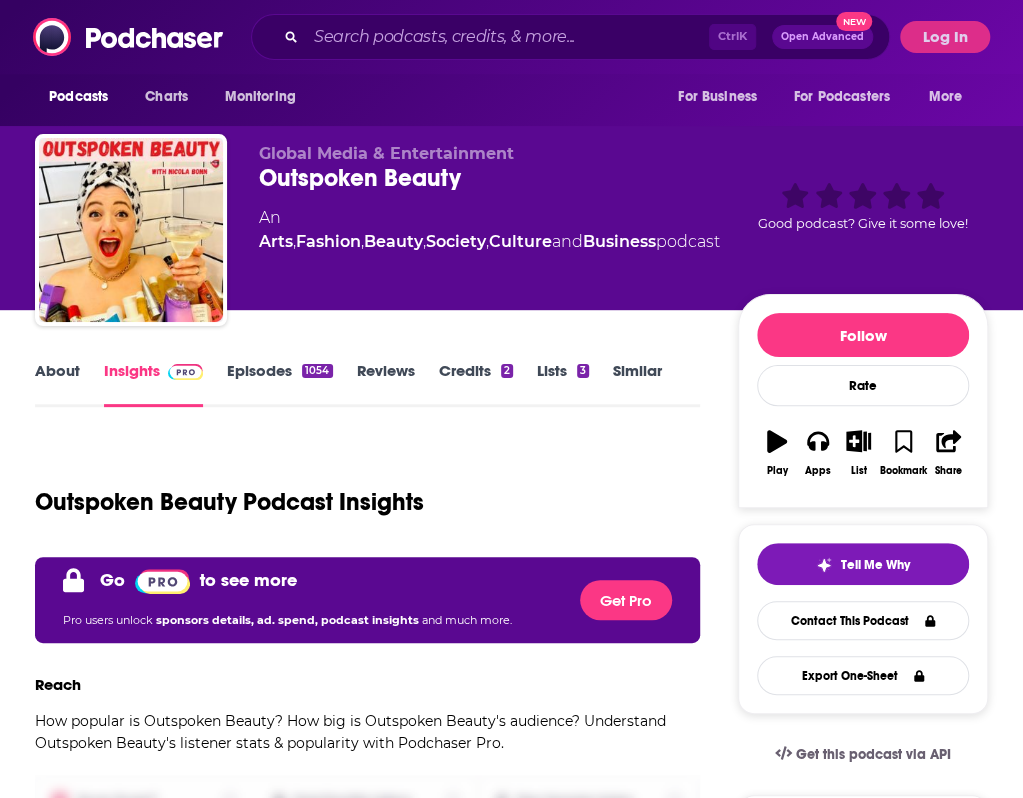 click on "About" at bounding box center [57, 384] 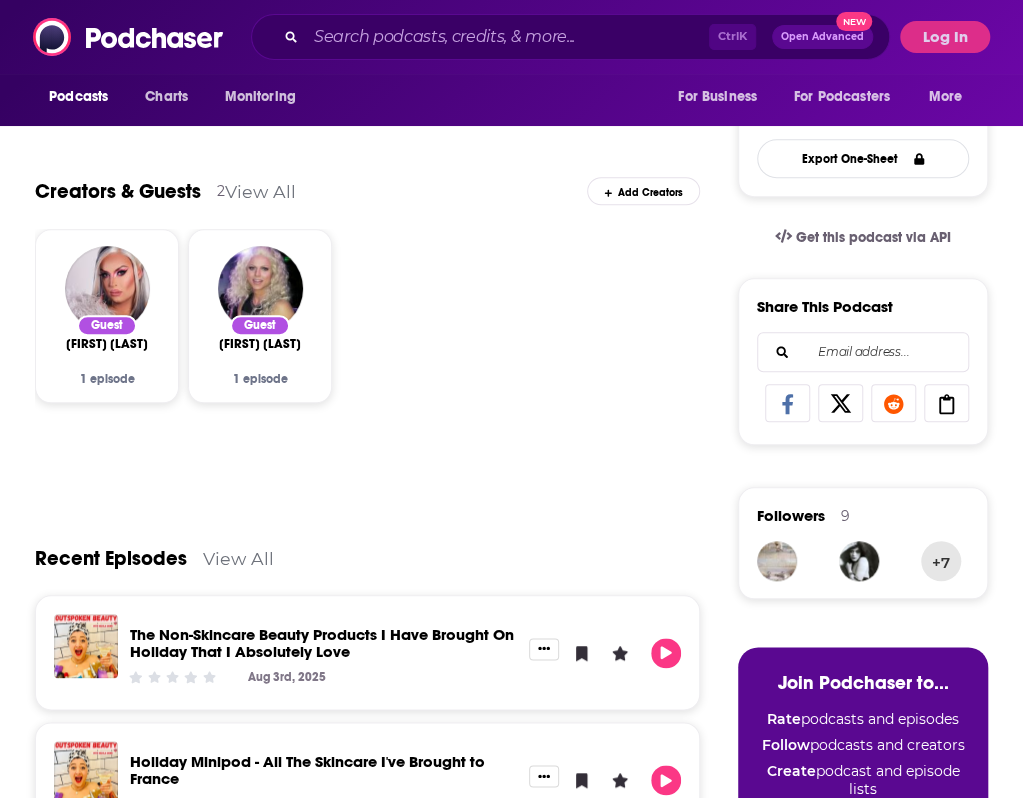 scroll, scrollTop: 400, scrollLeft: 0, axis: vertical 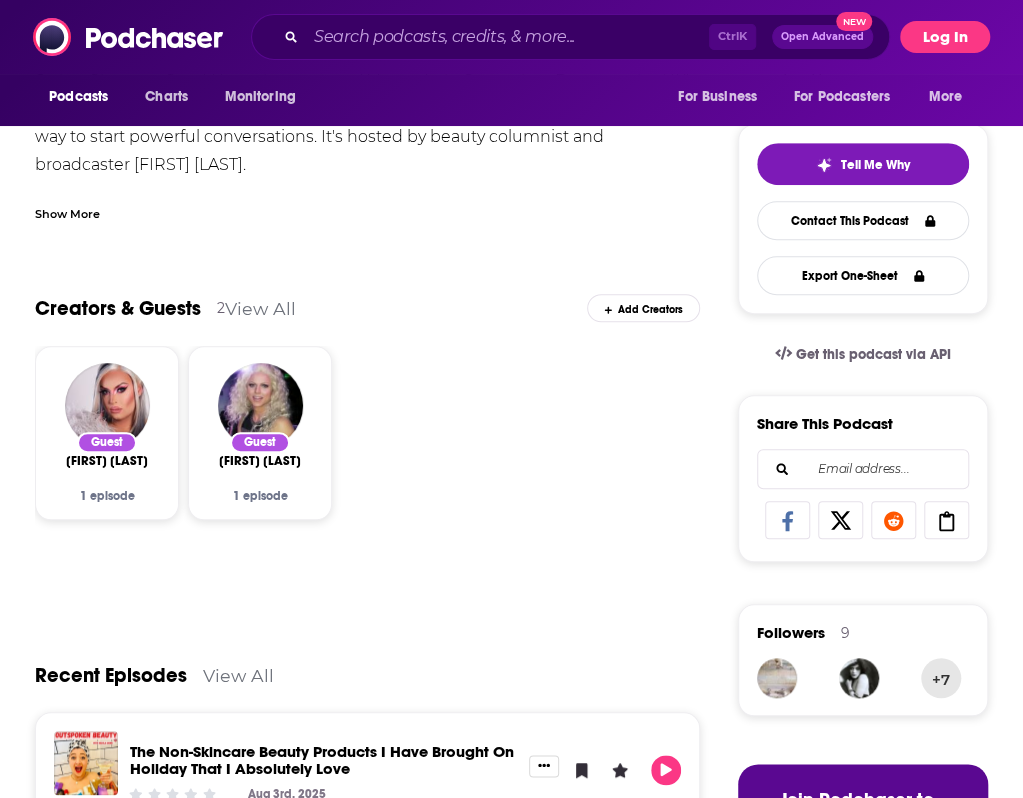click on "Log In" at bounding box center [945, 37] 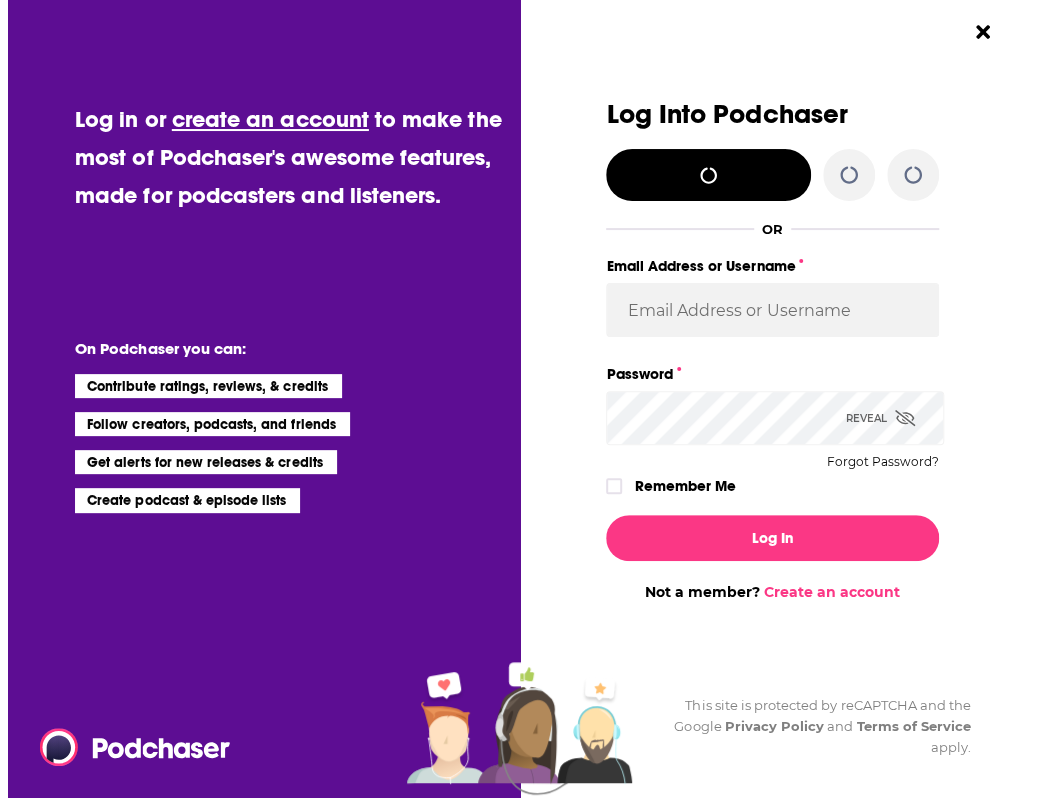 scroll, scrollTop: 0, scrollLeft: 0, axis: both 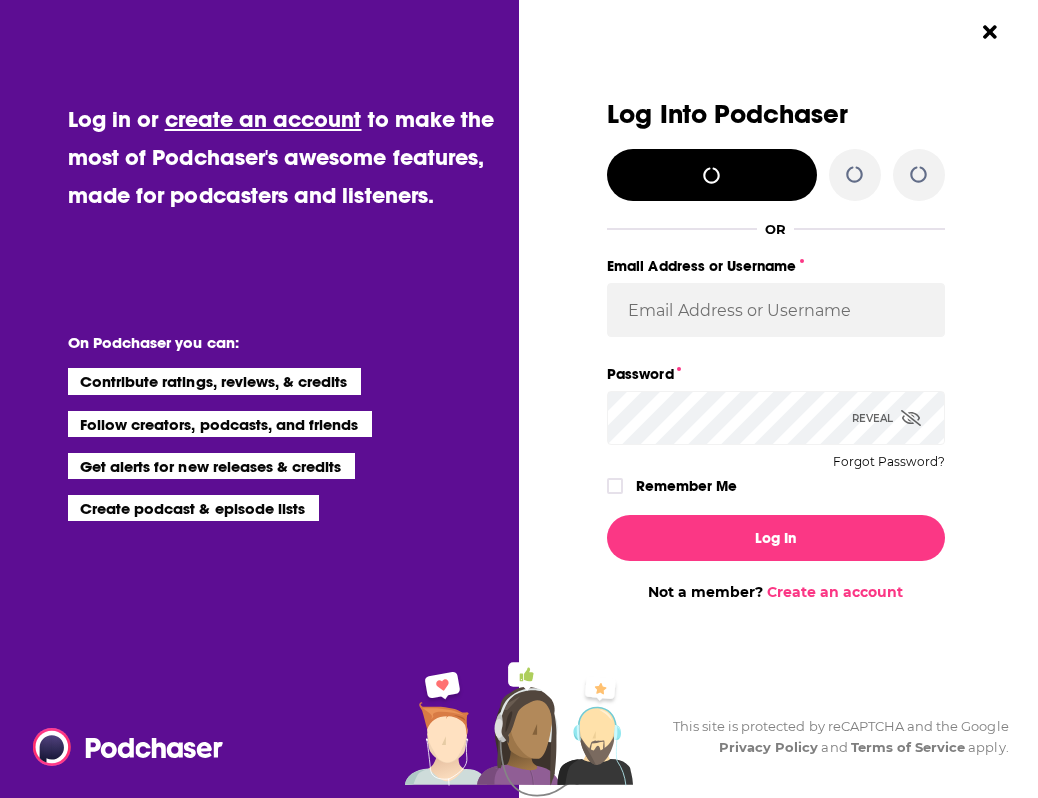 type 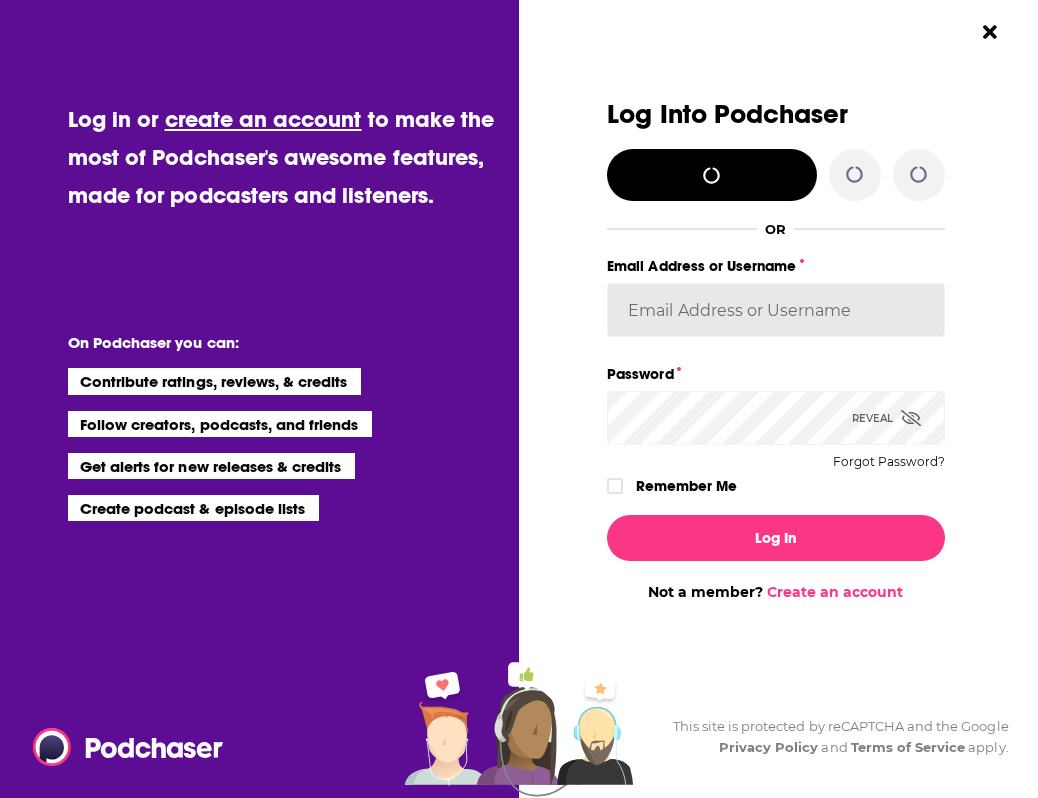 type on "jelwin@brunswickgroup.com" 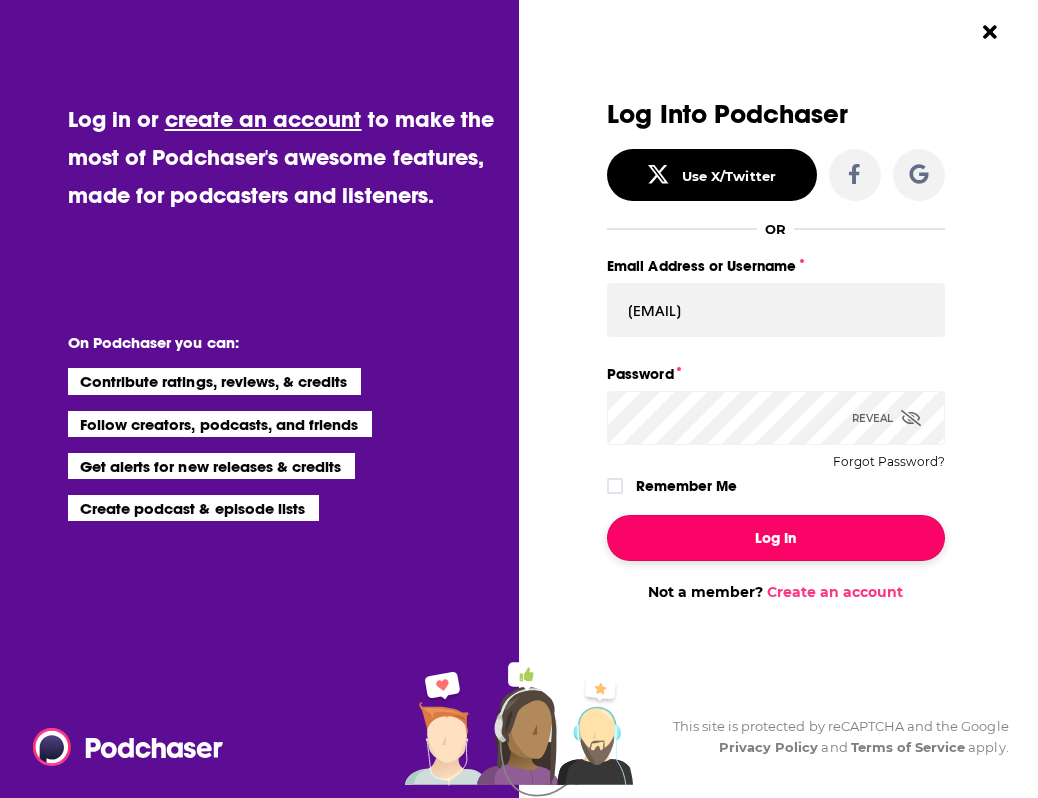 click on "Log In" at bounding box center [775, 538] 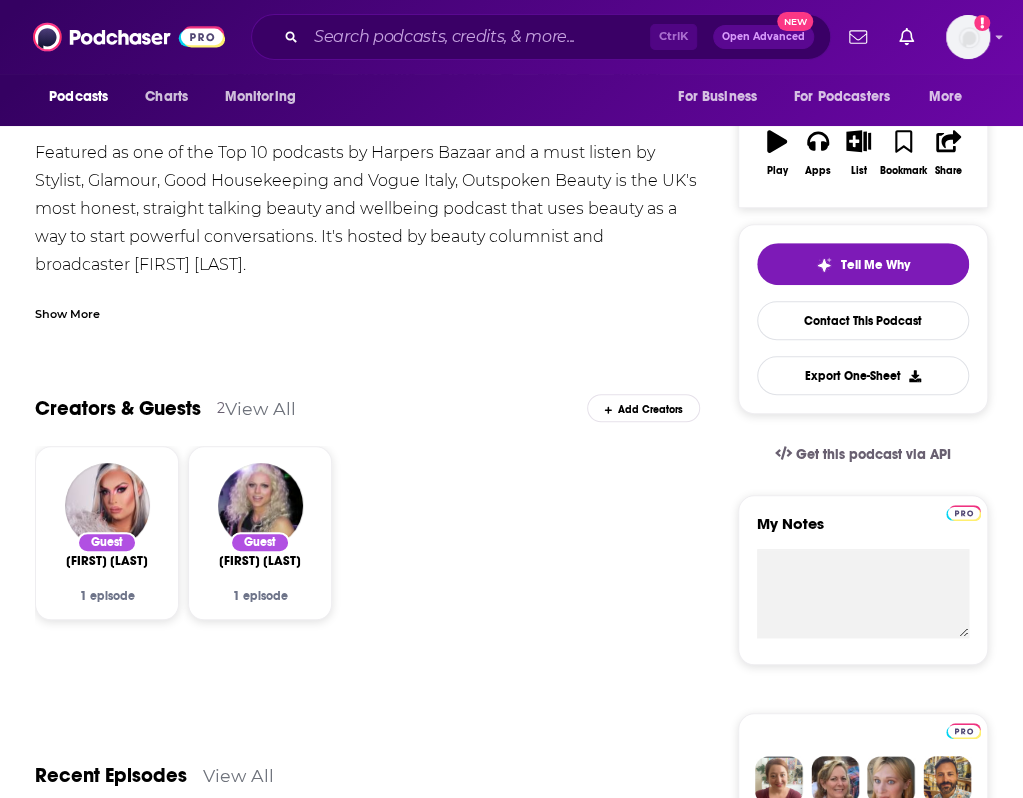 scroll, scrollTop: 0, scrollLeft: 0, axis: both 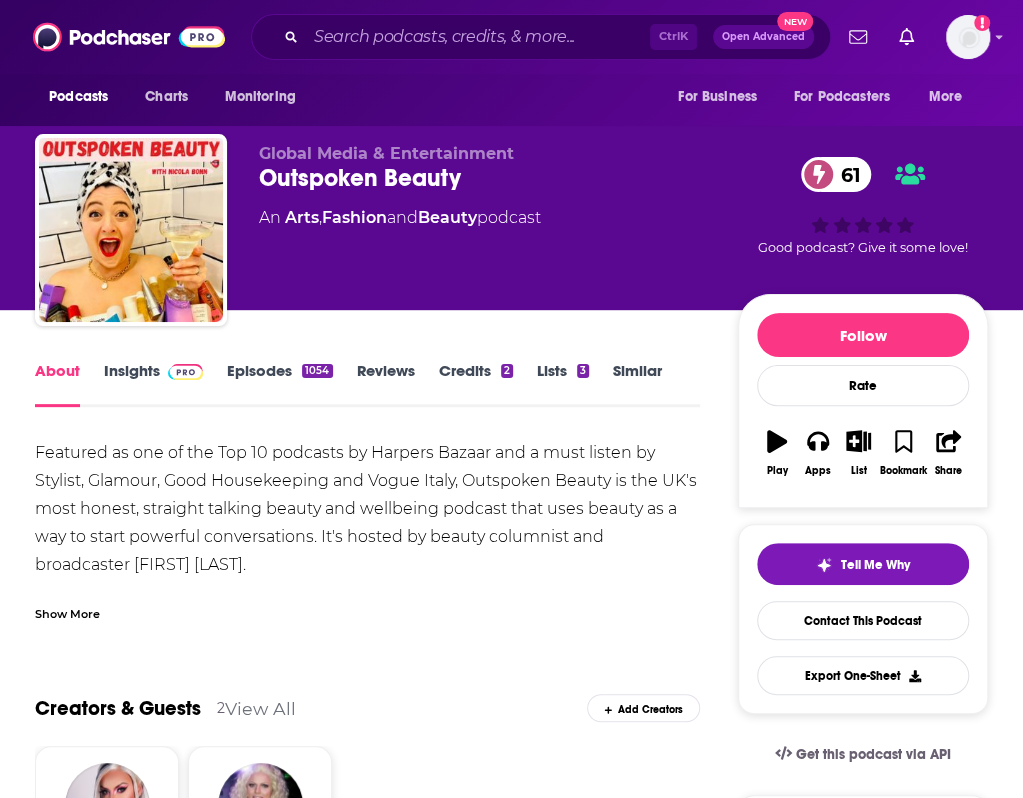 click on "Insights" at bounding box center (153, 384) 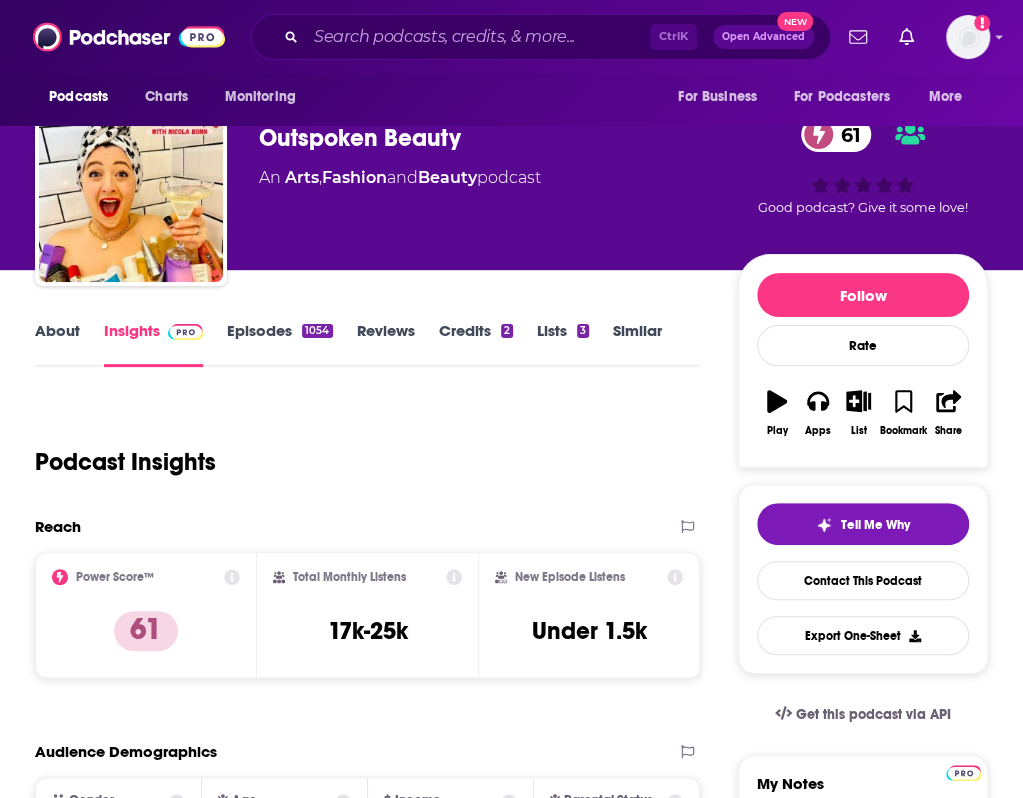 scroll, scrollTop: 0, scrollLeft: 0, axis: both 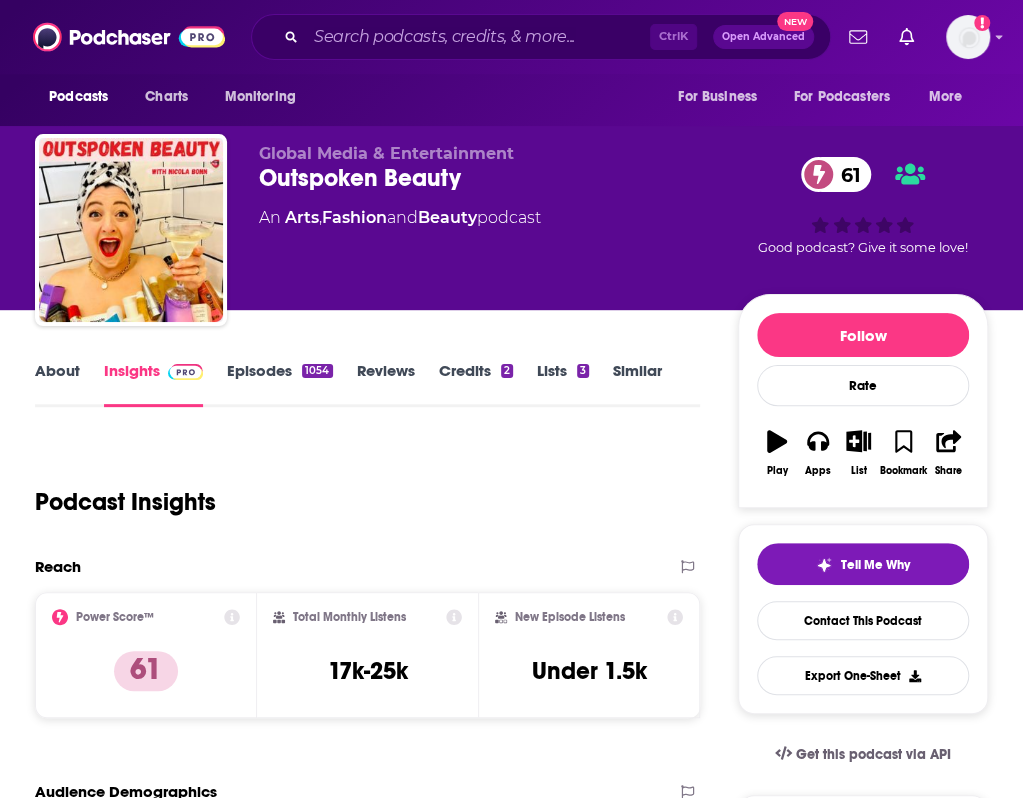 click on "Outspoken Beauty 61" at bounding box center [498, 178] 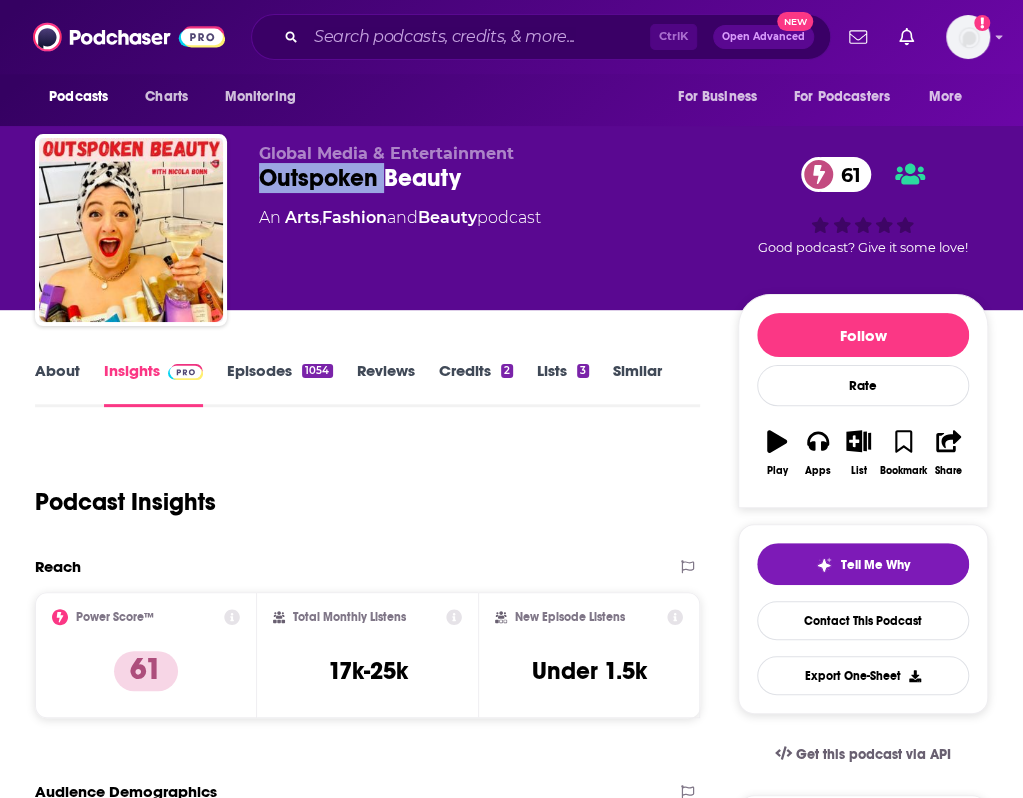 click on "Outspoken Beauty 61" at bounding box center (498, 178) 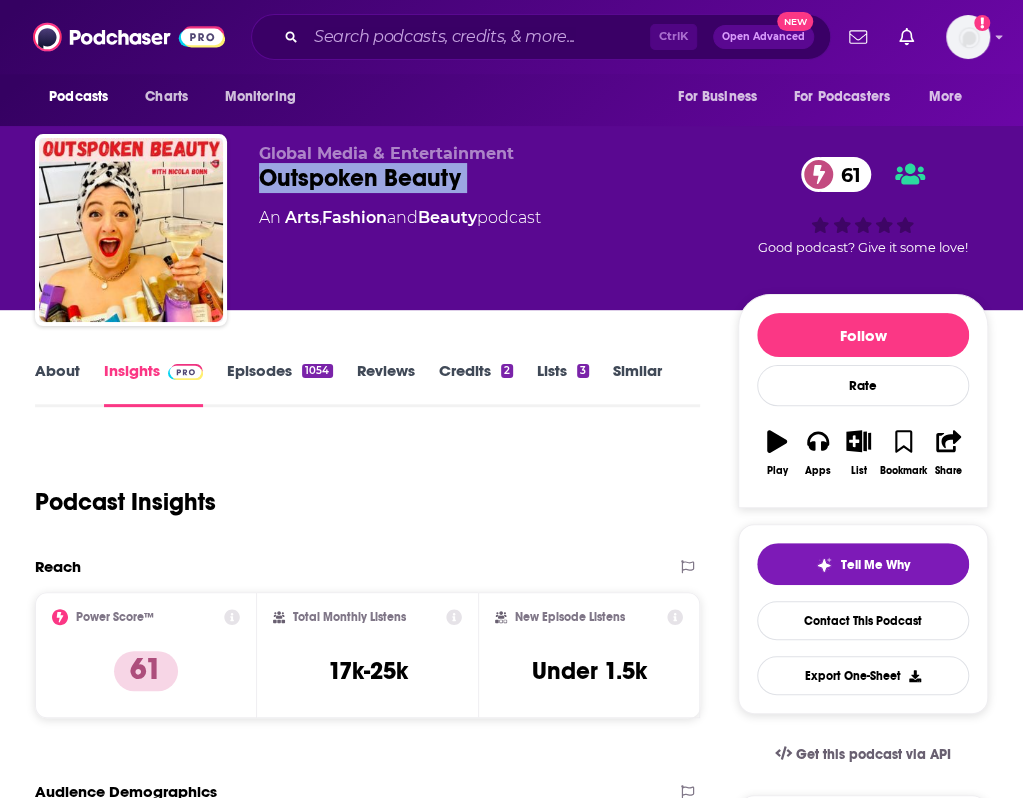 click on "Outspoken Beauty 61" at bounding box center (498, 178) 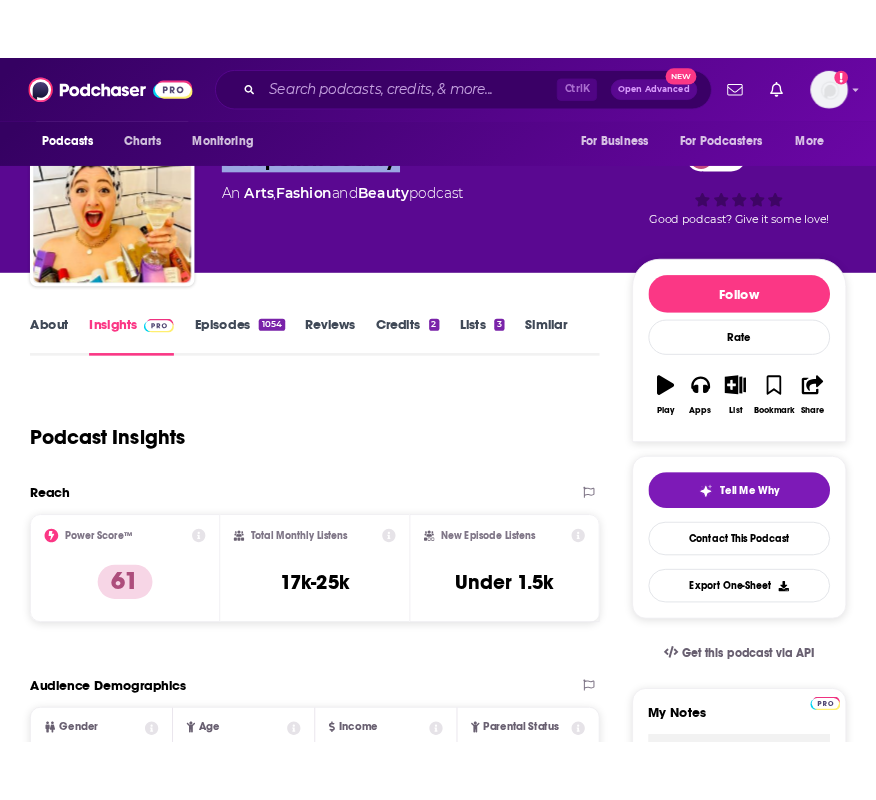 scroll, scrollTop: 0, scrollLeft: 0, axis: both 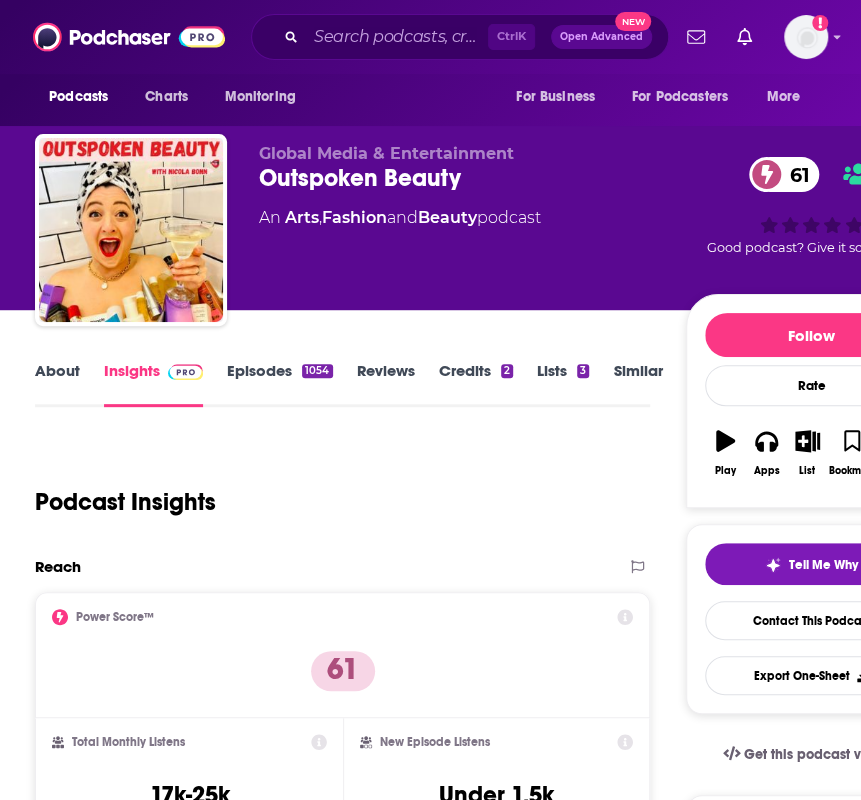 drag, startPoint x: 490, startPoint y: 444, endPoint x: 426, endPoint y: 404, distance: 75.47185 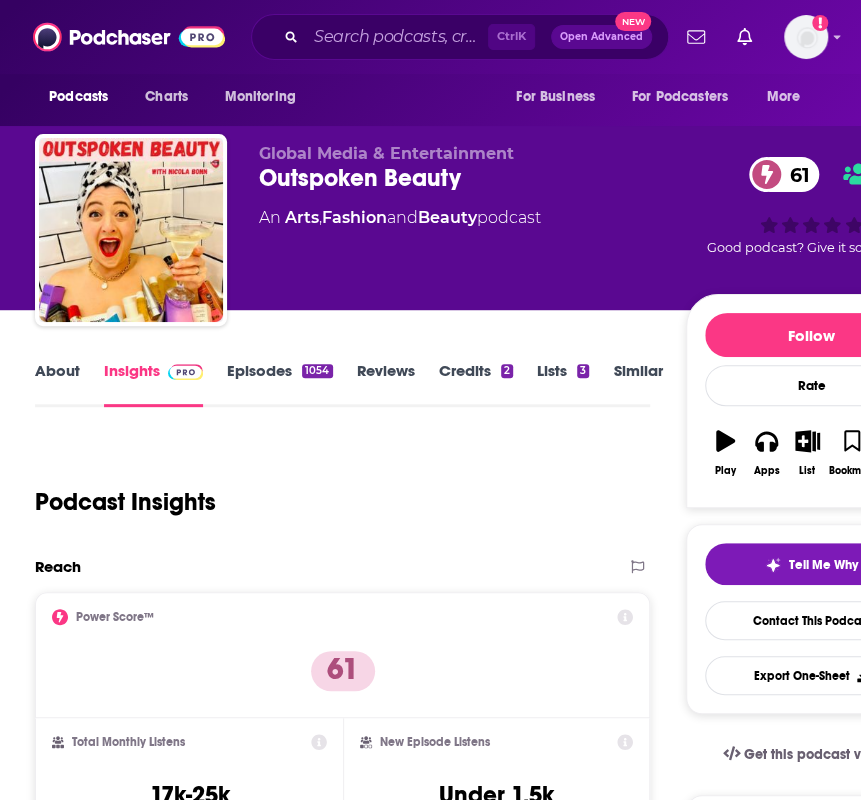 click on "Podcast Insights" at bounding box center (334, 490) 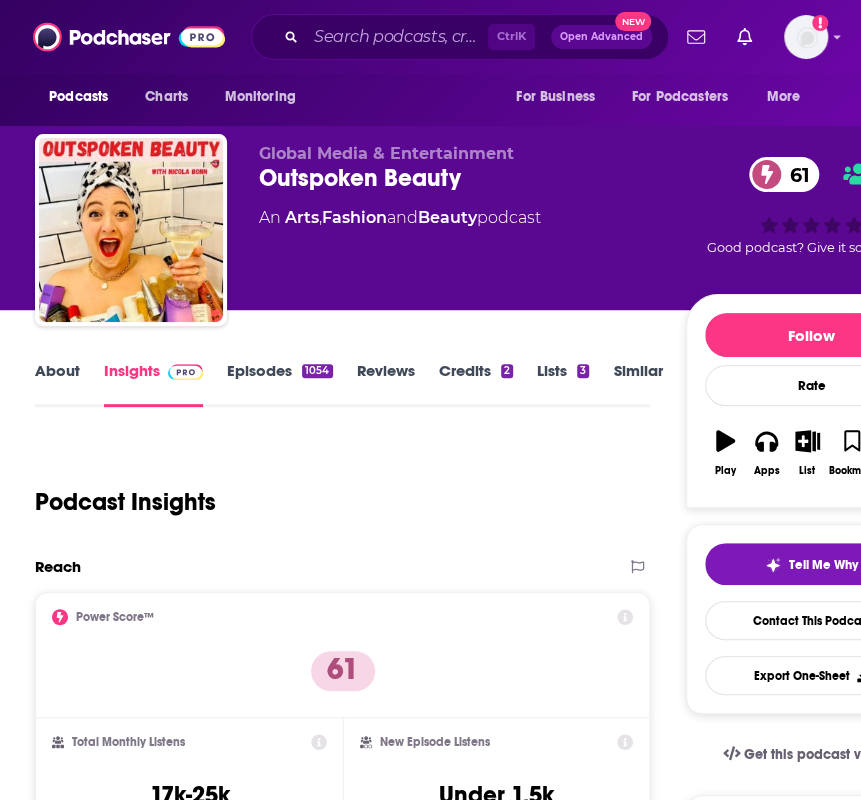 click on "Beauty" 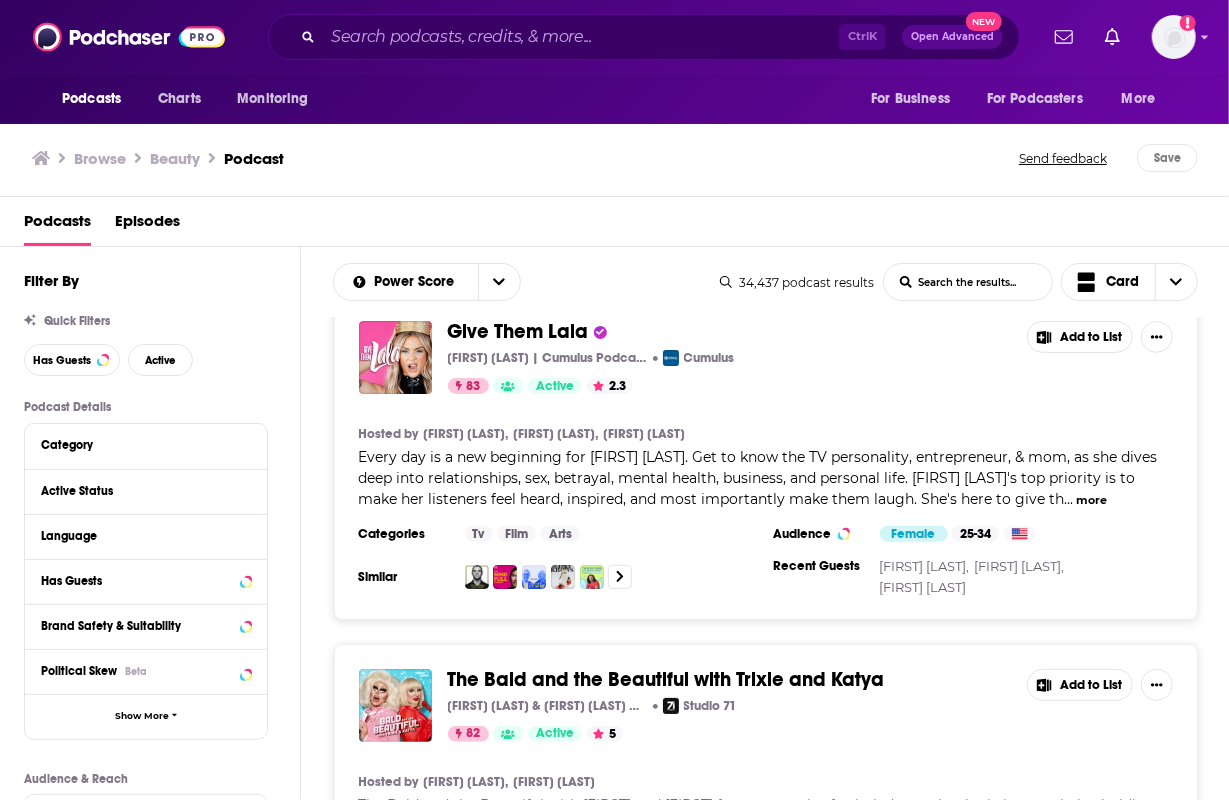 scroll, scrollTop: 0, scrollLeft: 0, axis: both 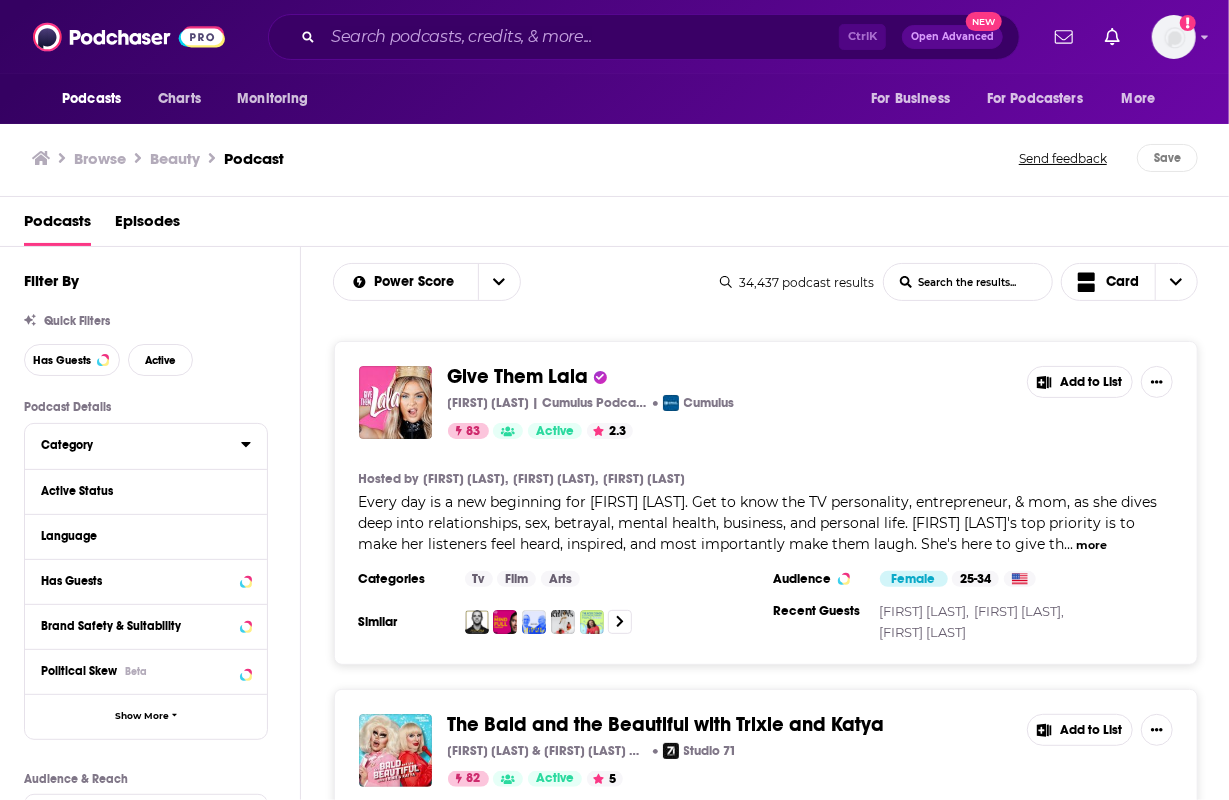 click on "Category" at bounding box center [134, 445] 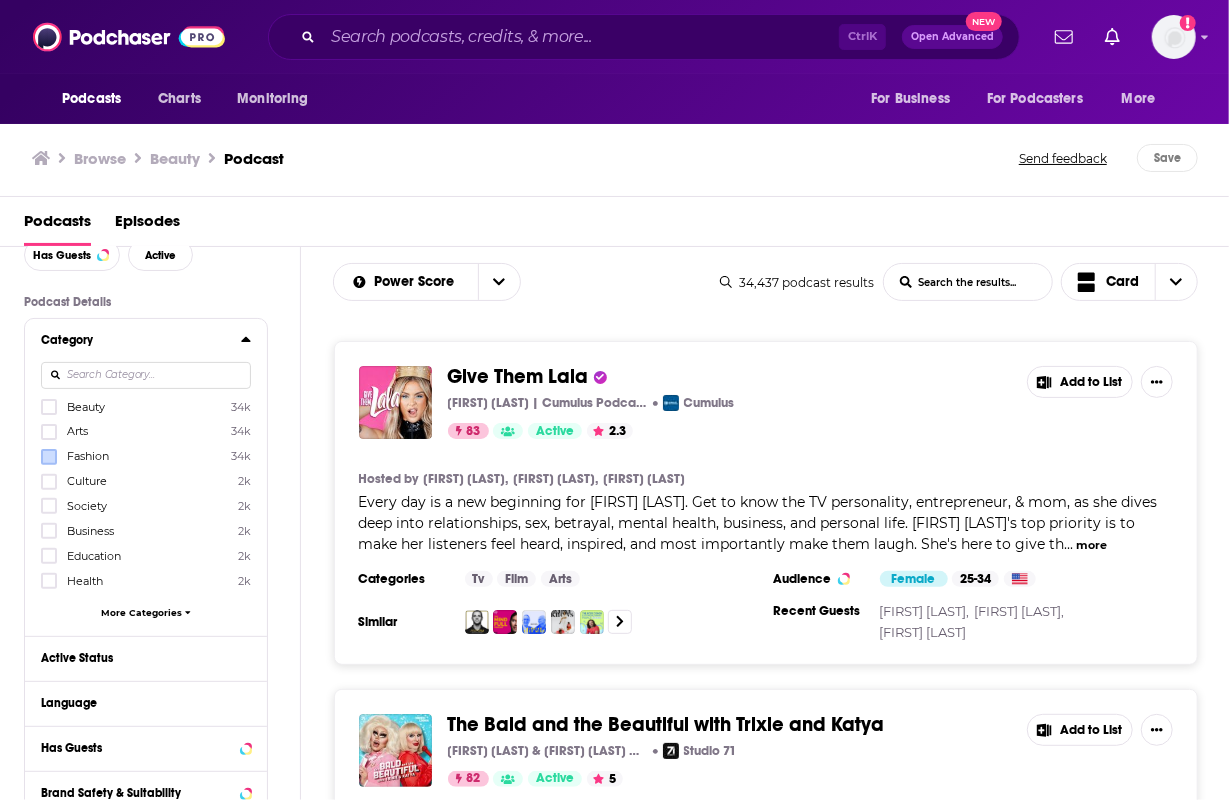scroll, scrollTop: 100, scrollLeft: 0, axis: vertical 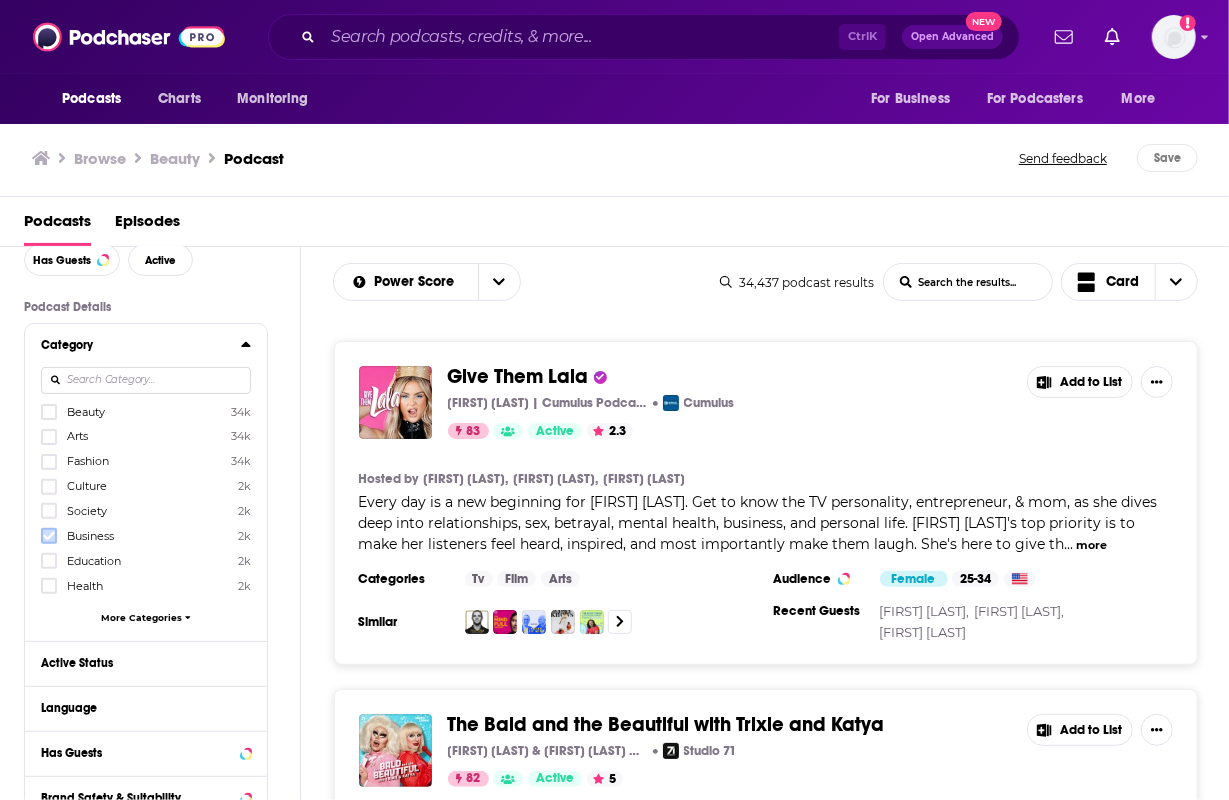 click 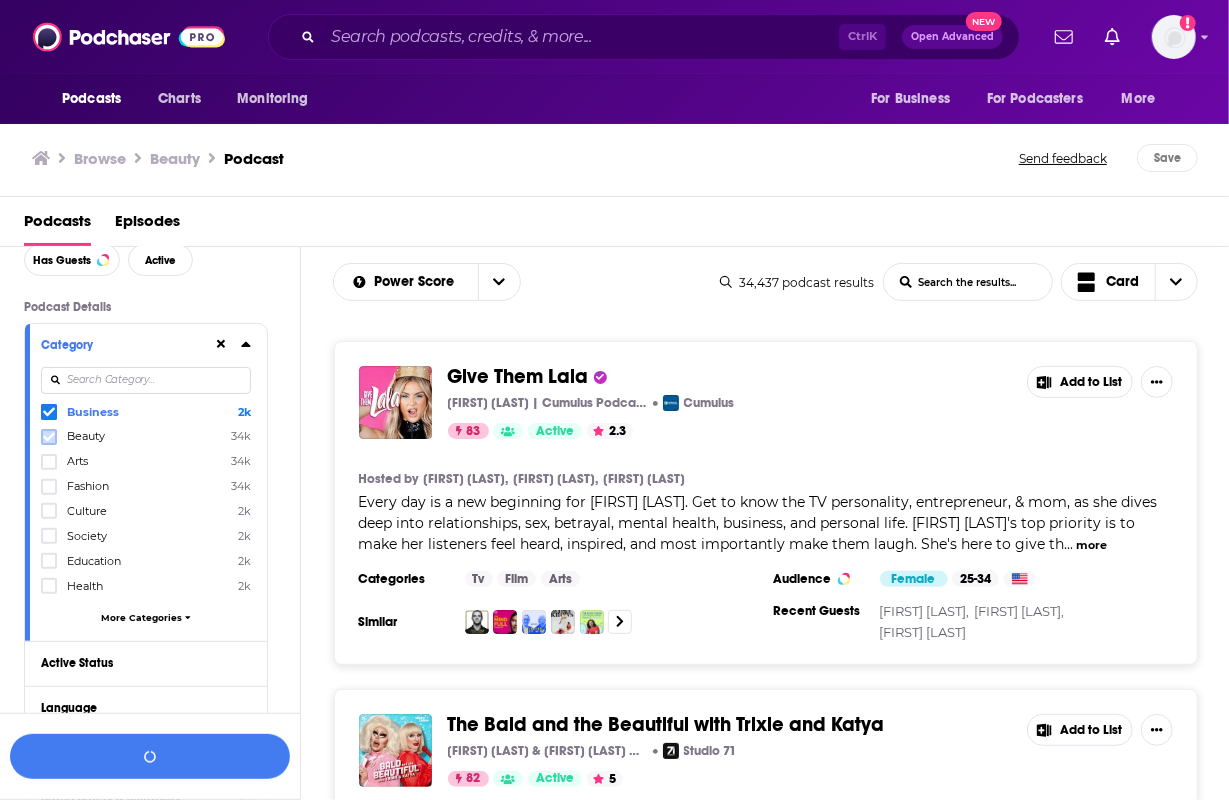 click 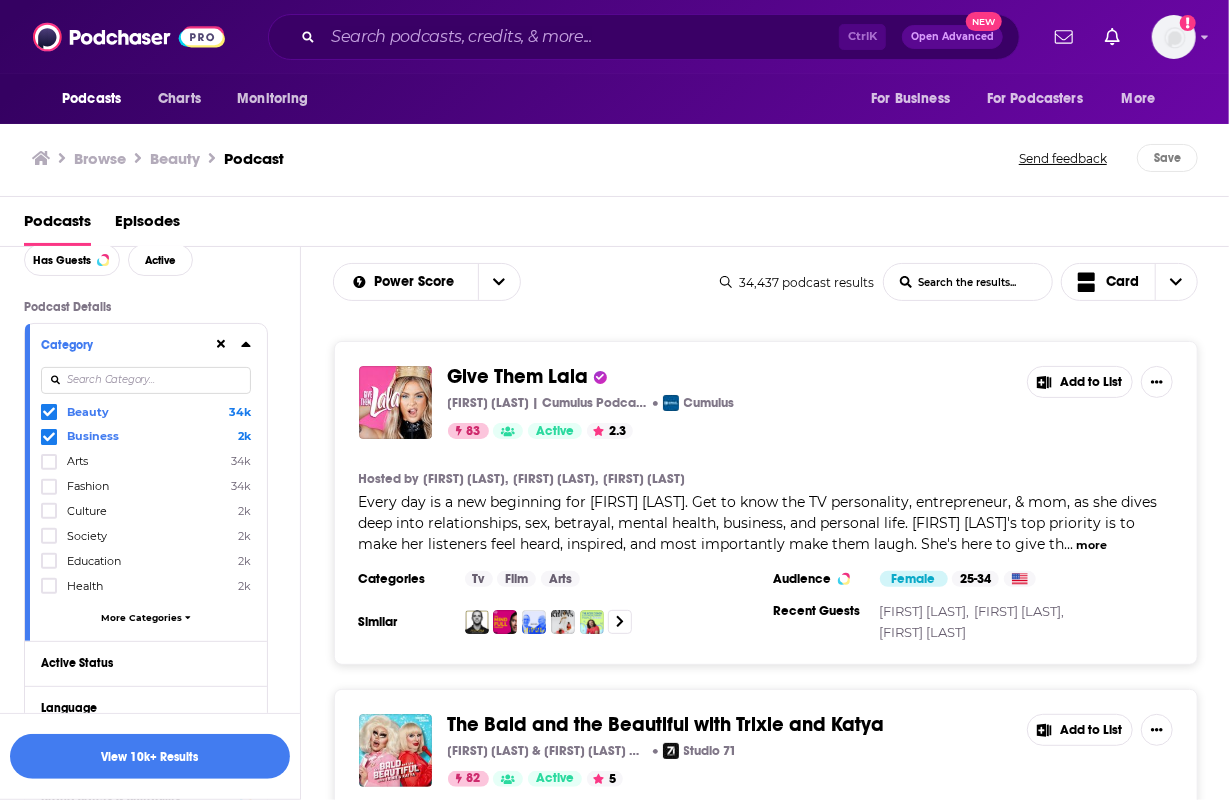 click on "Category Beauty 34k Business 2k Arts 34k Fashion 34k Culture 2k Society 2k Education 2k Health 2k More Categories" at bounding box center (146, 482) 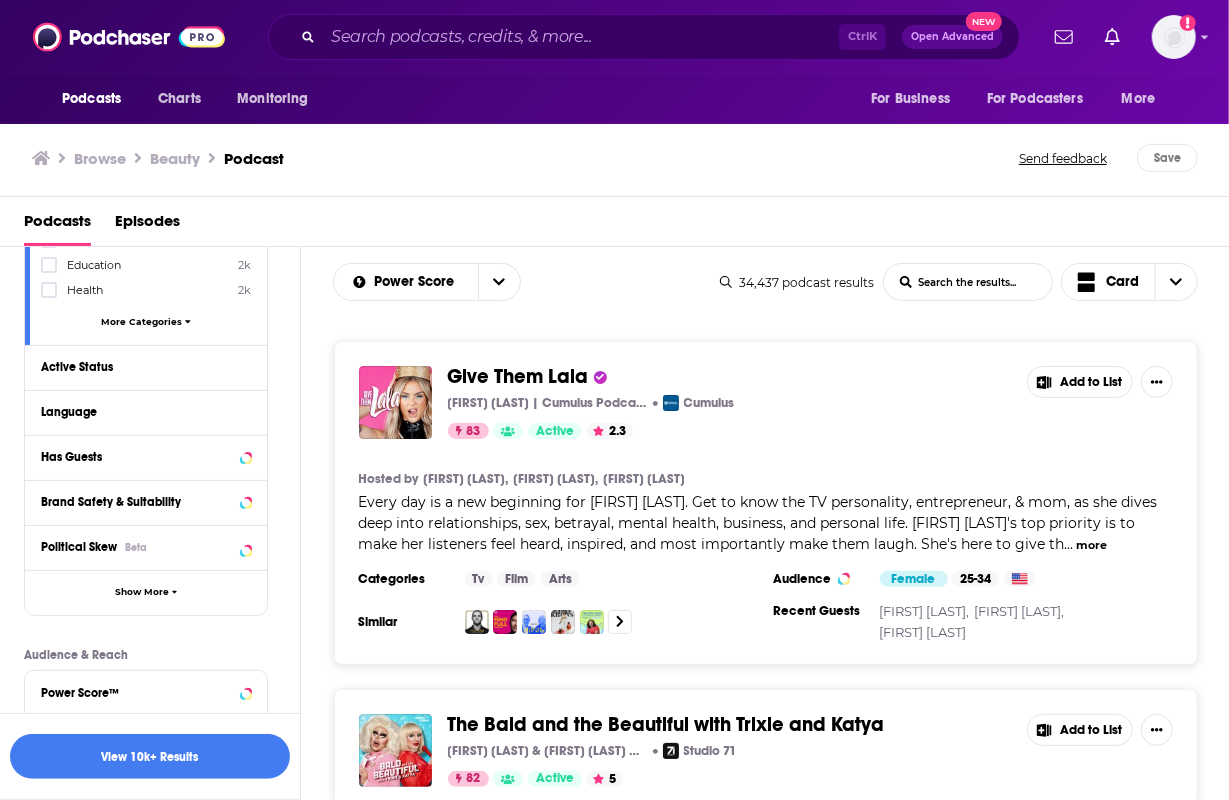 scroll, scrollTop: 400, scrollLeft: 0, axis: vertical 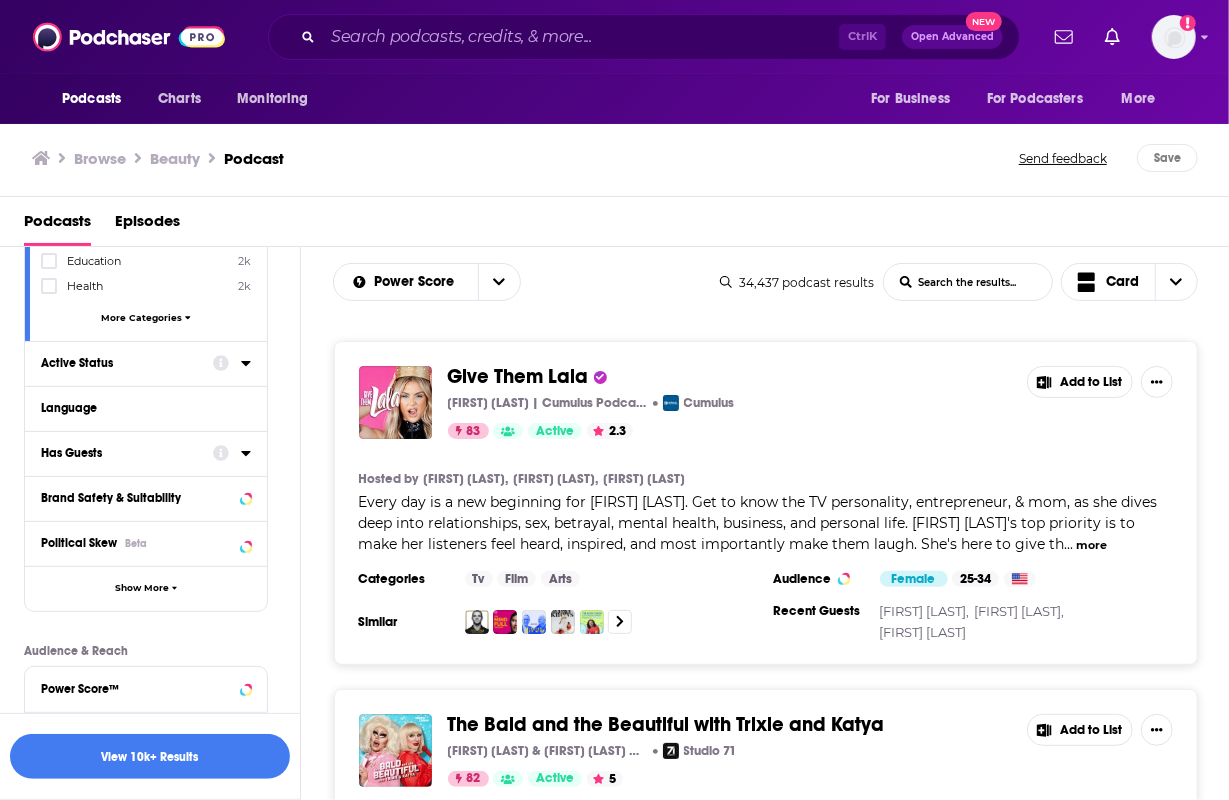 click on "Active Status" at bounding box center (120, 363) 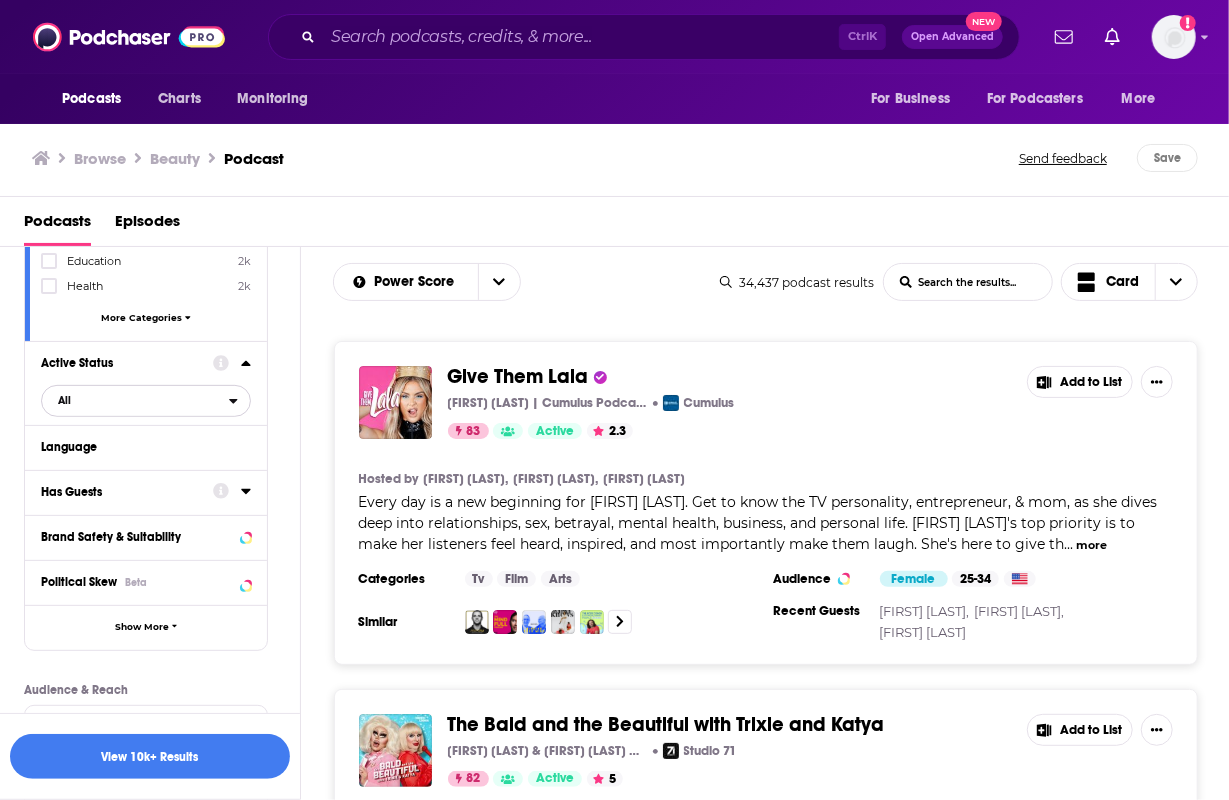 click on "All" at bounding box center (135, 400) 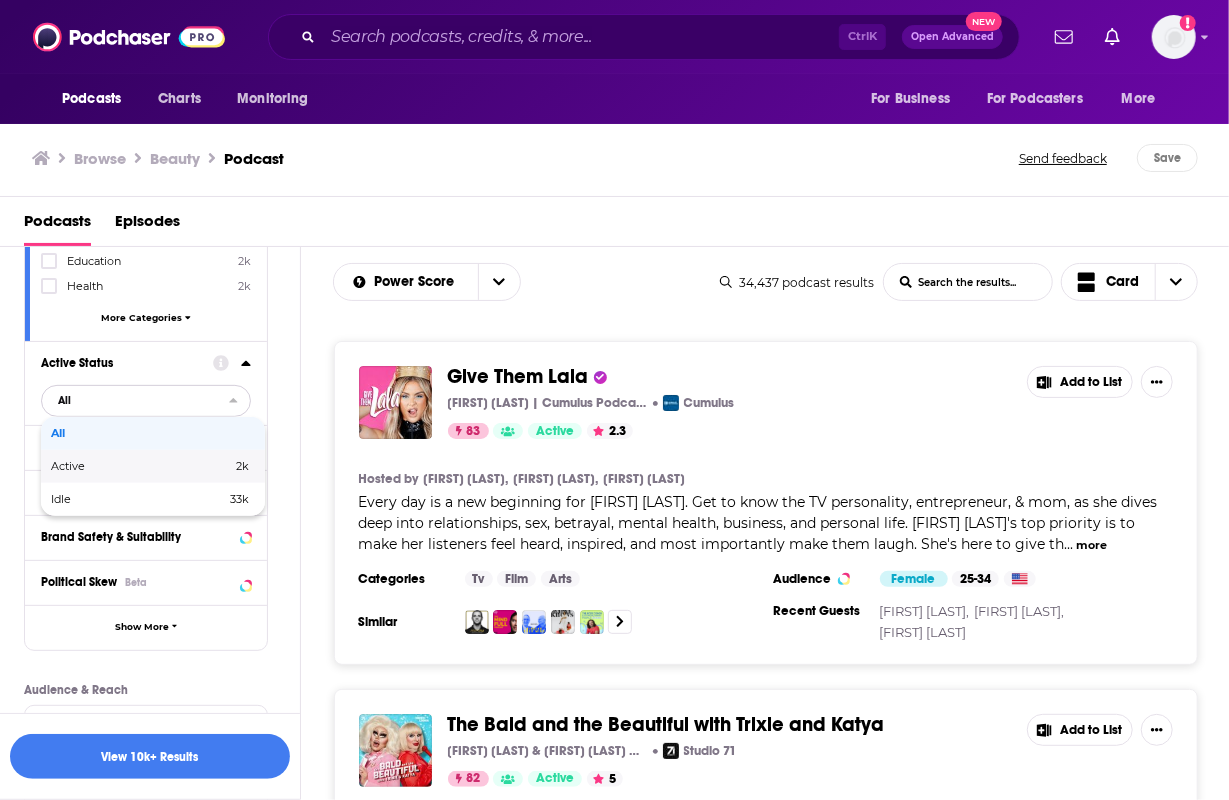 click on "Active" at bounding box center [104, 466] 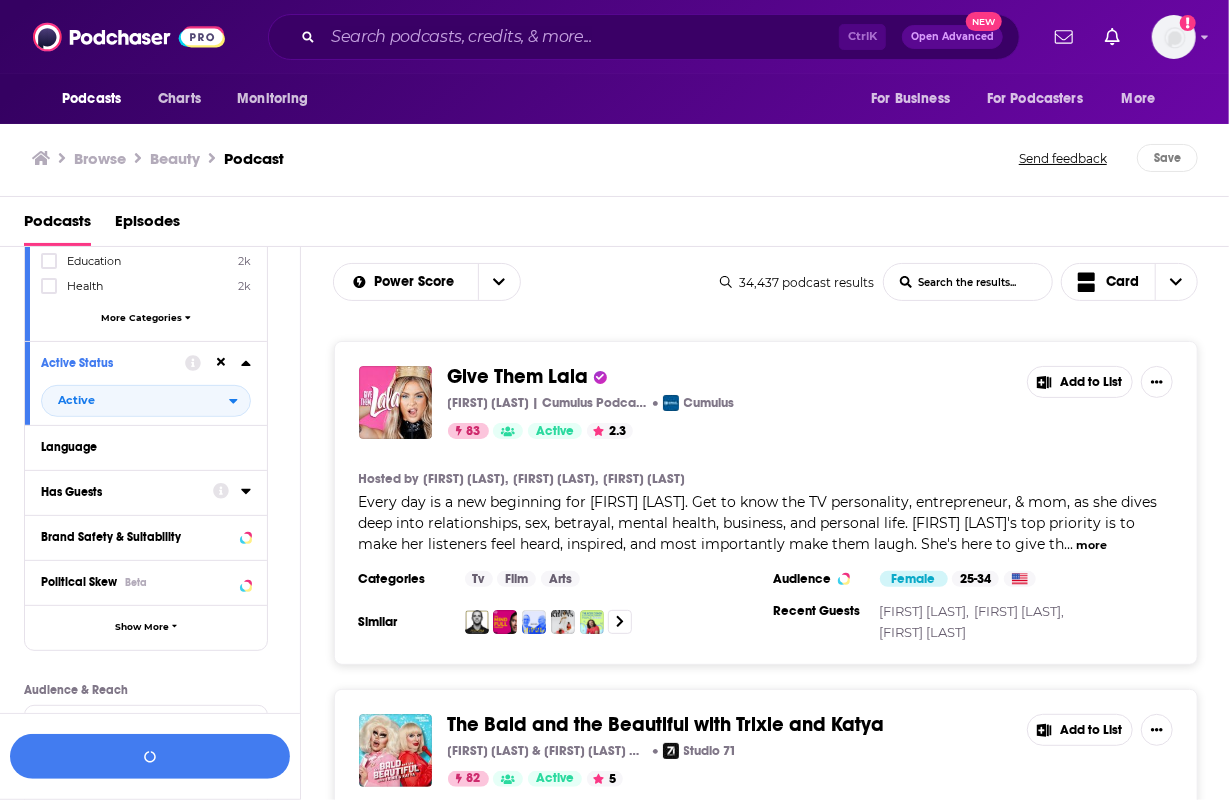 click 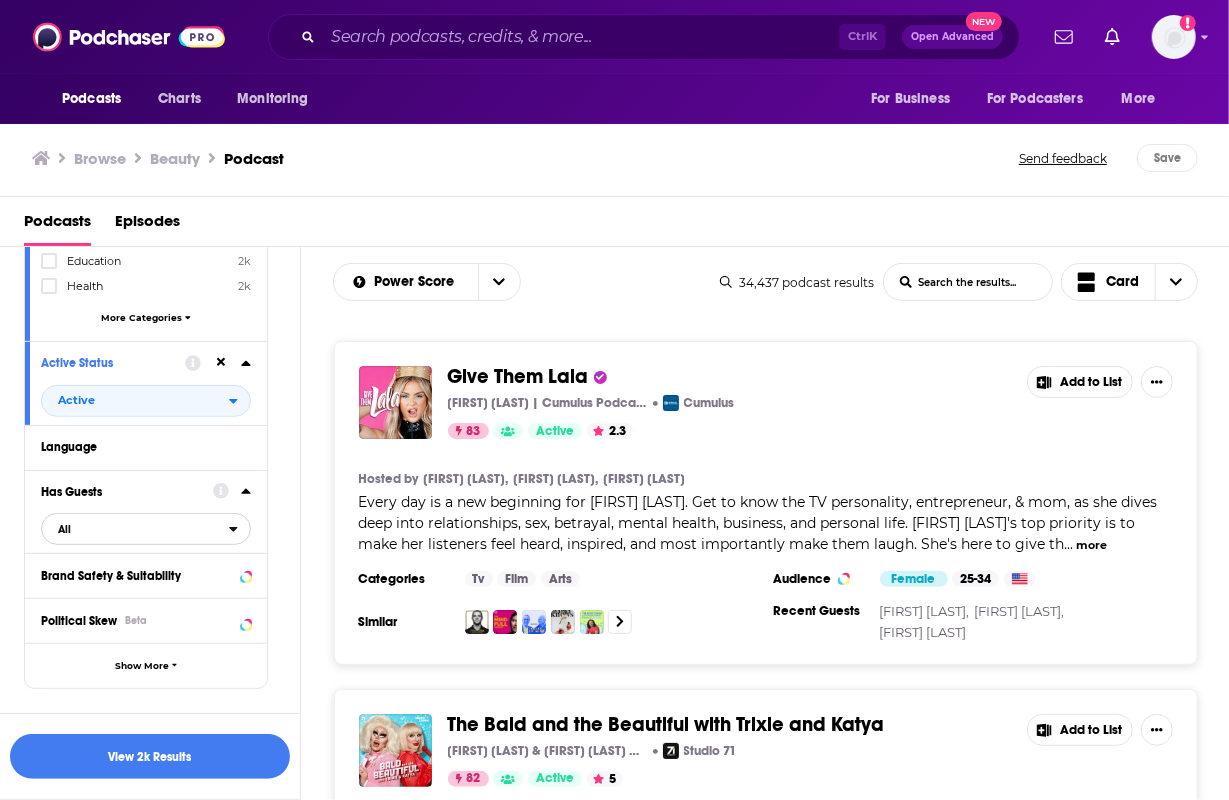 click on "All" at bounding box center (135, 529) 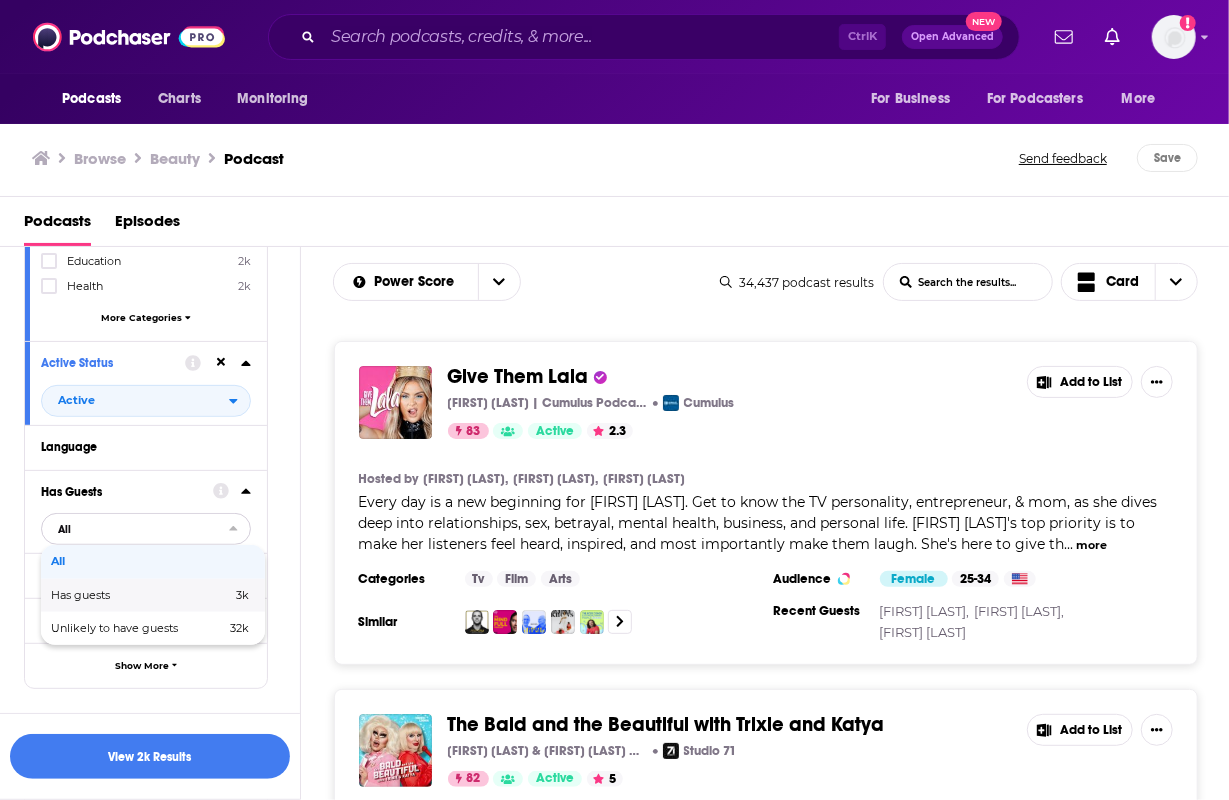 click on "3k" at bounding box center (210, 595) 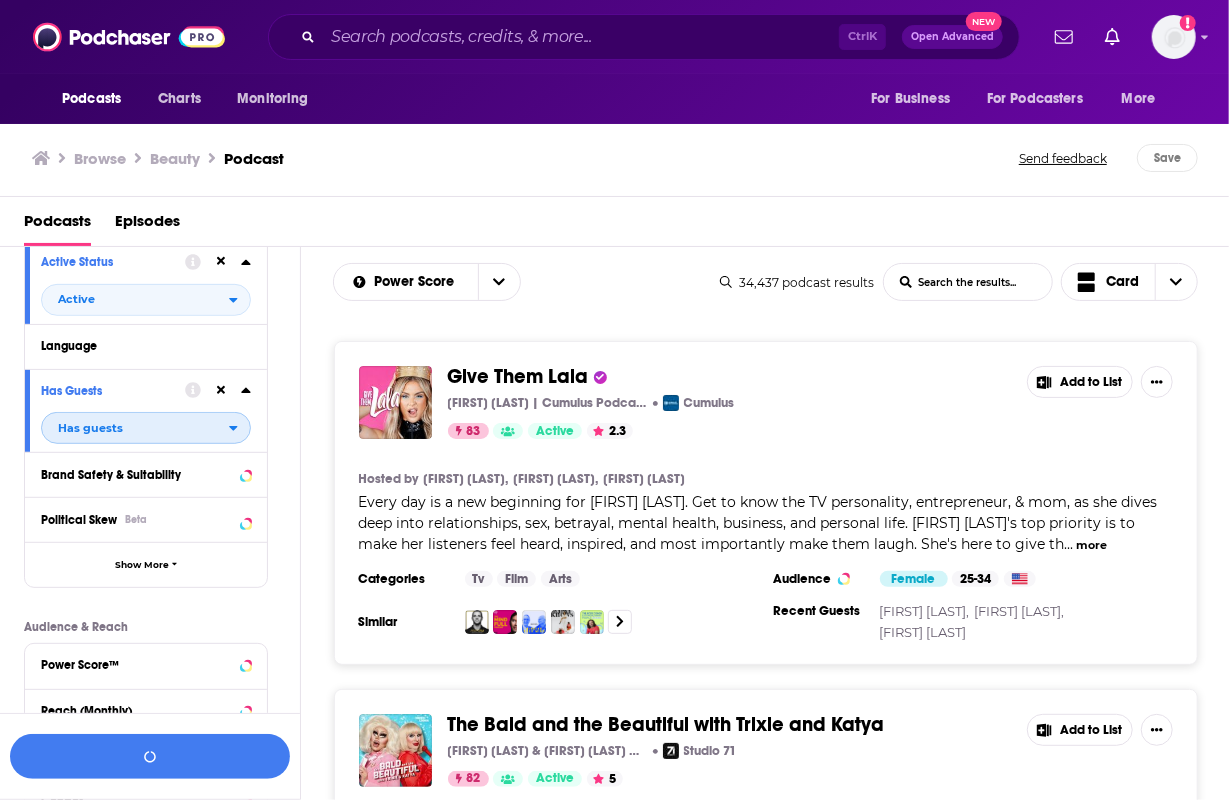 scroll, scrollTop: 600, scrollLeft: 0, axis: vertical 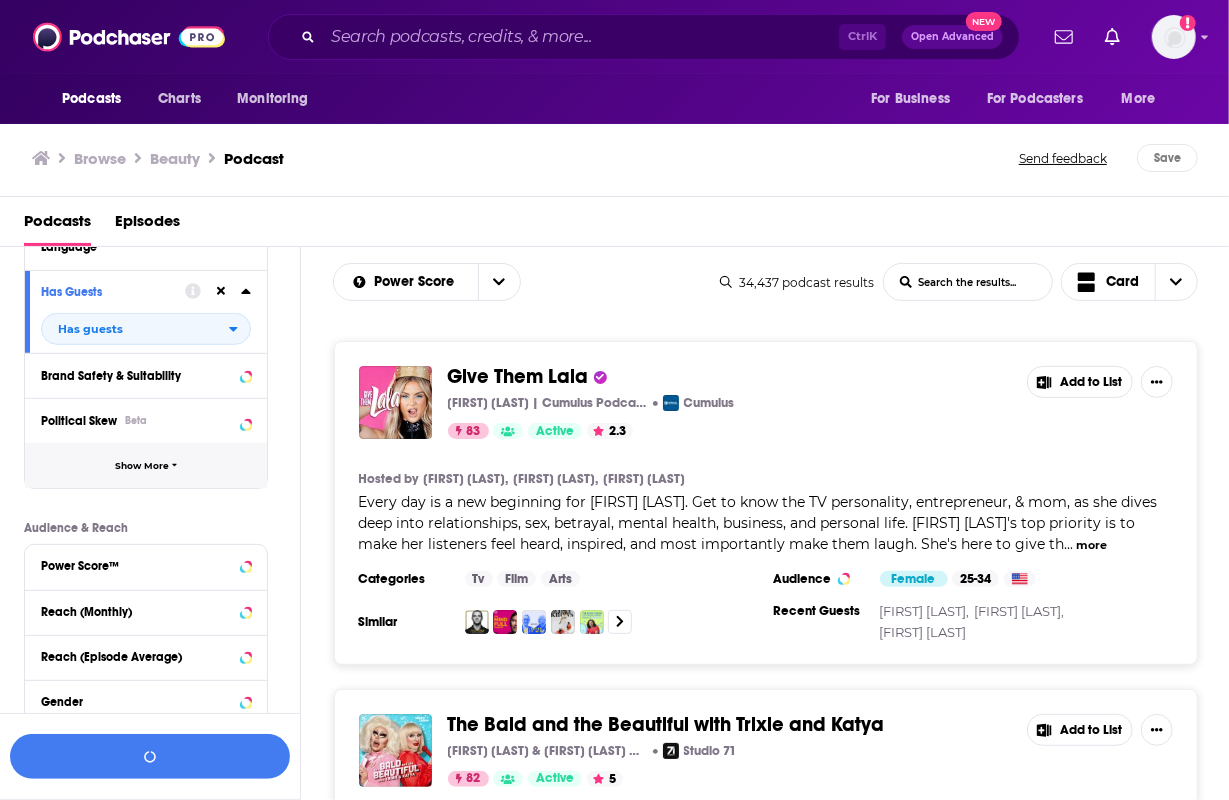 click on "Show More" at bounding box center (146, 465) 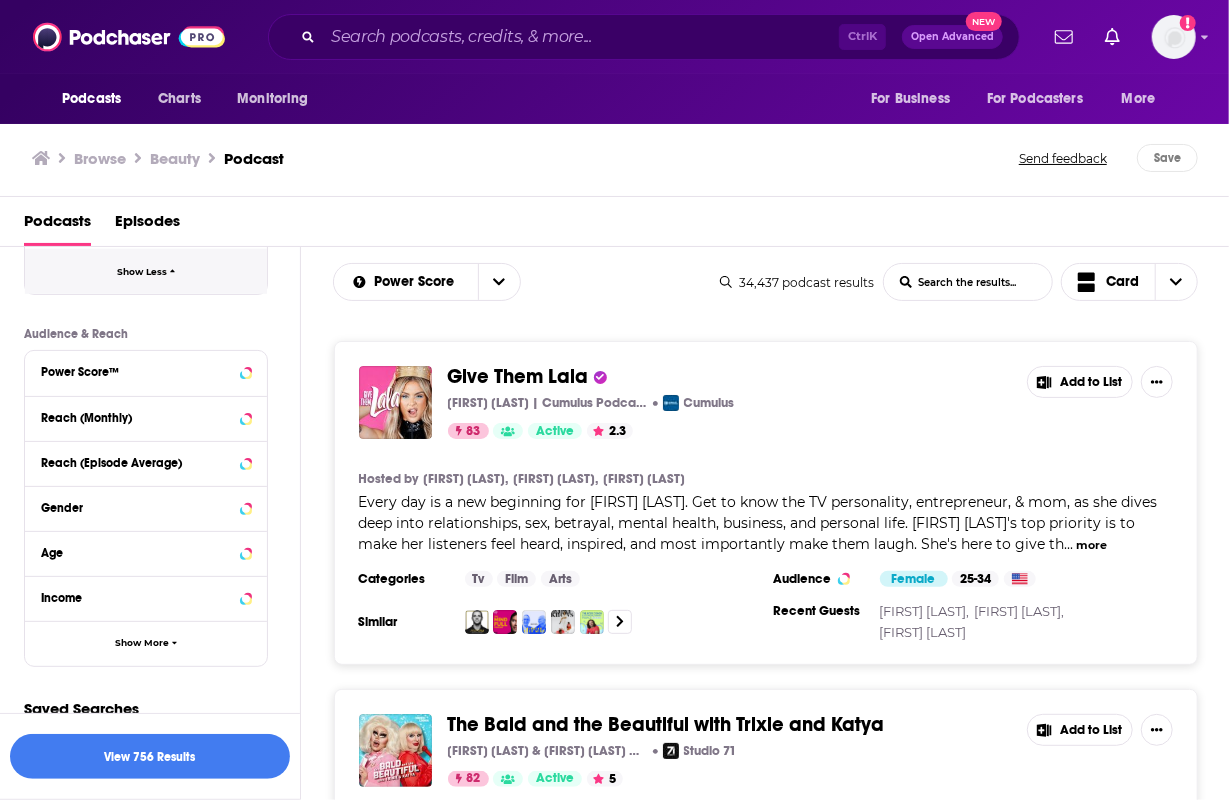 scroll, scrollTop: 1200, scrollLeft: 0, axis: vertical 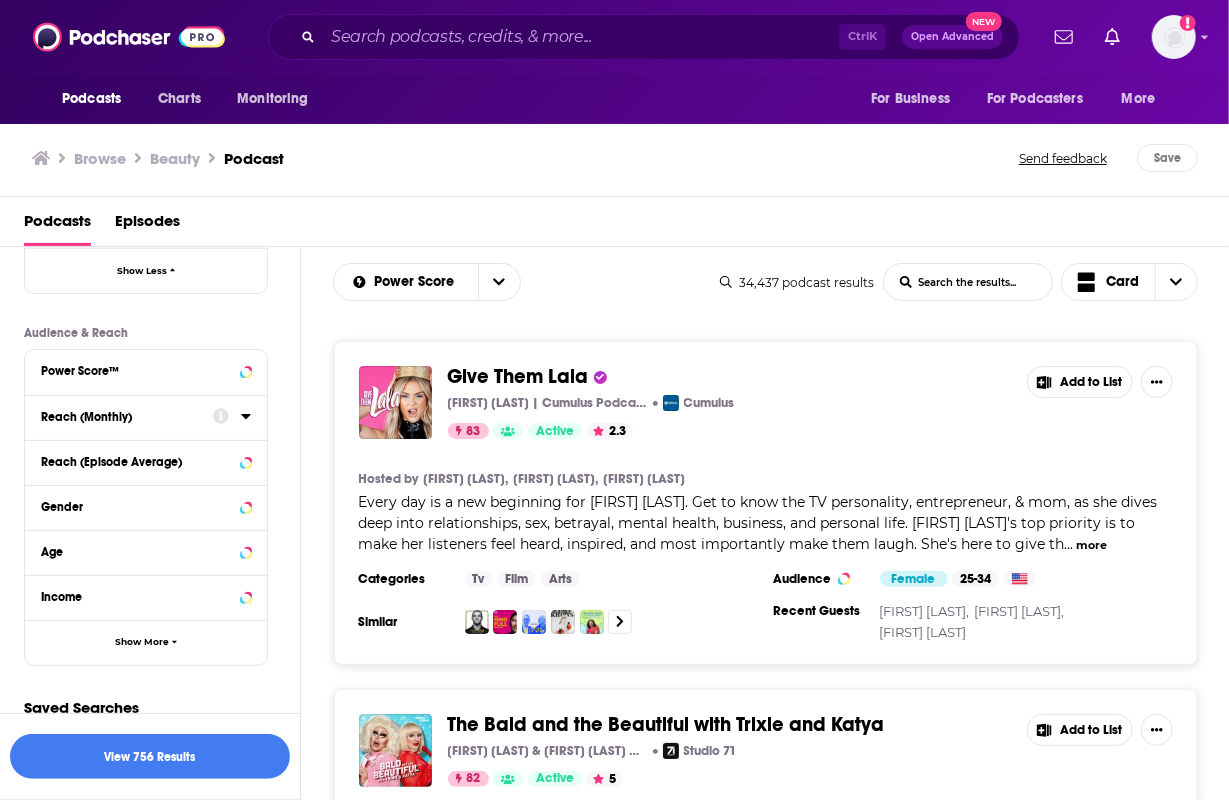 click 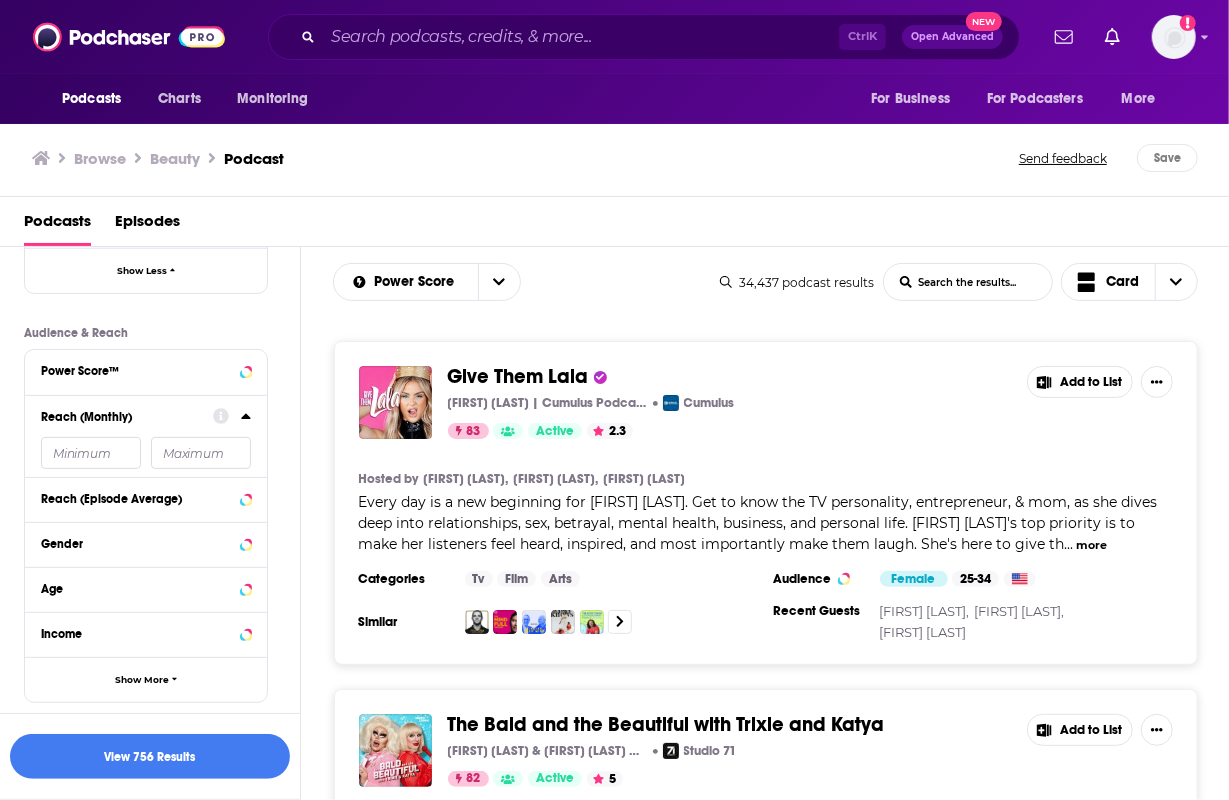 click at bounding box center [91, 453] 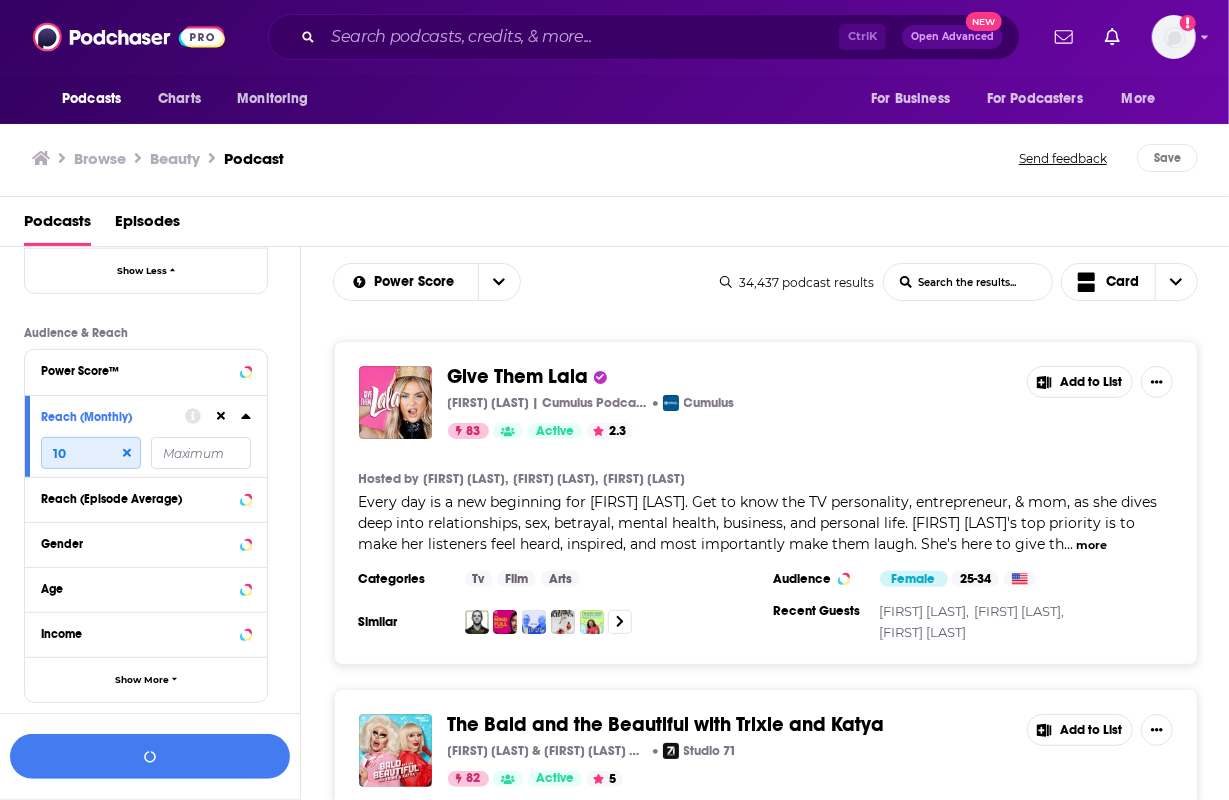 click on "10" at bounding box center (91, 453) 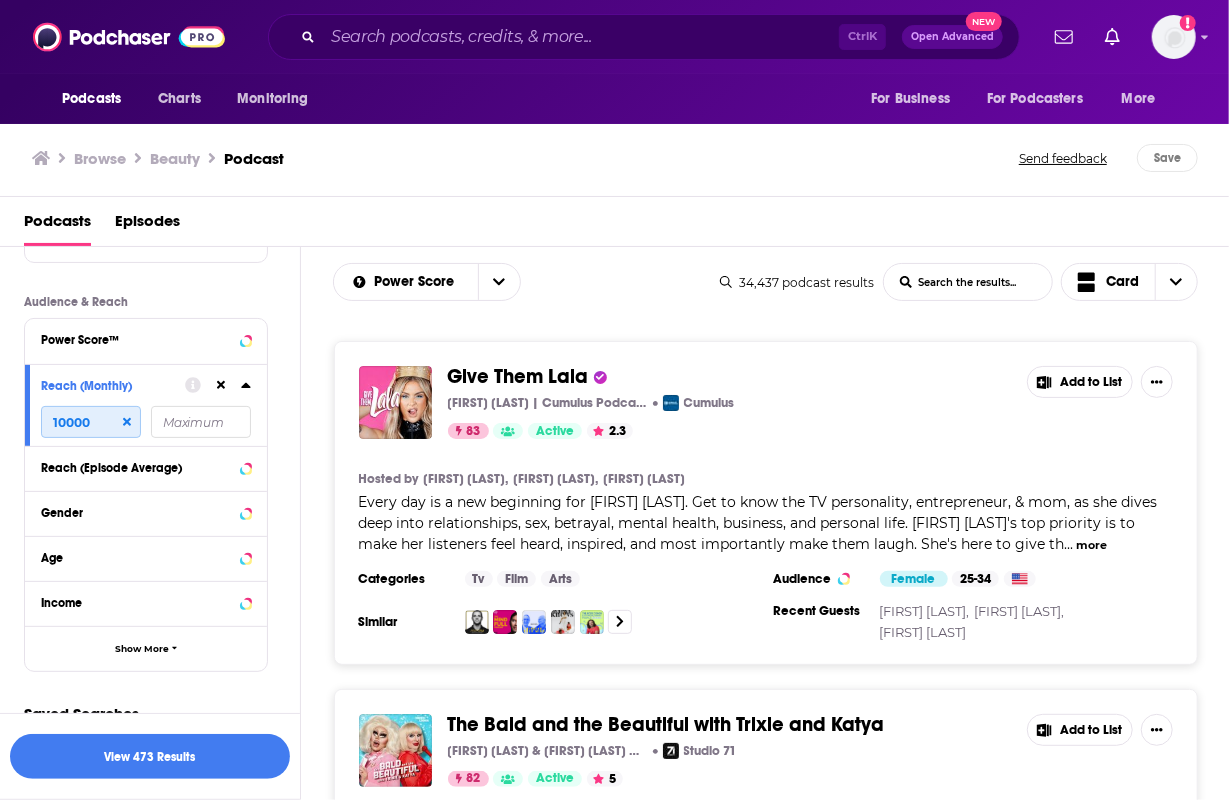 scroll, scrollTop: 1248, scrollLeft: 0, axis: vertical 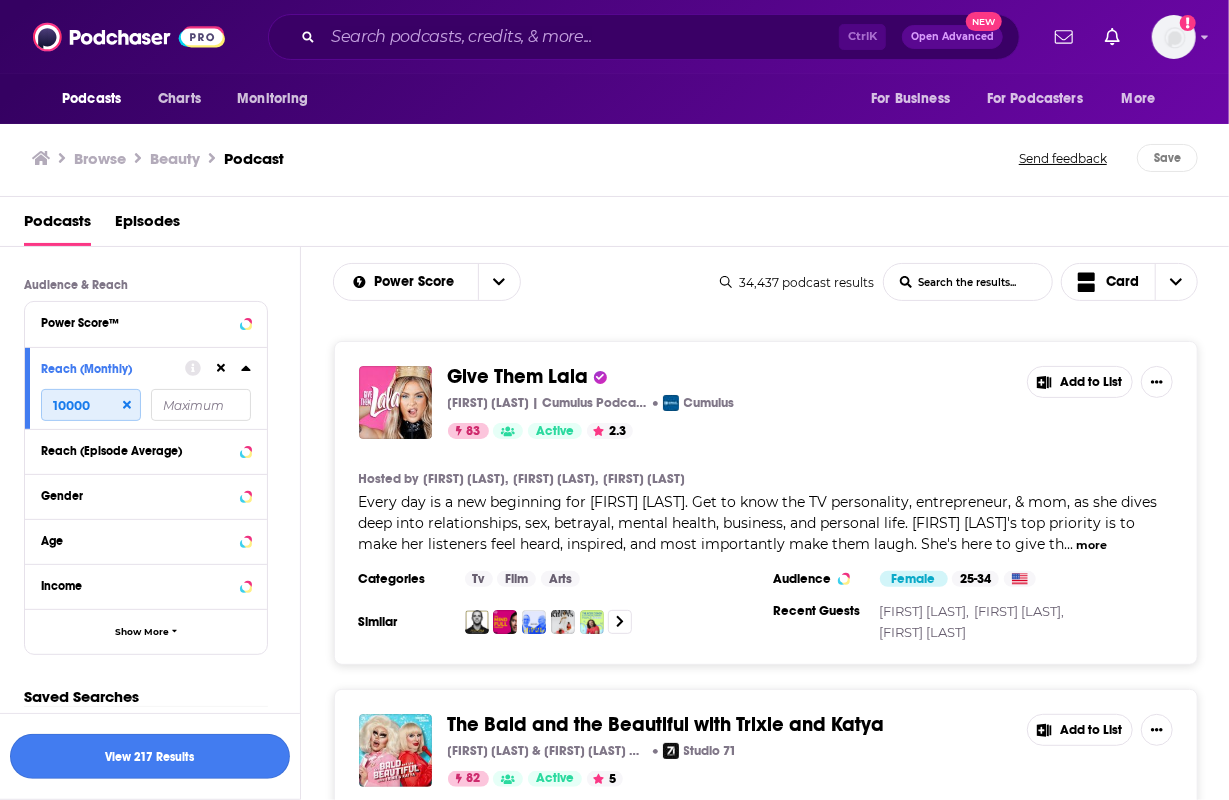 type on "10000" 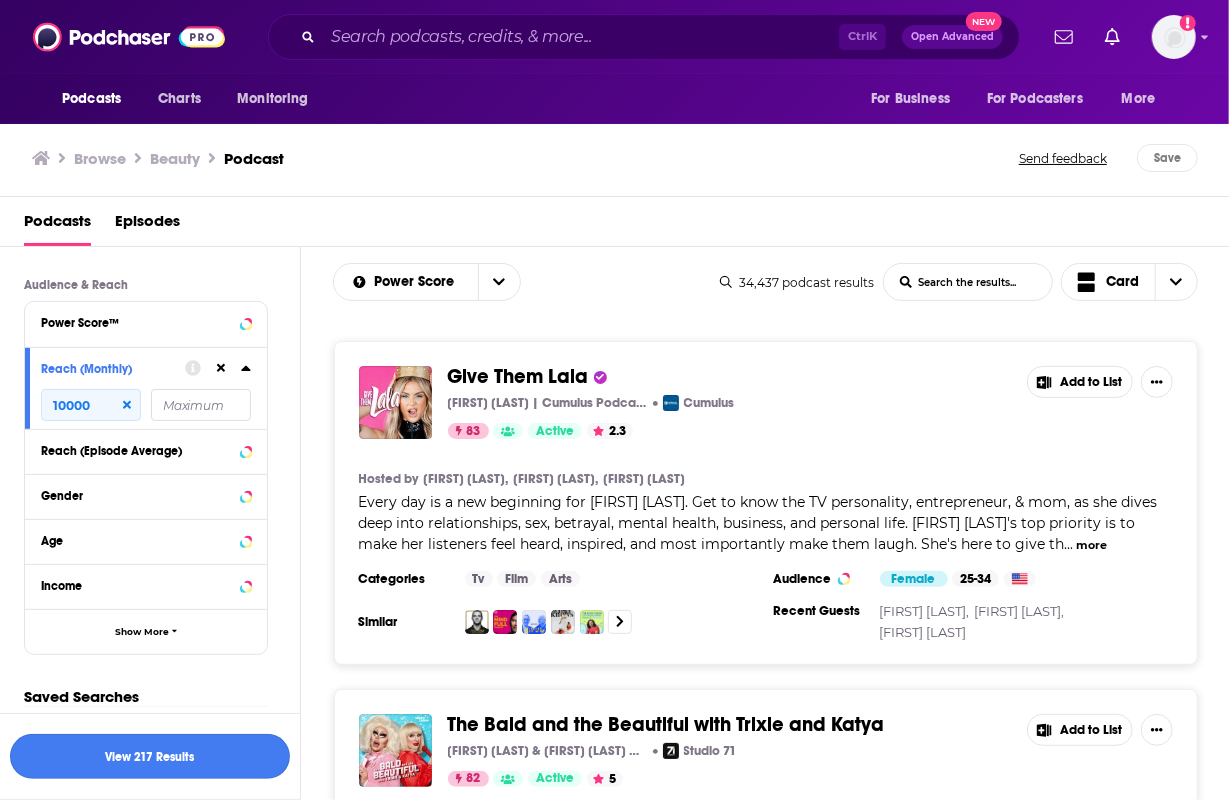 click on "View 217 Results" at bounding box center [150, 756] 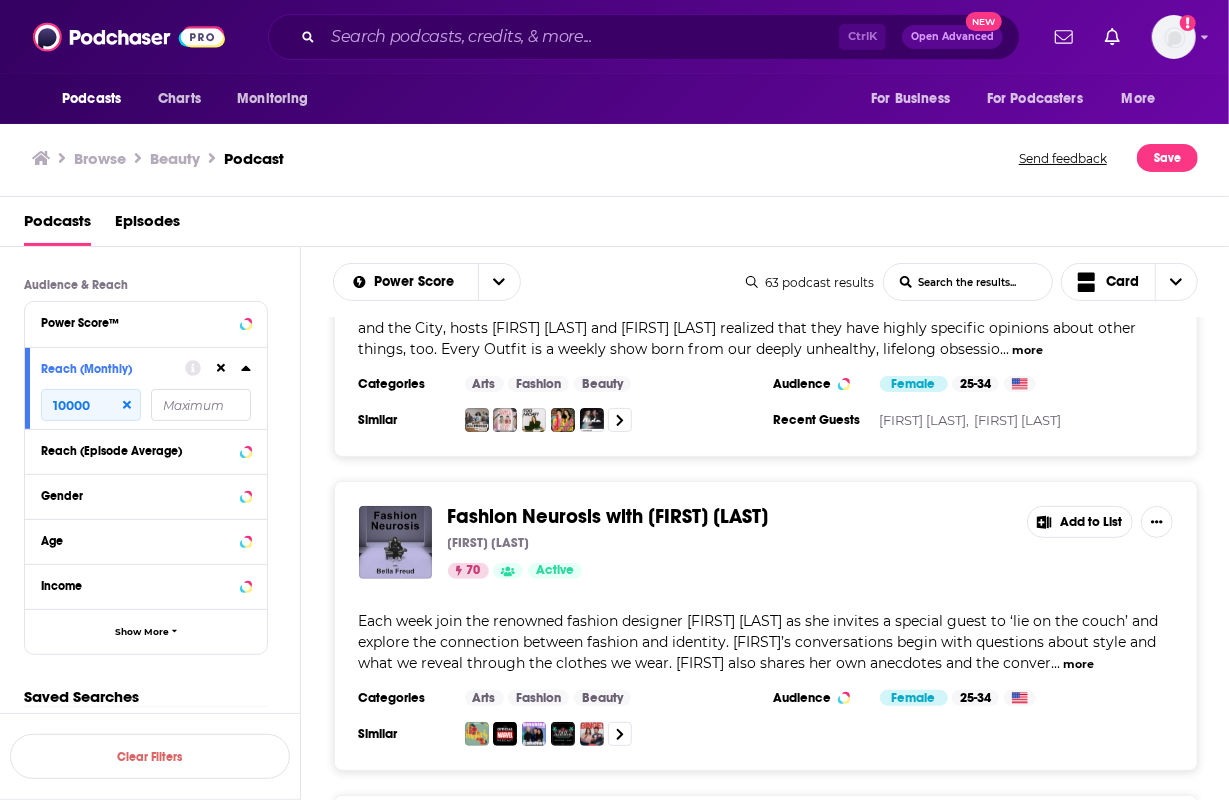 scroll, scrollTop: 4100, scrollLeft: 0, axis: vertical 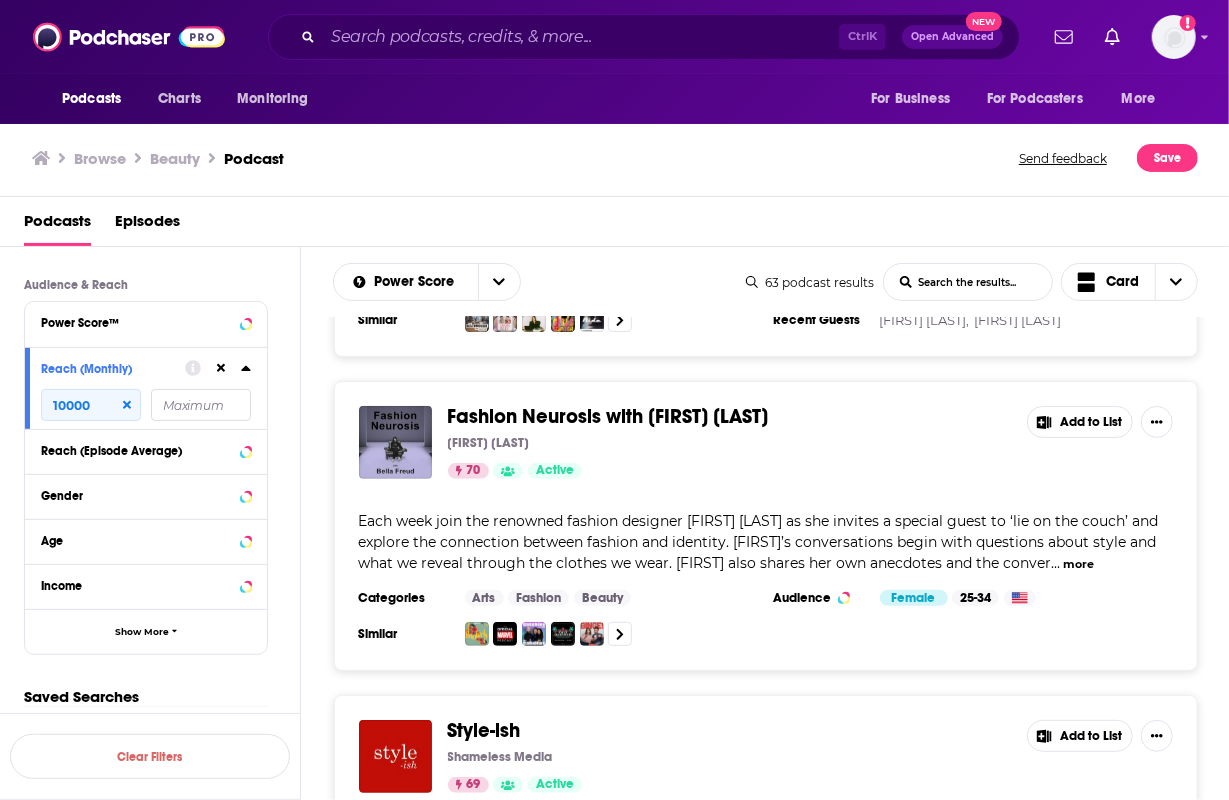 click on "more" at bounding box center [1078, 564] 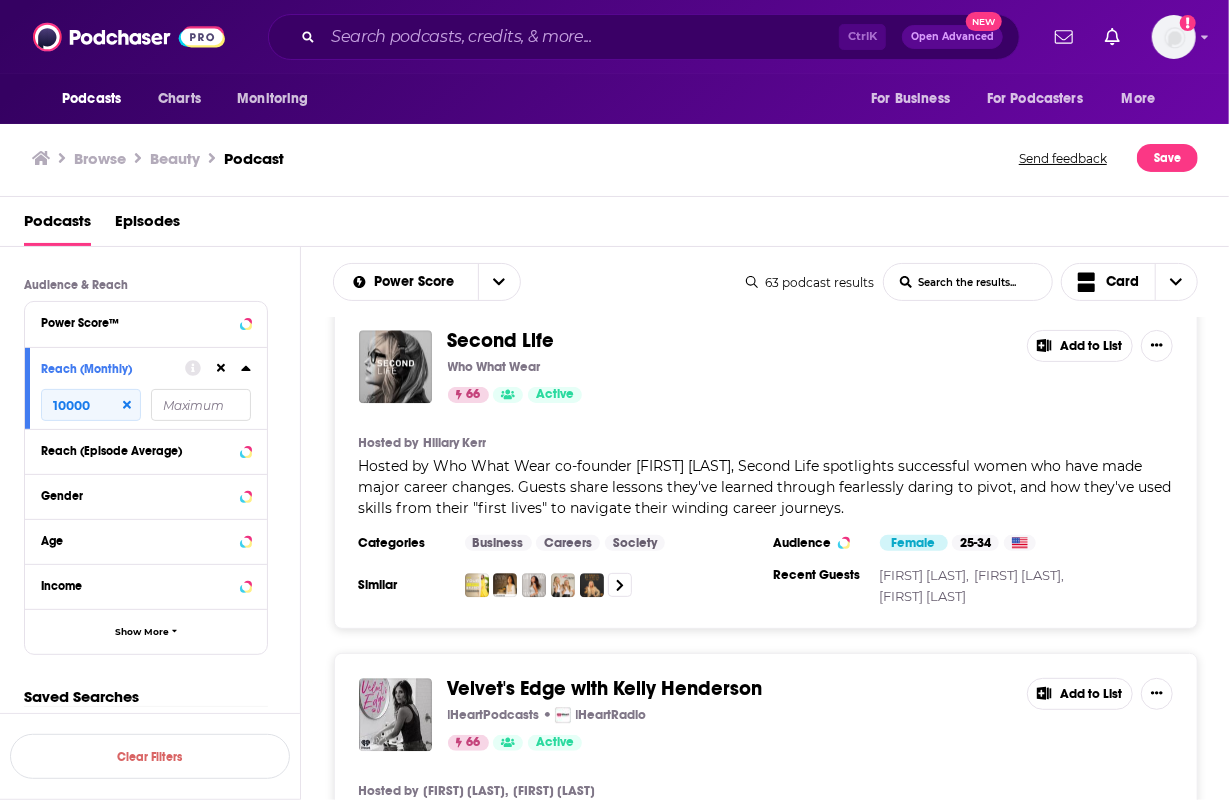 scroll, scrollTop: 6500, scrollLeft: 0, axis: vertical 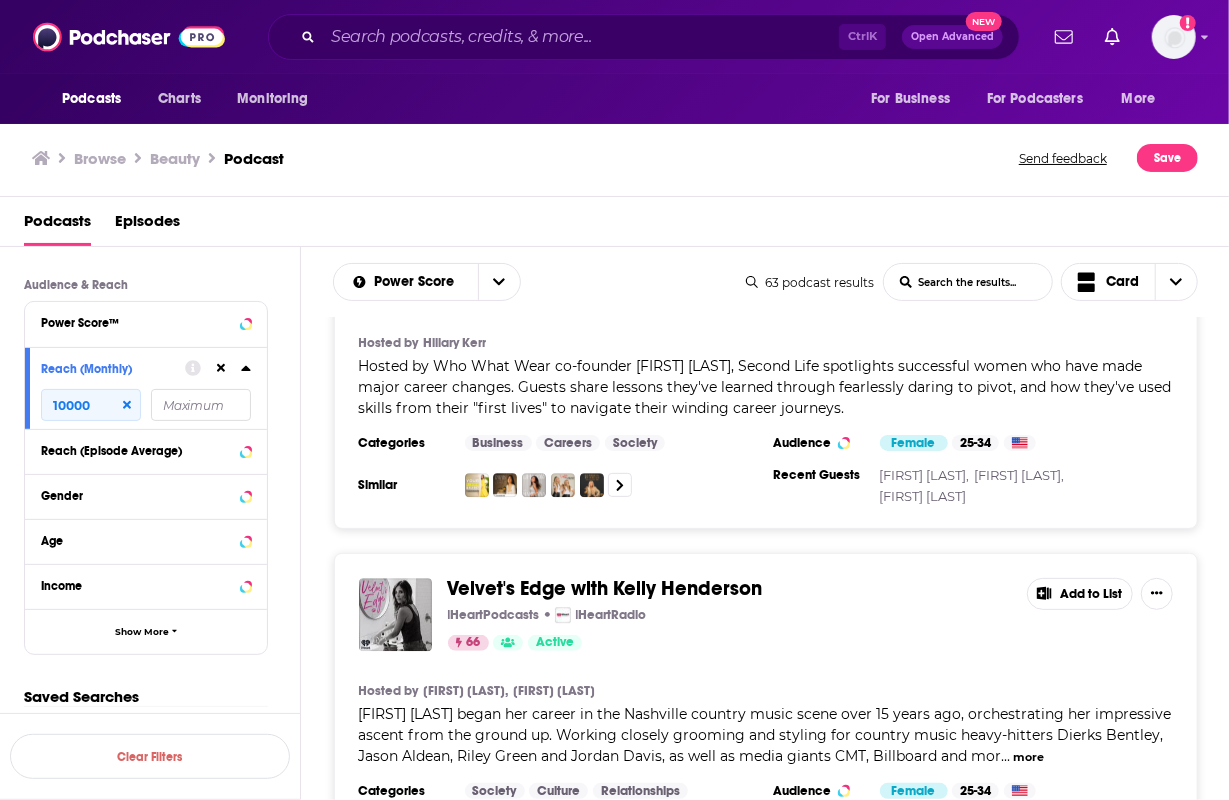 click on "Podcast Details Category Beauty 63 Business 15 Arts 63 Fashion 58 Culture 32 Society 32 Comedy 10 Fitness 9 More Categories Active Status Active Language Has Guests Has guests  Brand Safety & Suitability Political Skew Beta Network Date of First Episode Date of Last Episode Episode Length Release Schedule Episode Count Hosting Provider Rating Explicit Show Less Audience & Reach Power Score™ Reach (Monthly) 10000 Reach (Episode Average) Gender Age Income Show More" at bounding box center [162, -97] 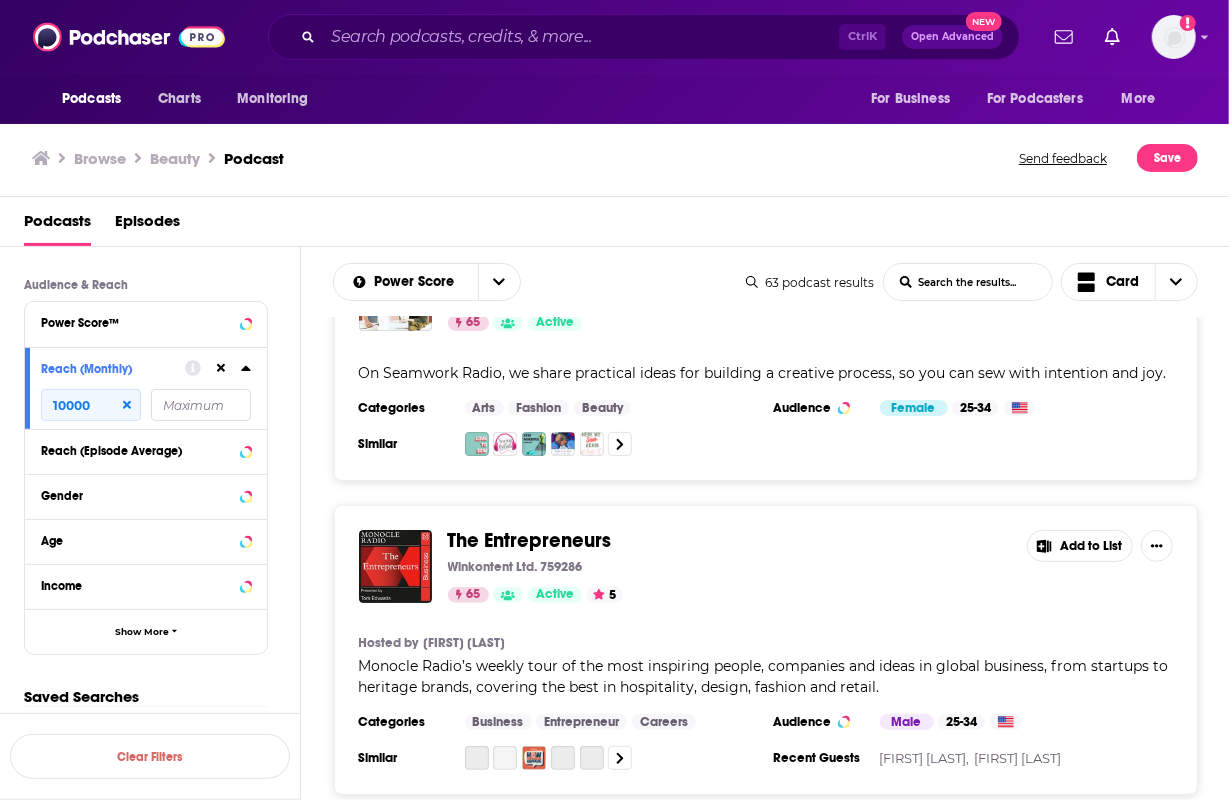 scroll, scrollTop: 7500, scrollLeft: 0, axis: vertical 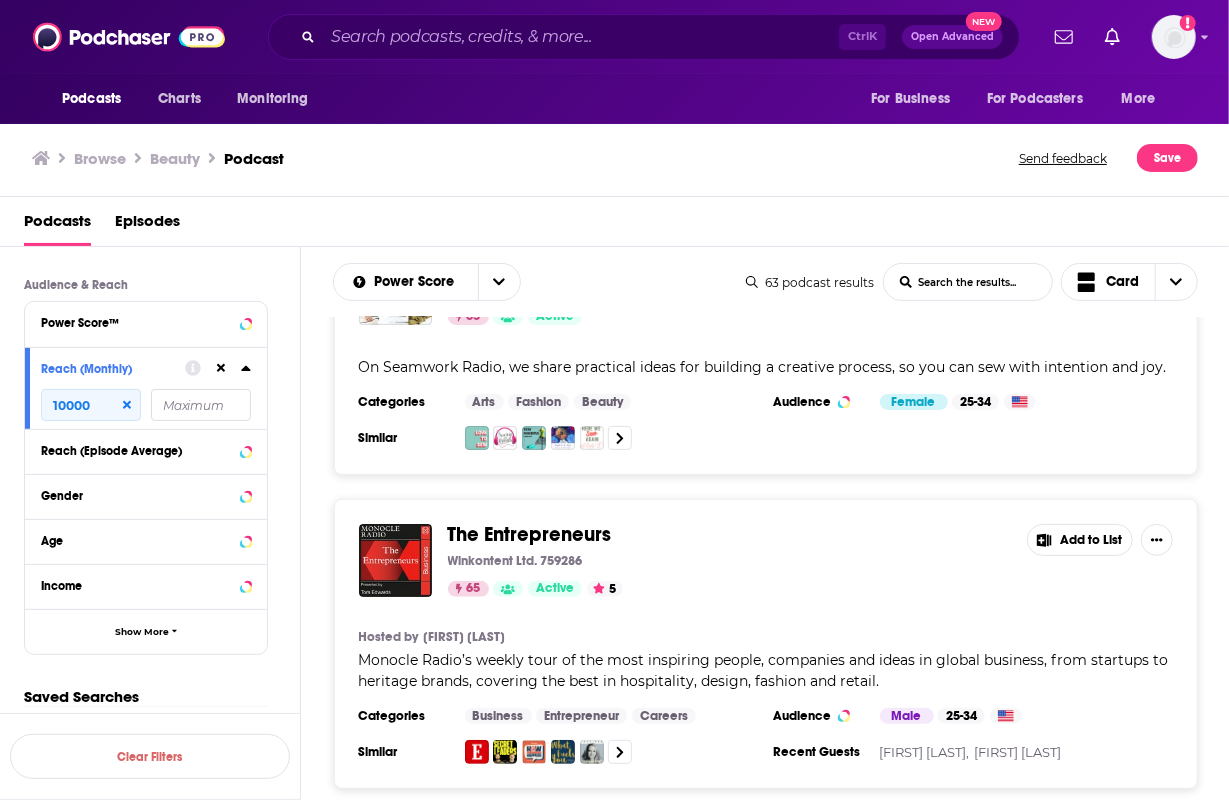 click on "Browse Beauty Podcast Send feedback Save" at bounding box center [615, 158] 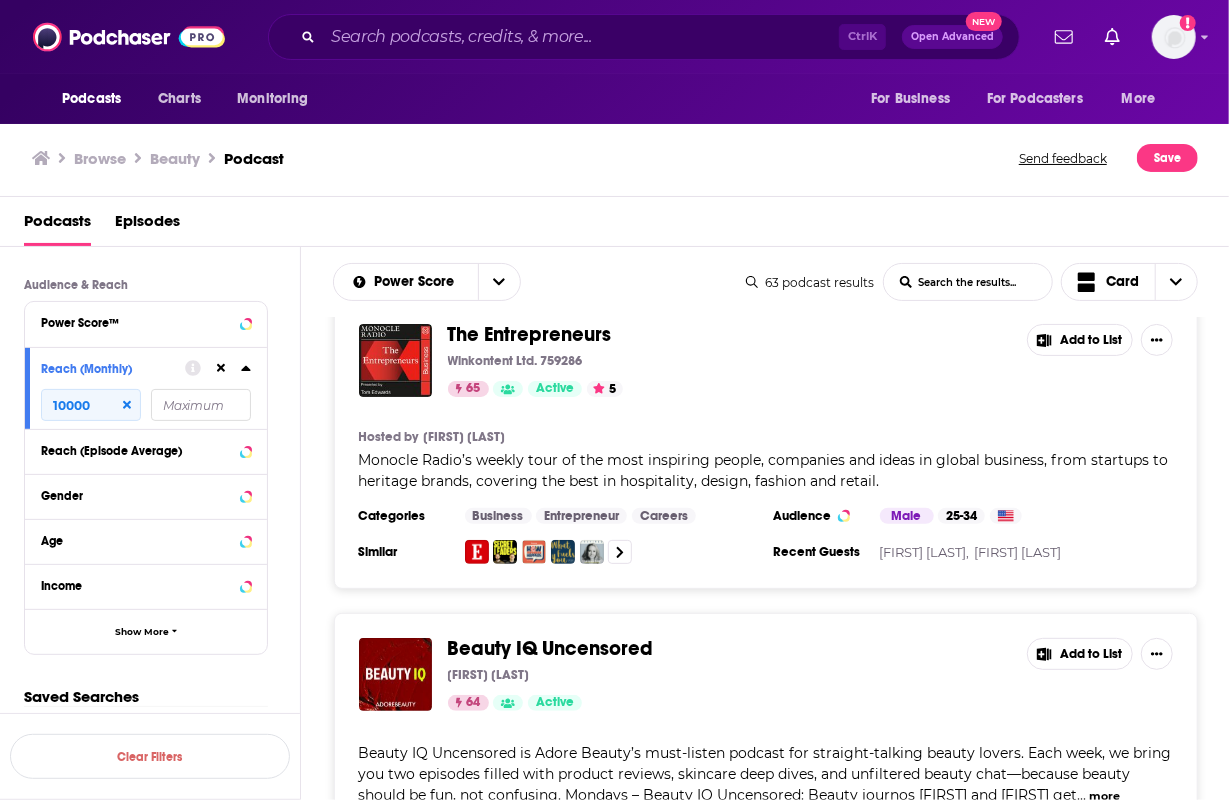 scroll, scrollTop: 7600, scrollLeft: 0, axis: vertical 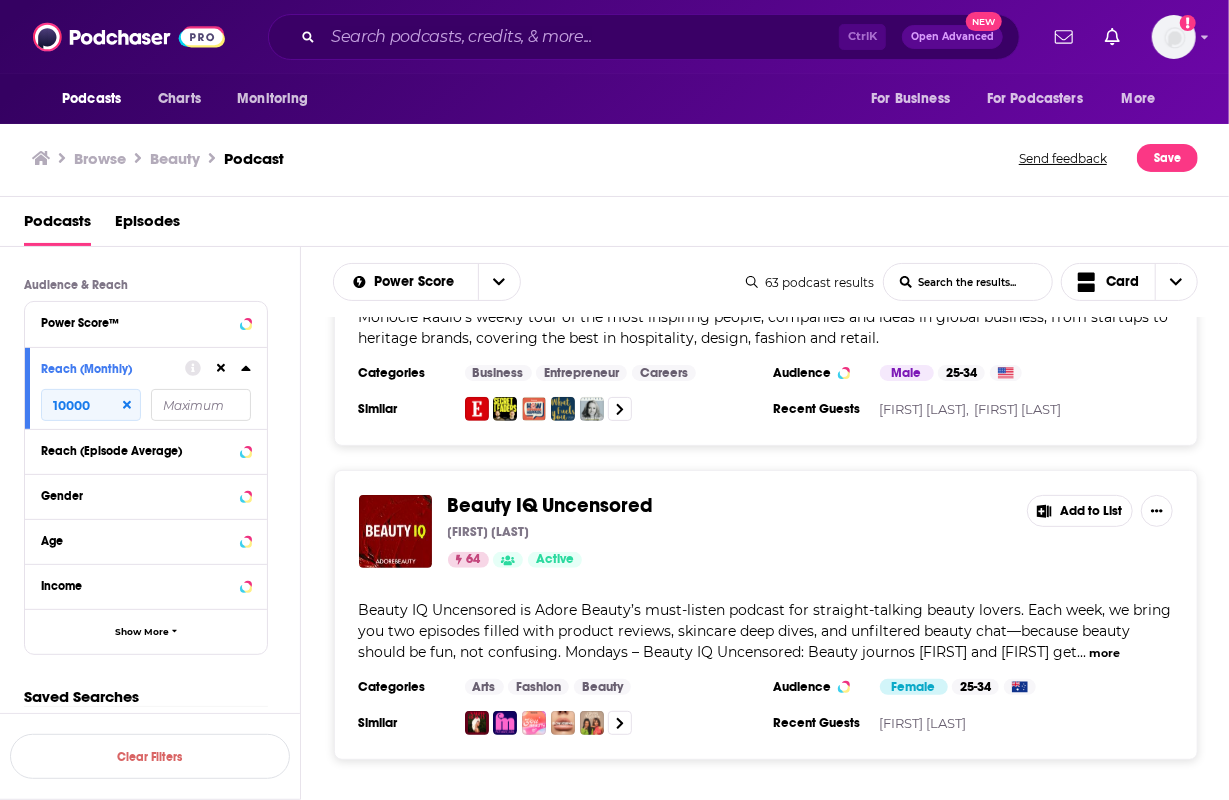 click on "more" at bounding box center (1104, 653) 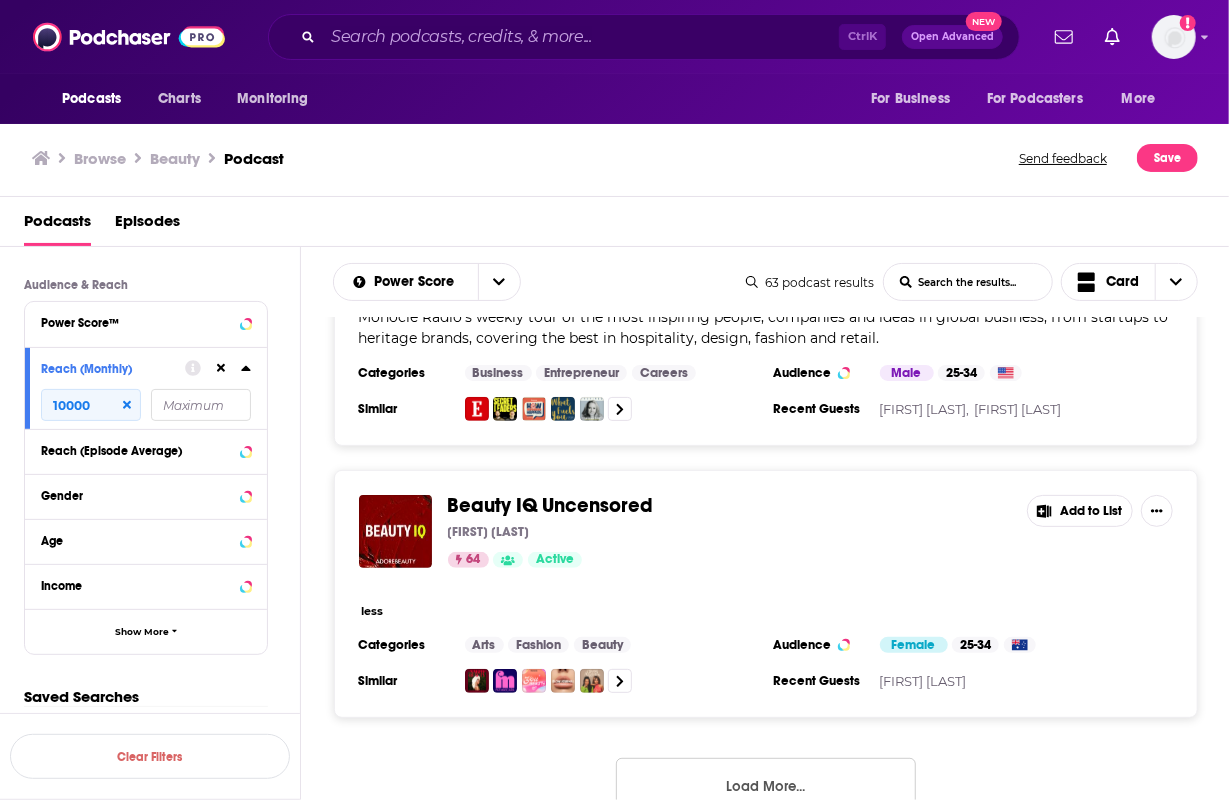 scroll, scrollTop: 7801, scrollLeft: 0, axis: vertical 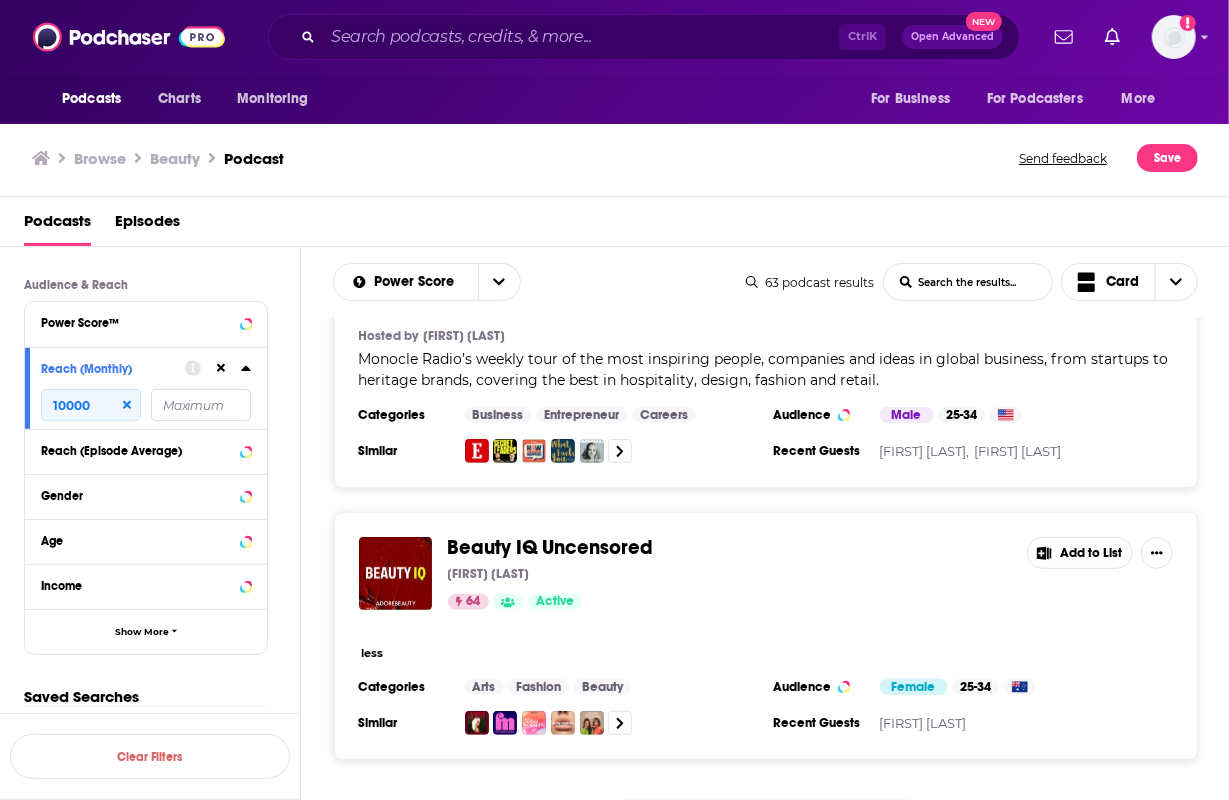 click on "Load More..." at bounding box center [766, 827] 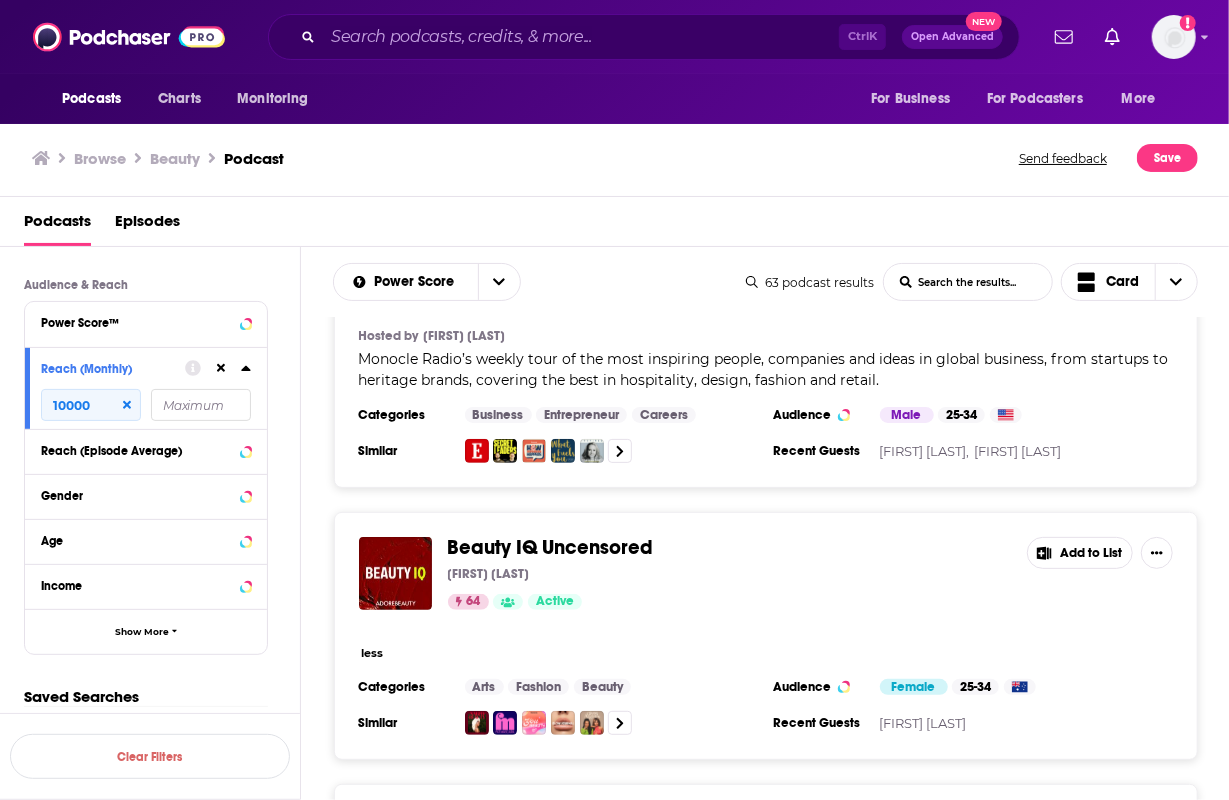 click on "Beauty IQ Uncensored Jasmine Riley 64 Active Add to List less Categories Arts Fashion Beauty Audience Female 25-34 Similar Recent Guests Bailey Sarian Add to List" at bounding box center (765, 636) 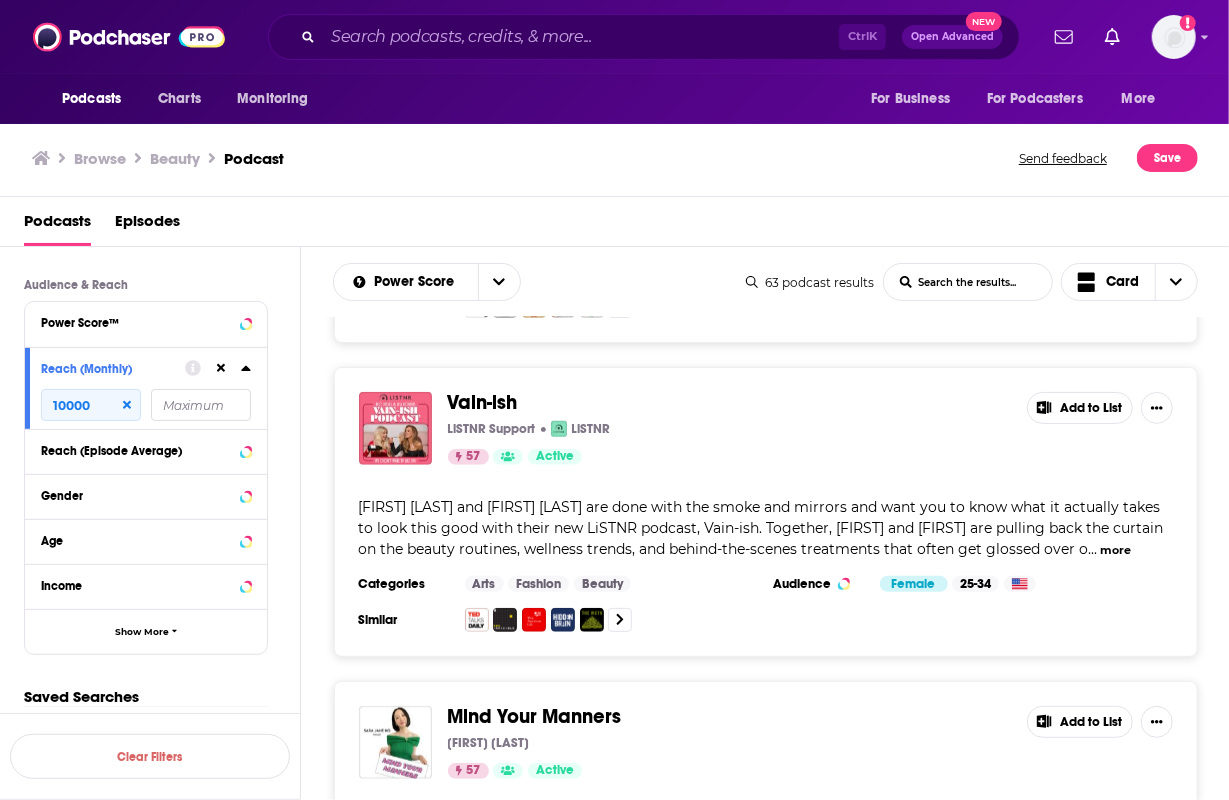 scroll, scrollTop: 15774, scrollLeft: 0, axis: vertical 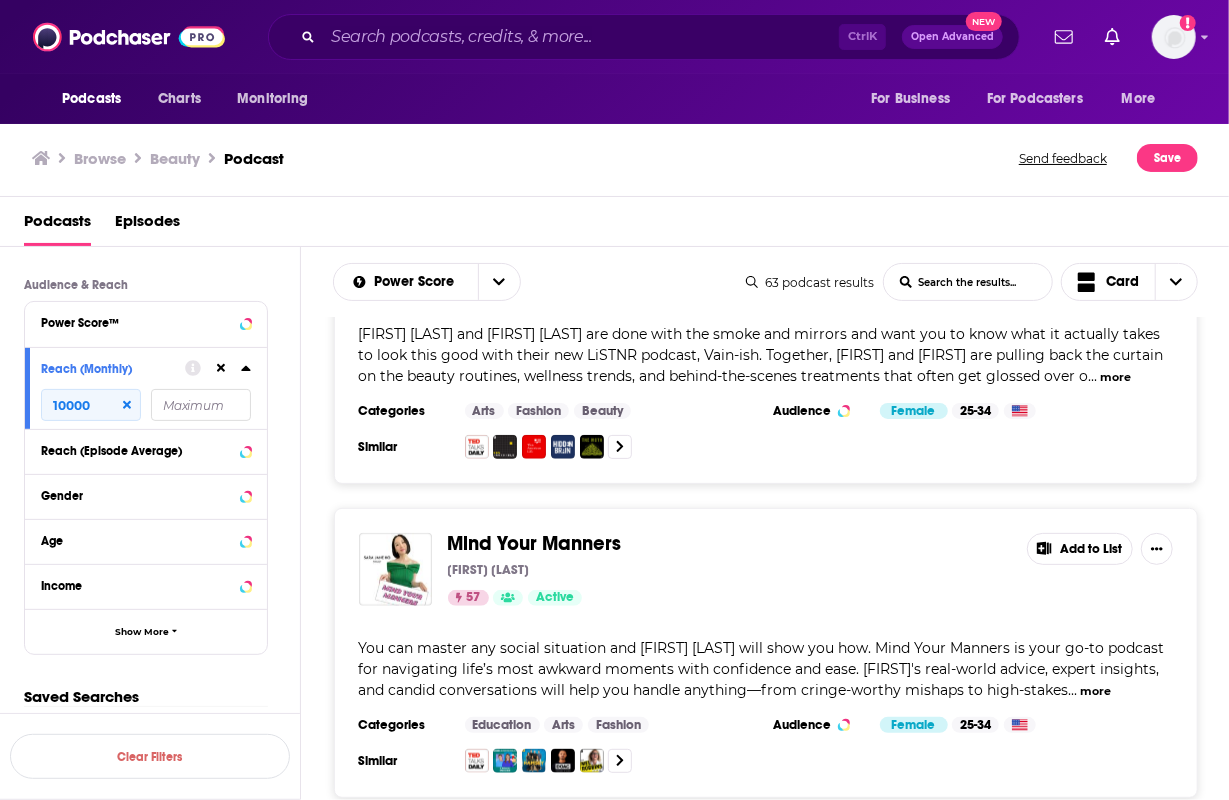 click on "Load More..." at bounding box center (766, 865) 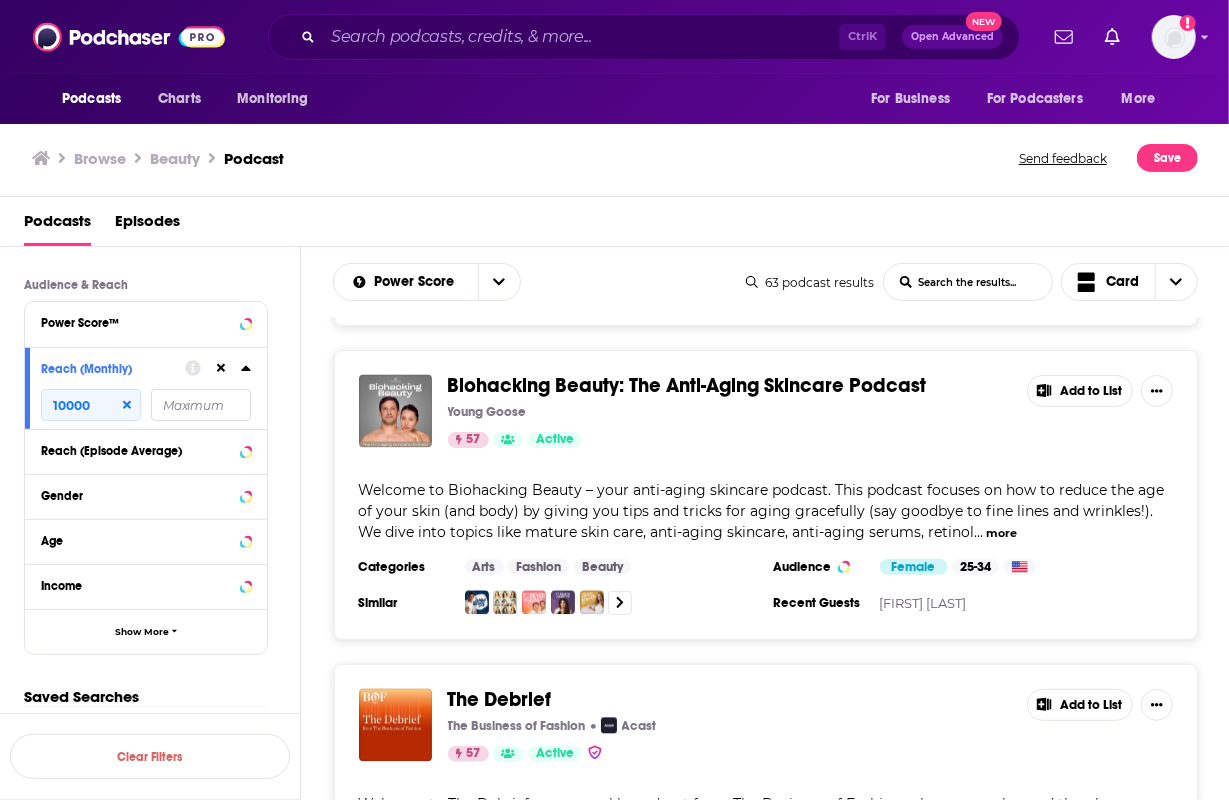 scroll, scrollTop: 16674, scrollLeft: 0, axis: vertical 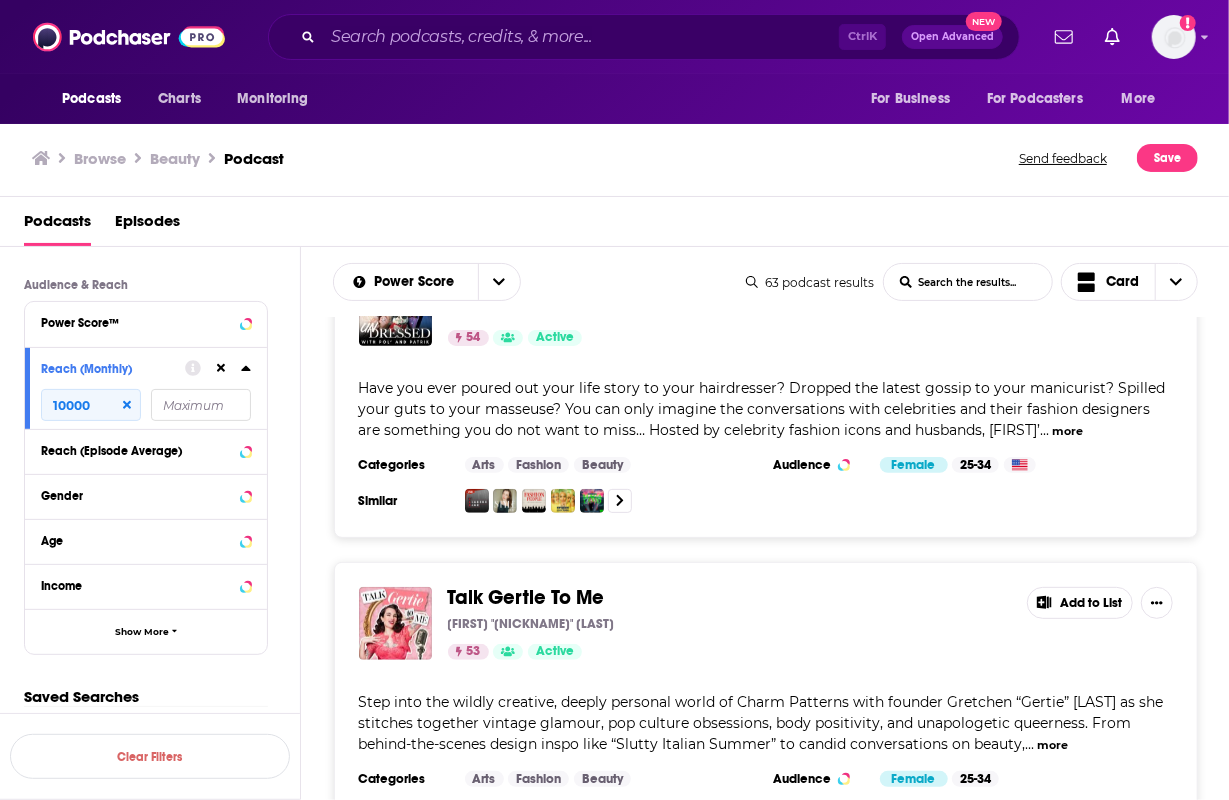 click on "Podcasts Episodes" at bounding box center [619, 225] 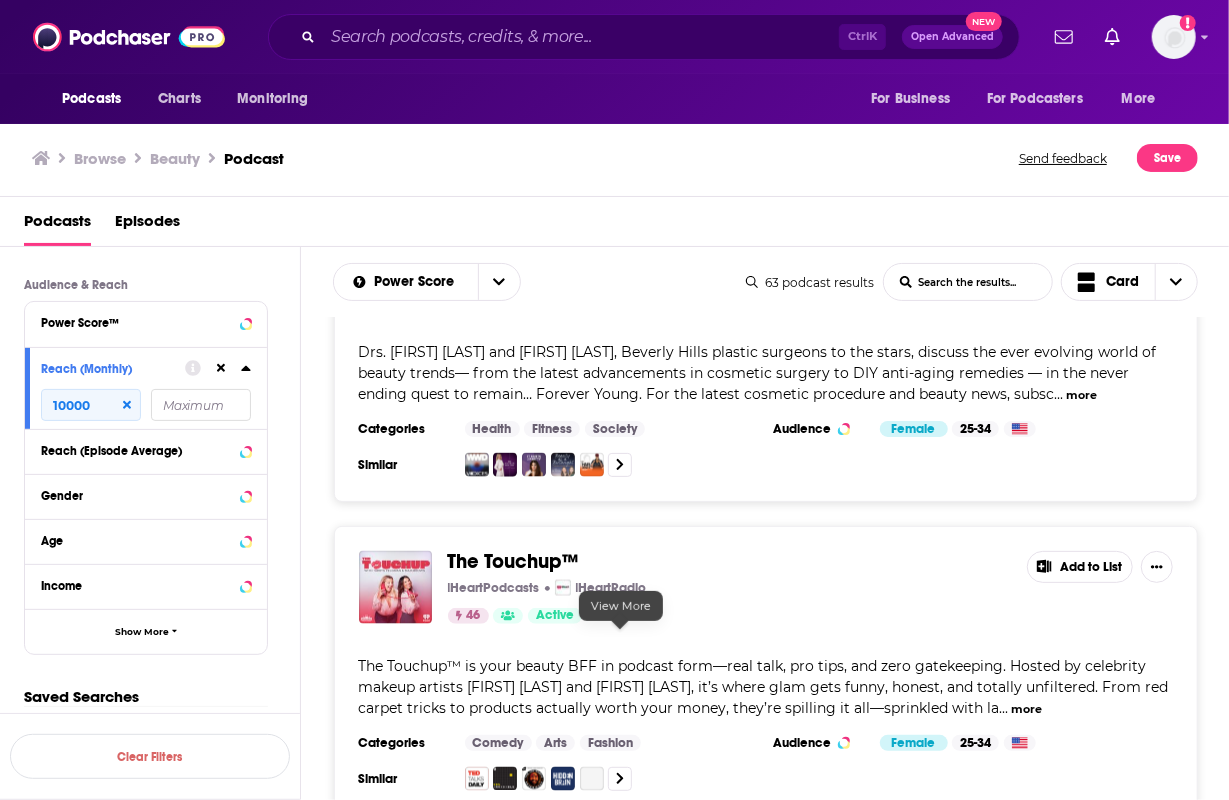 scroll, scrollTop: 19847, scrollLeft: 0, axis: vertical 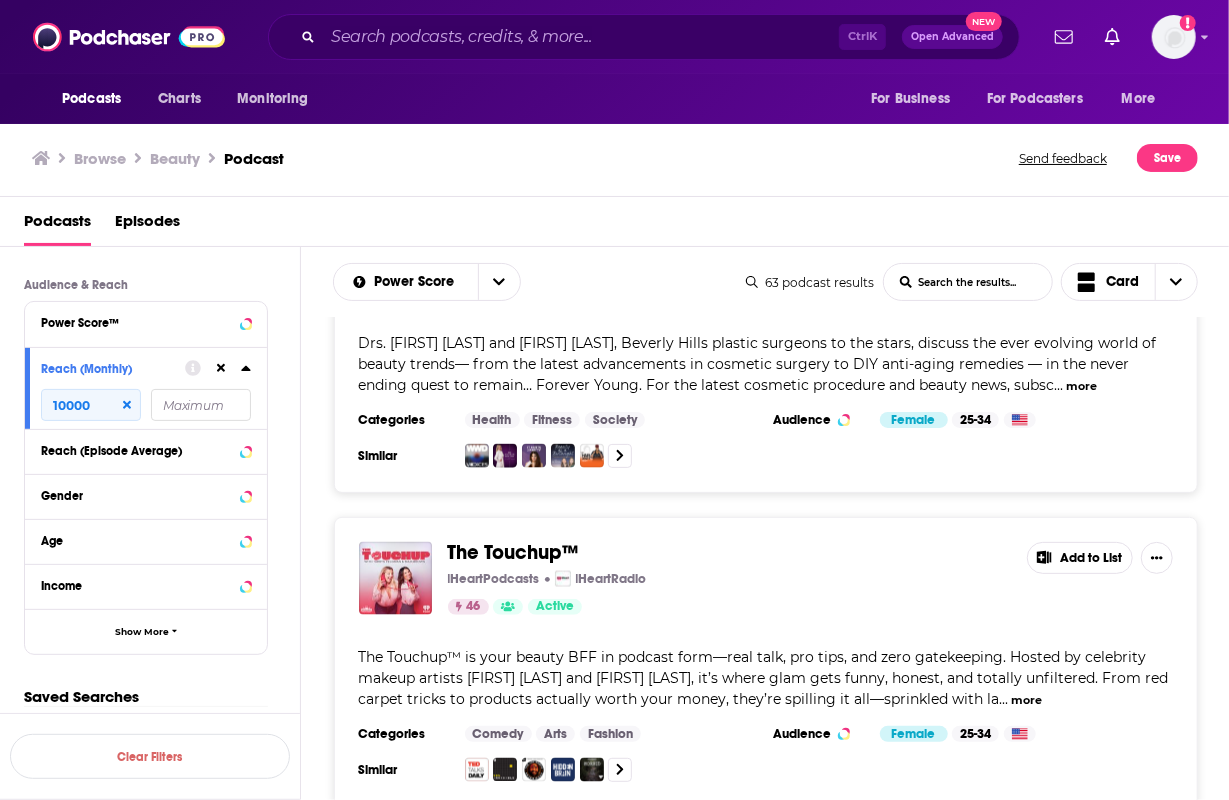click on "That's all there is!" at bounding box center [766, 874] 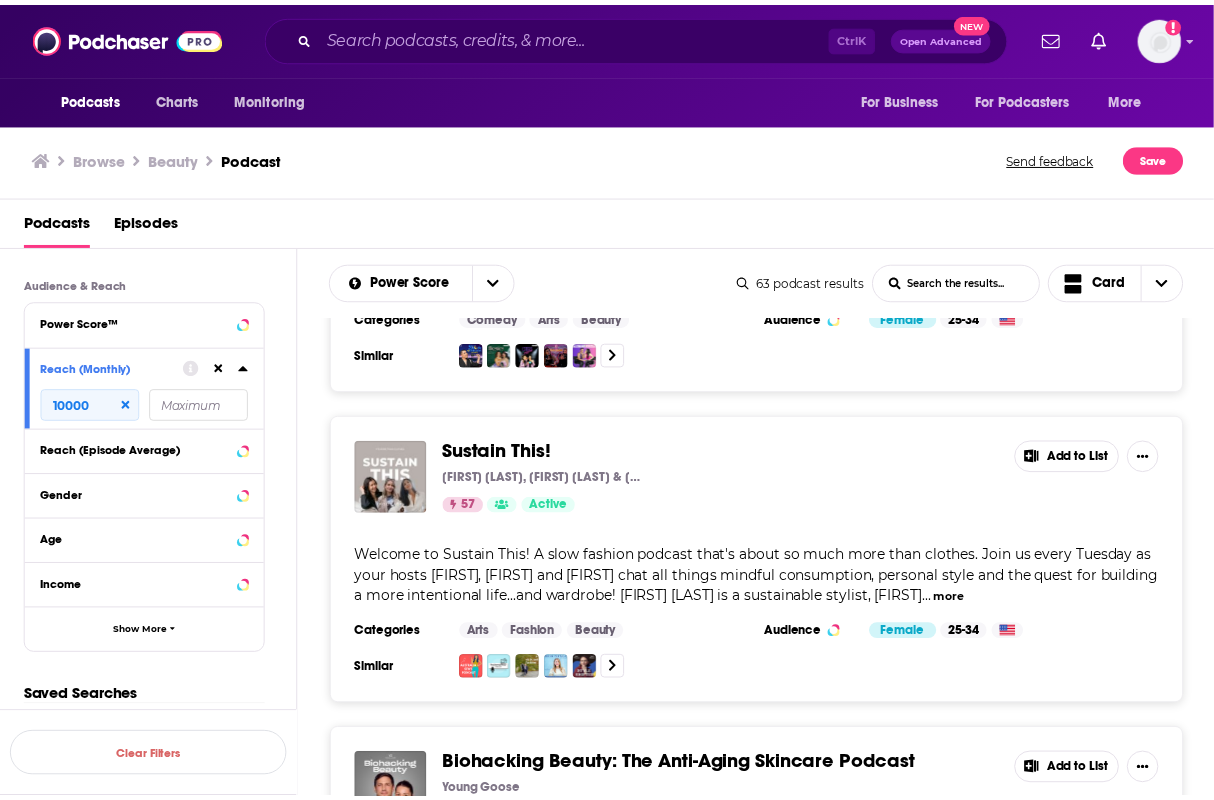 scroll, scrollTop: 16647, scrollLeft: 0, axis: vertical 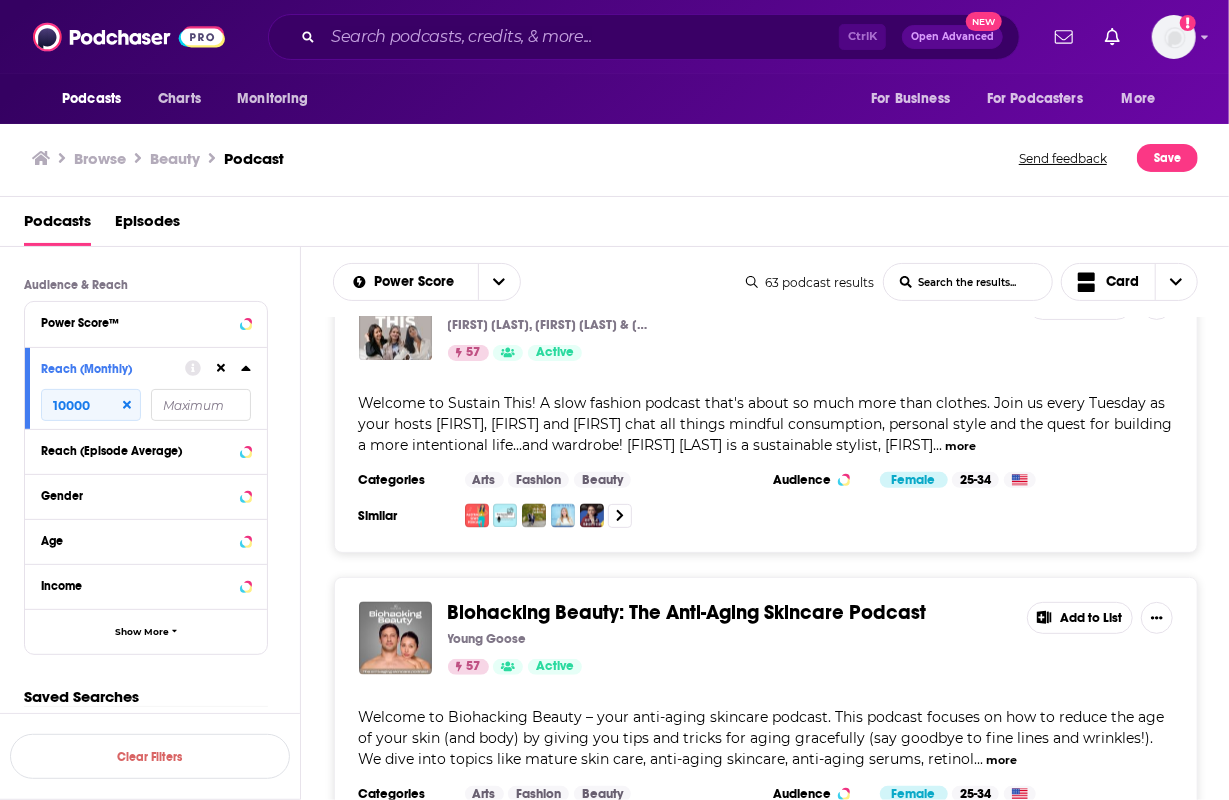 click on "Biohacking Beauty: The Anti-Aging Skincare Podcast" at bounding box center (687, 612) 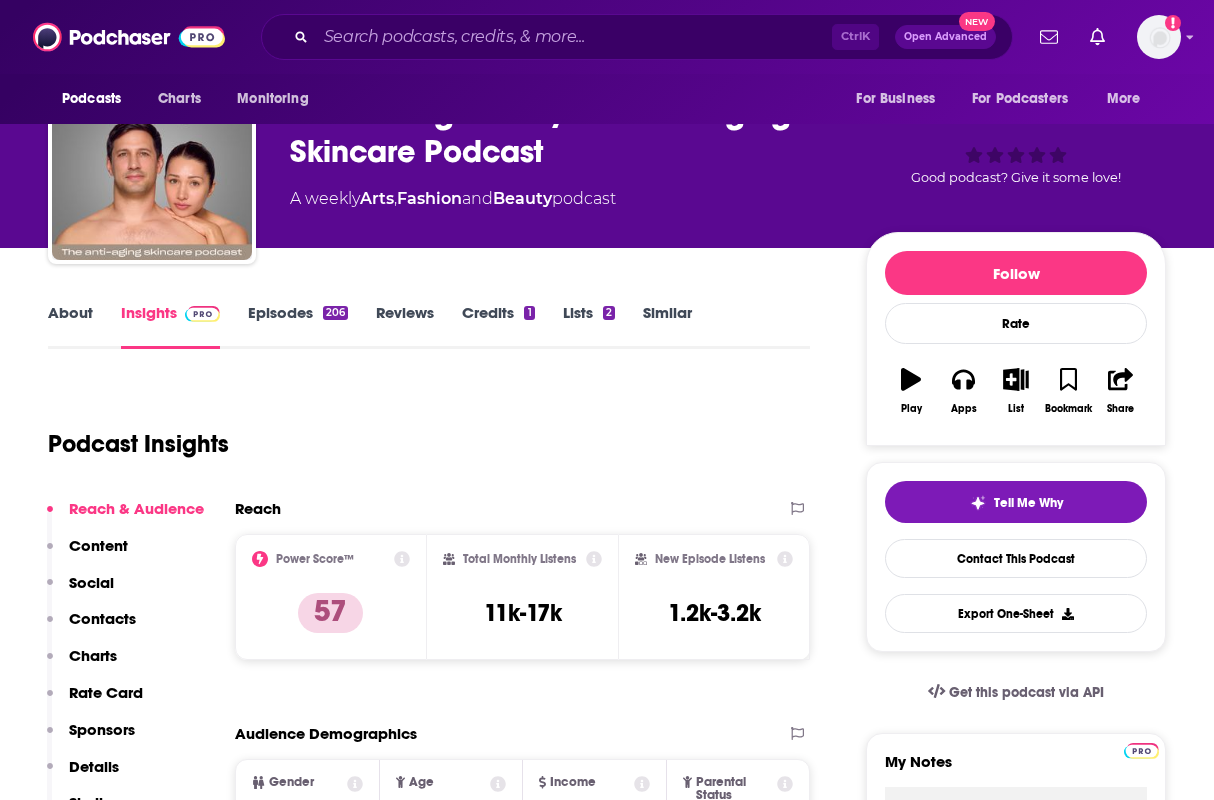 scroll, scrollTop: 200, scrollLeft: 0, axis: vertical 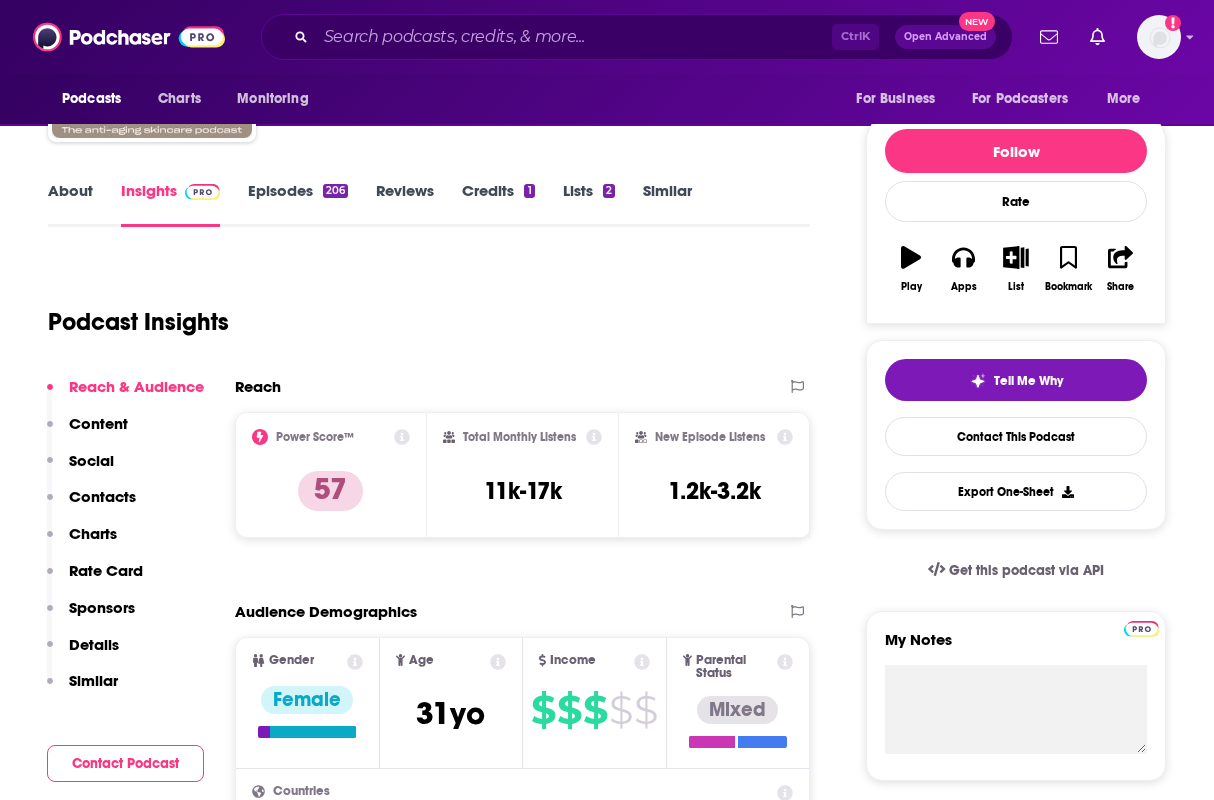 click on "Episodes 206" at bounding box center (298, 204) 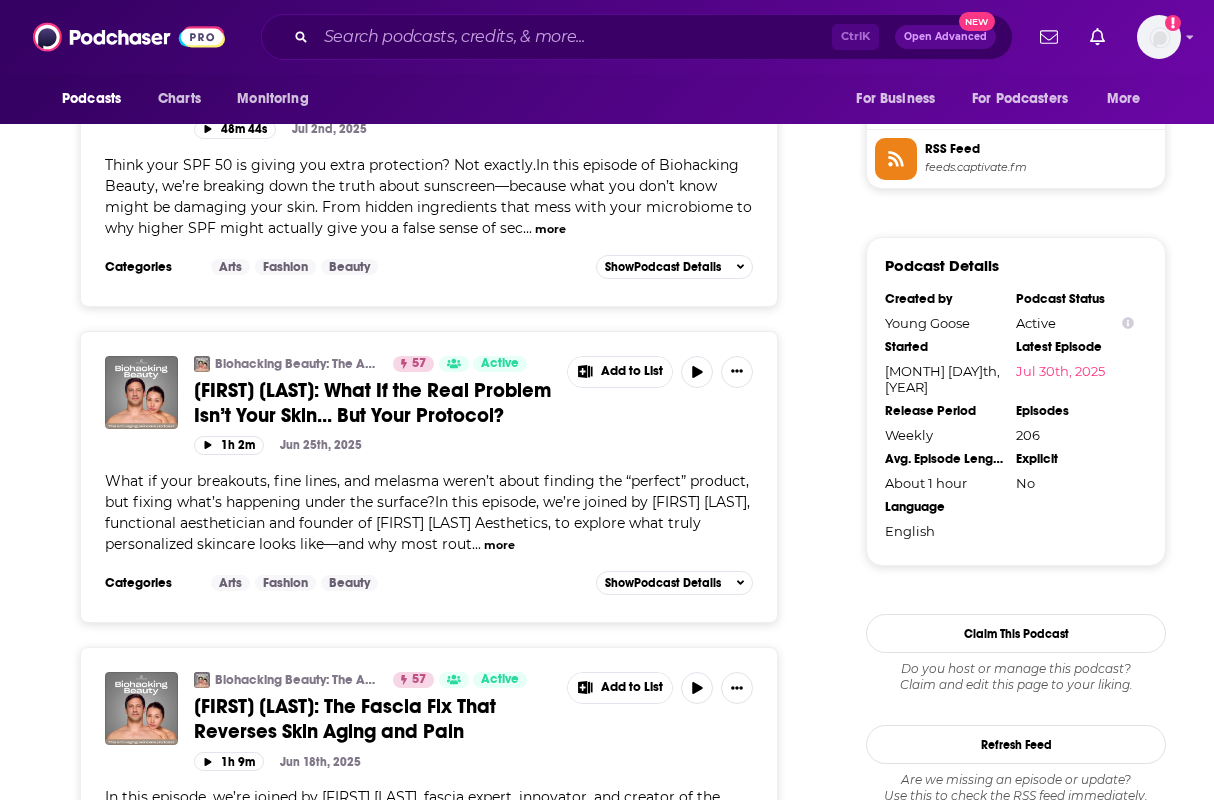 scroll, scrollTop: 1900, scrollLeft: 0, axis: vertical 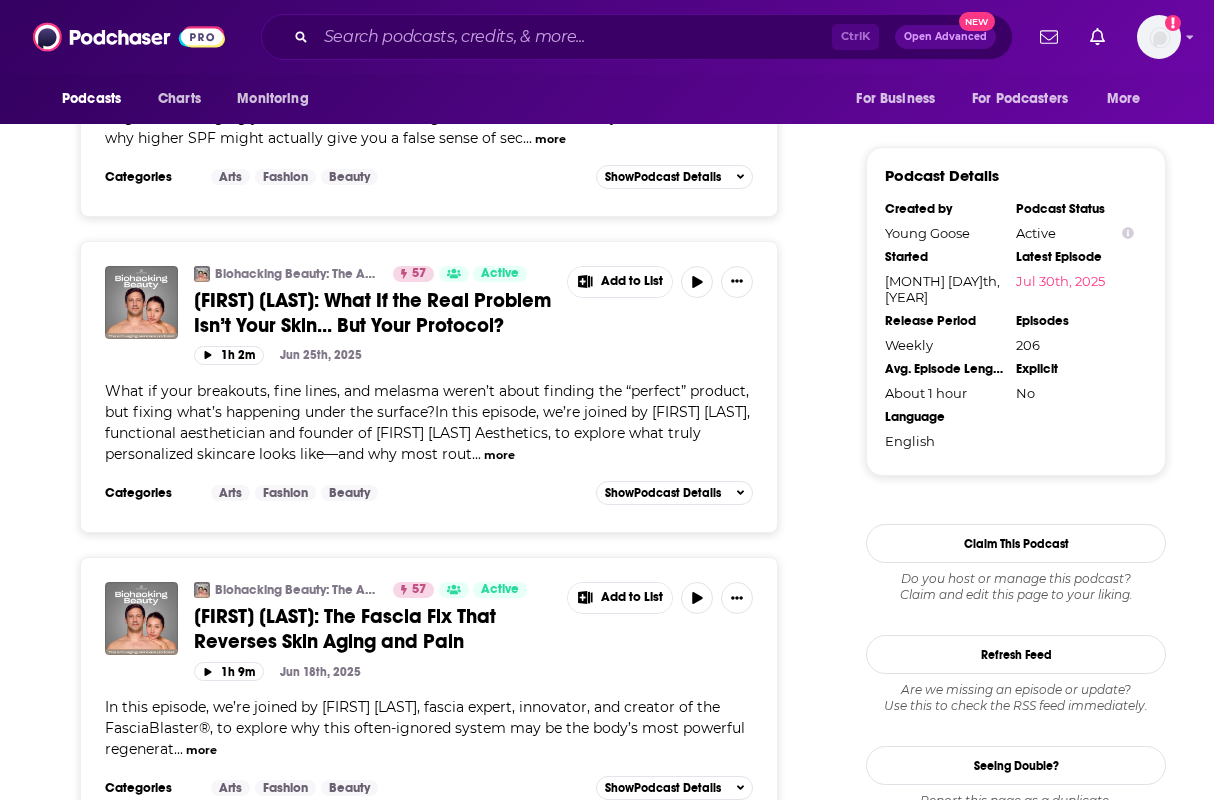 click on "more" at bounding box center (499, 455) 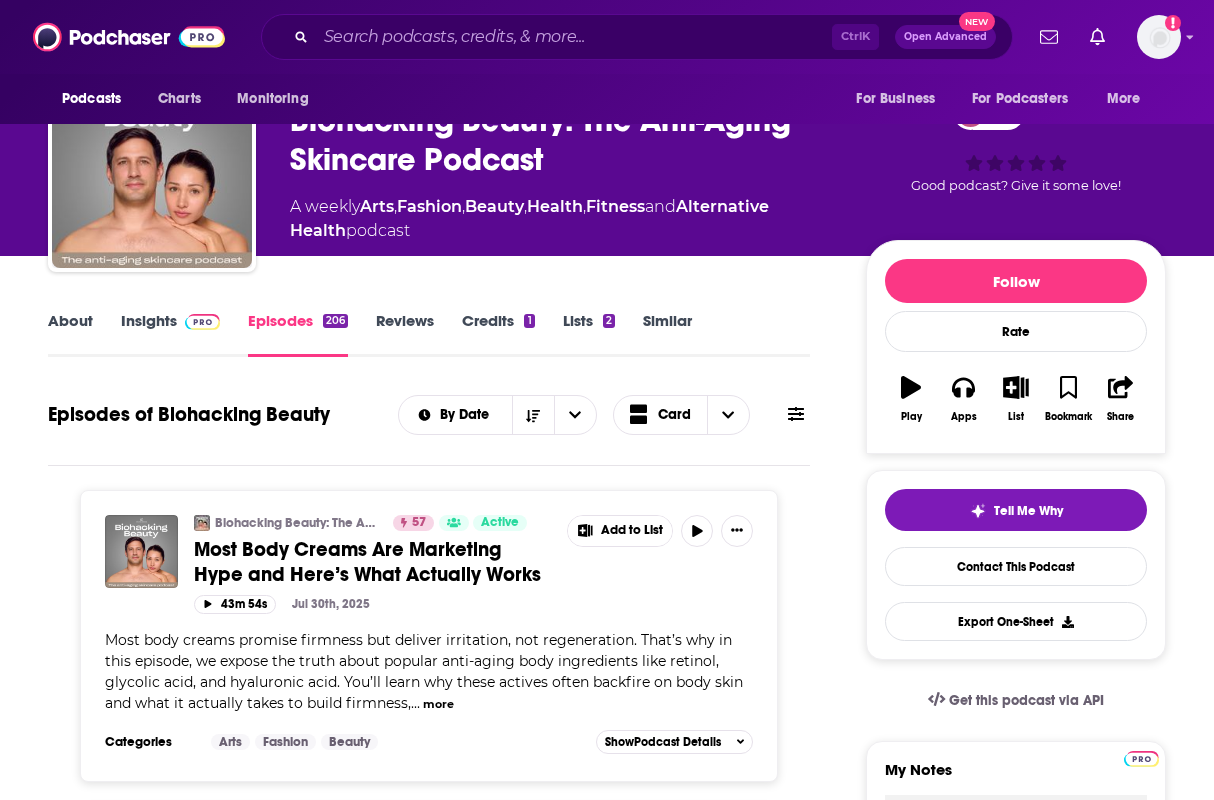 scroll, scrollTop: 0, scrollLeft: 0, axis: both 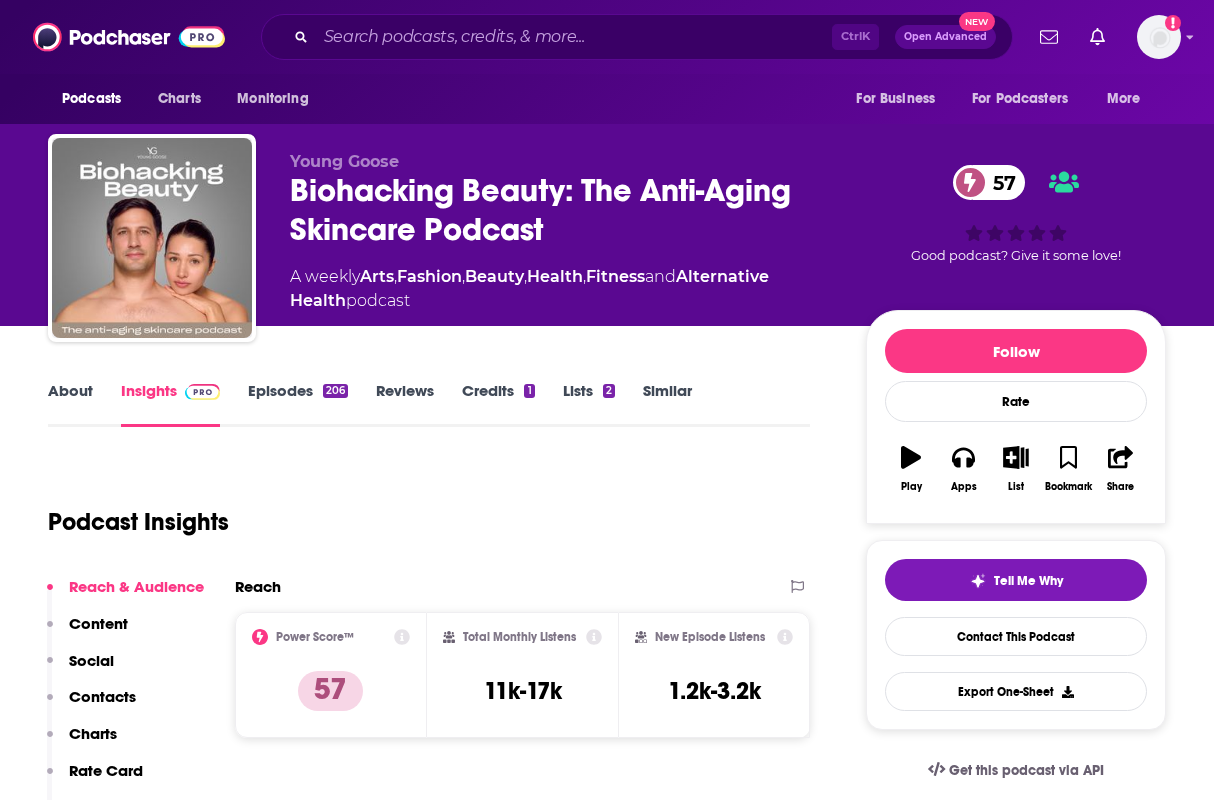 click on "Podcast Insights" at bounding box center [421, 510] 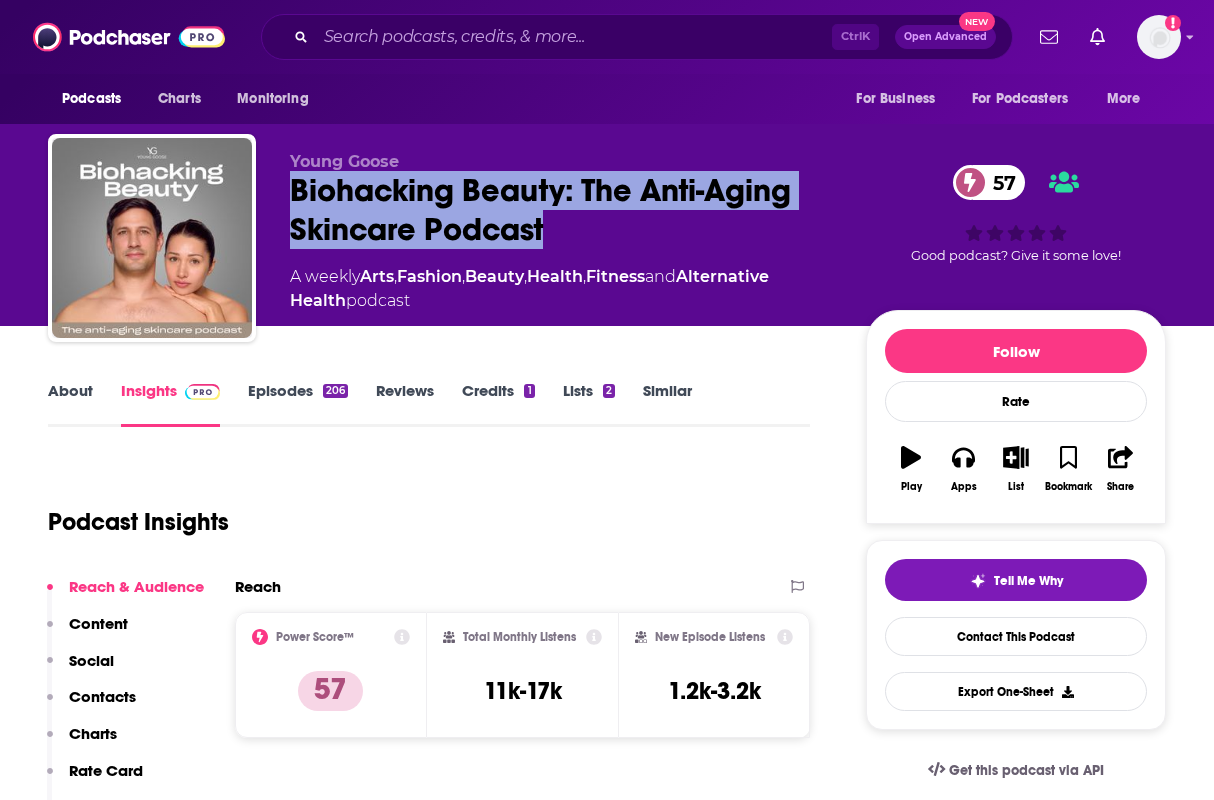 drag, startPoint x: 291, startPoint y: 181, endPoint x: 556, endPoint y: 241, distance: 271.70755 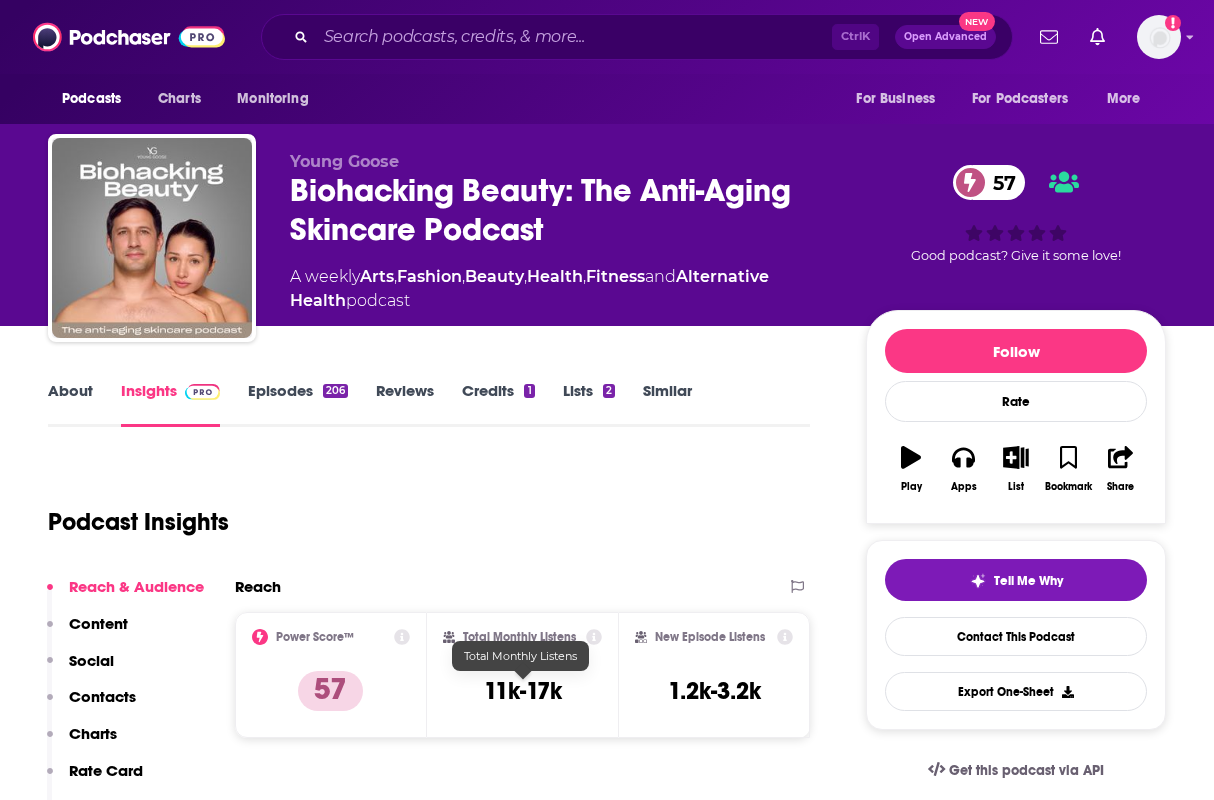 click on "11k-17k" at bounding box center [523, 691] 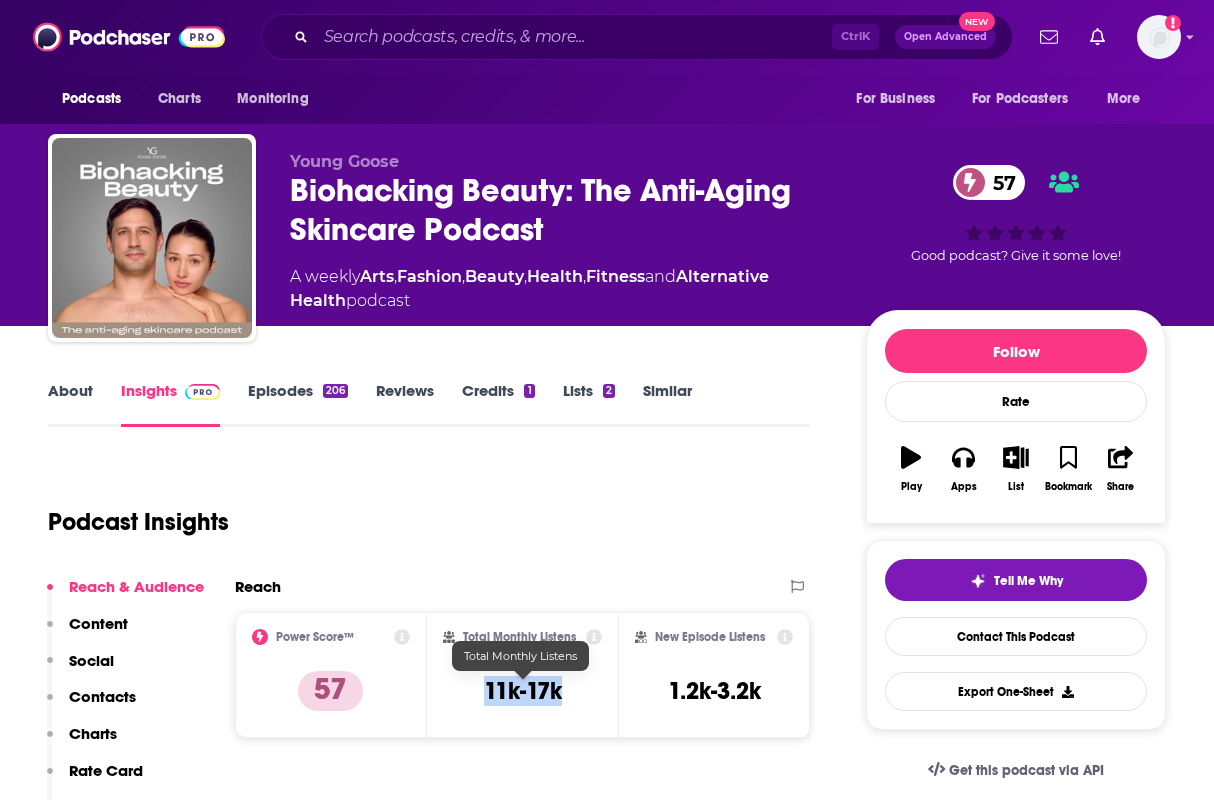 drag, startPoint x: 485, startPoint y: 687, endPoint x: 578, endPoint y: 690, distance: 93.04838 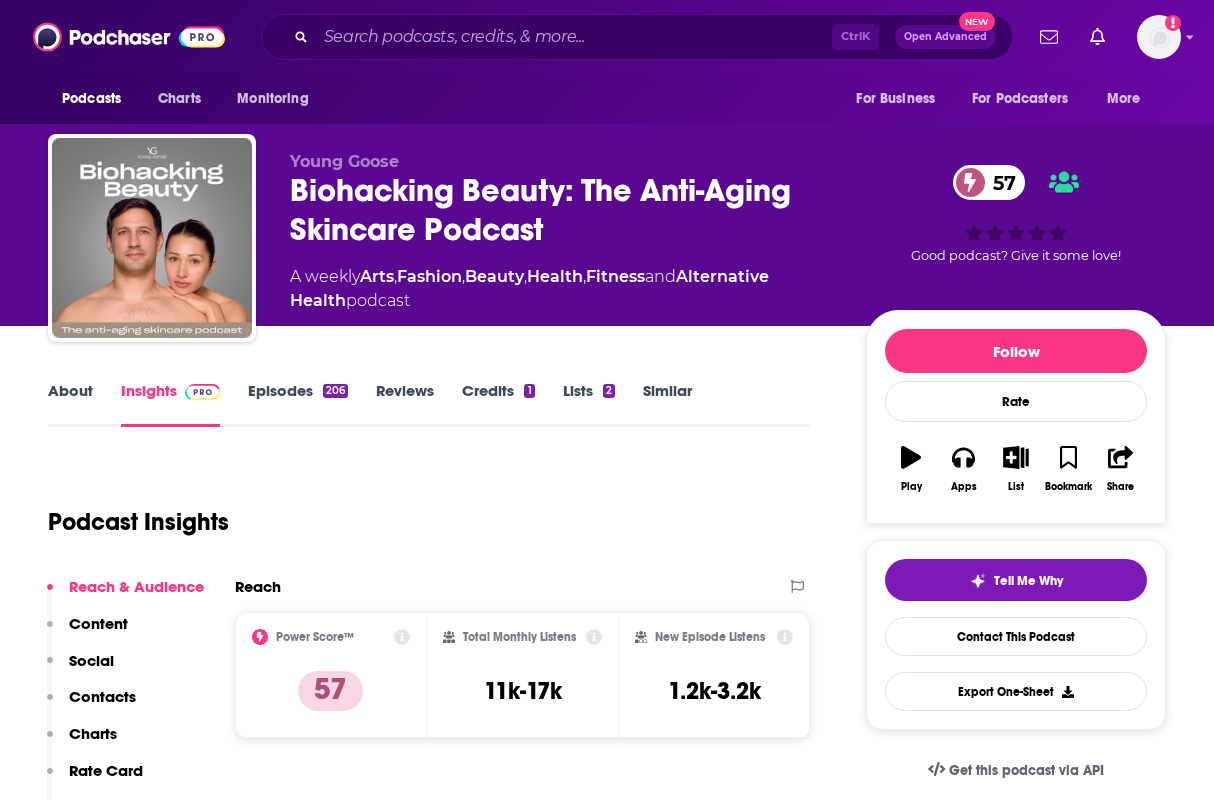 click on "Biohacking Beauty: The Anti-Aging Skincare Podcast 57" at bounding box center (562, 210) 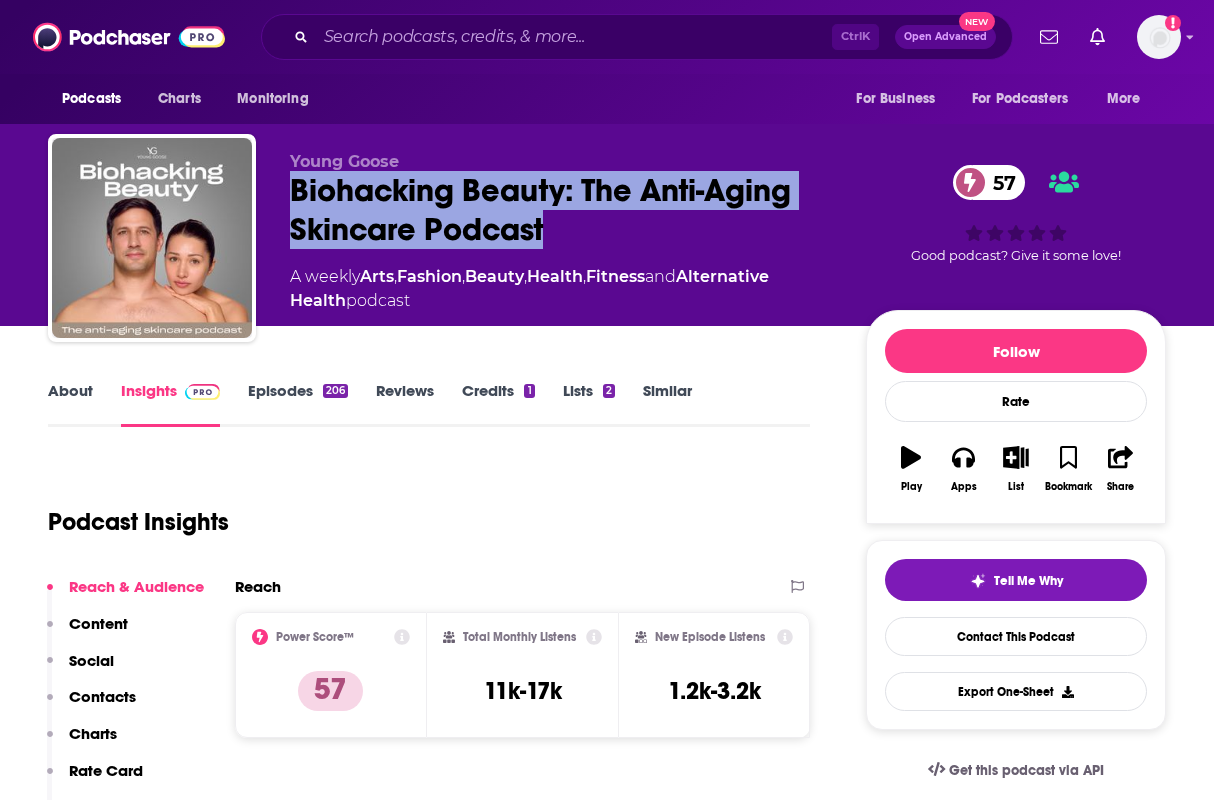 drag, startPoint x: 285, startPoint y: 187, endPoint x: 558, endPoint y: 235, distance: 277.18765 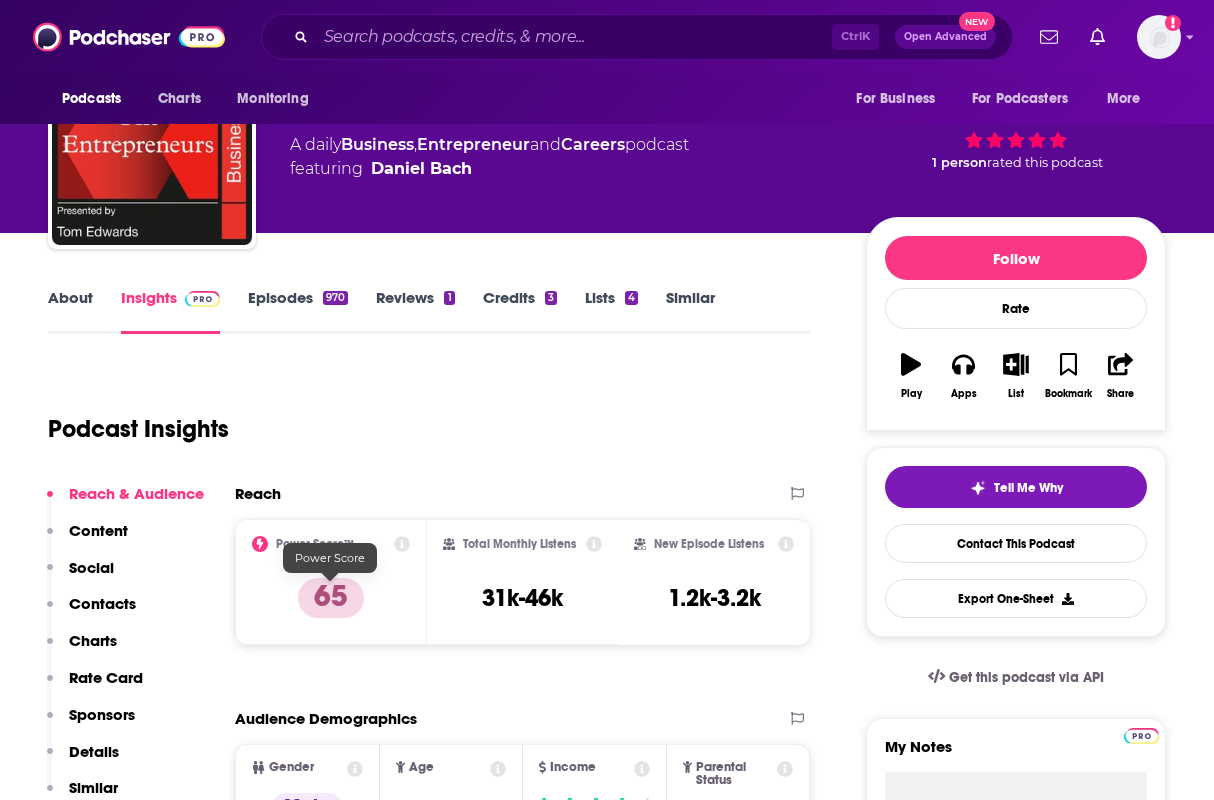 scroll, scrollTop: 0, scrollLeft: 0, axis: both 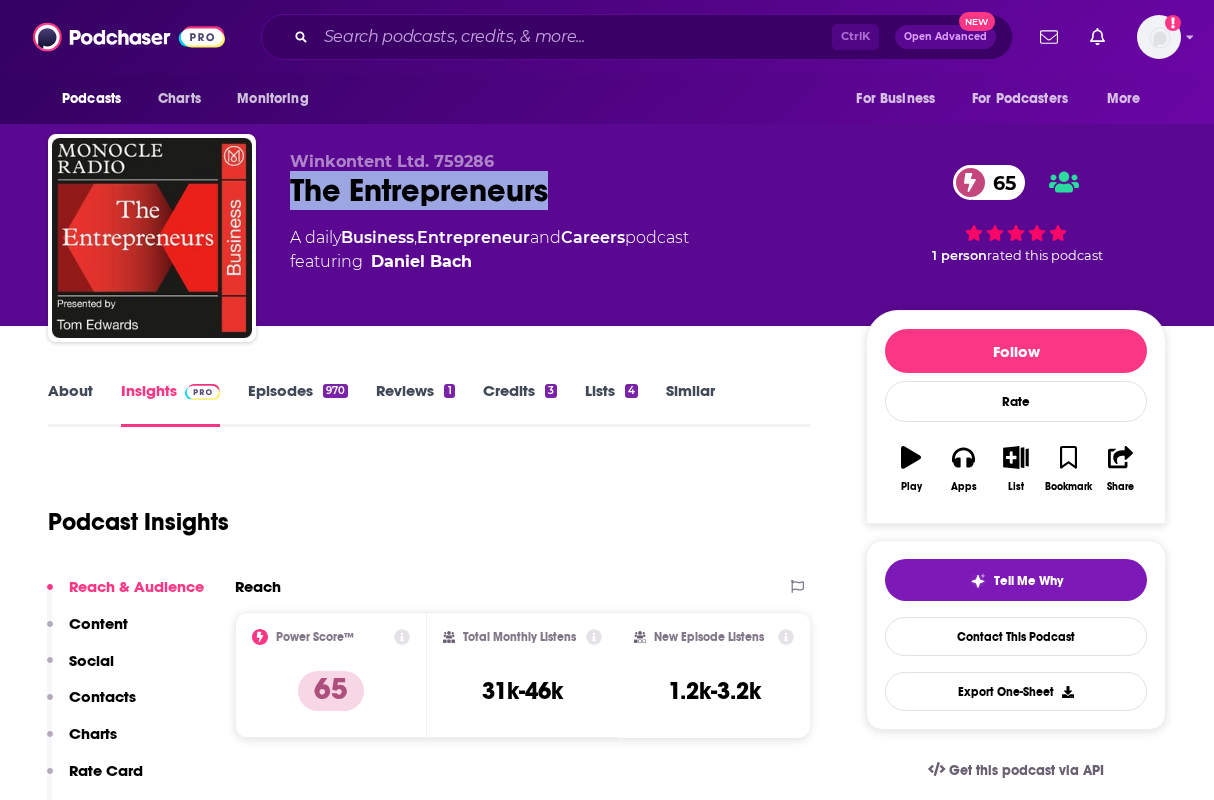 drag, startPoint x: 290, startPoint y: 189, endPoint x: 642, endPoint y: 181, distance: 352.0909 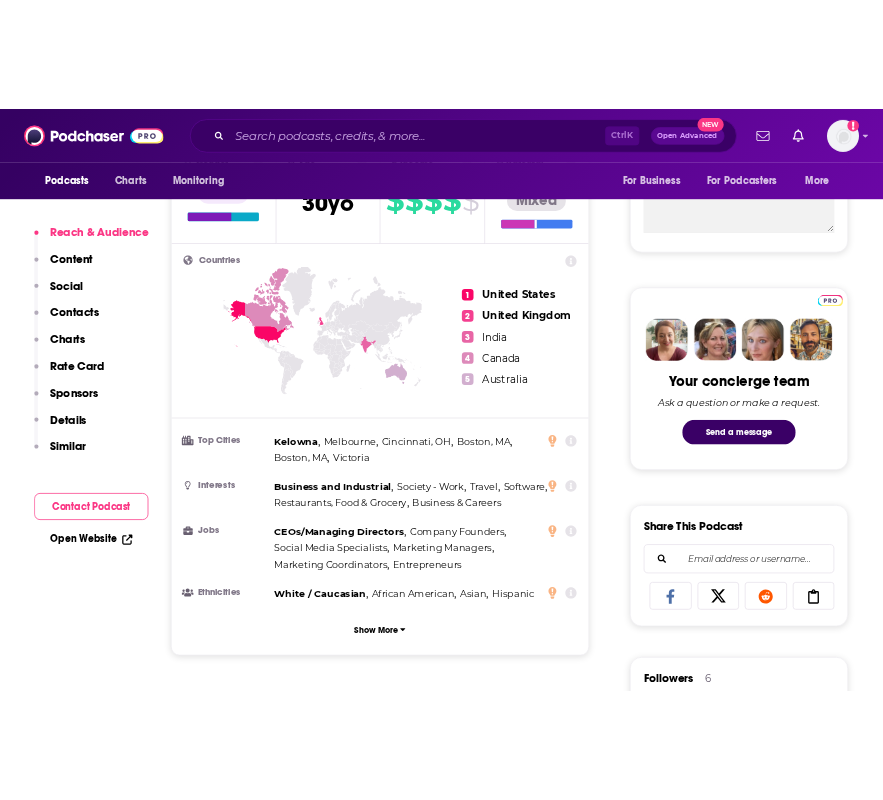 scroll, scrollTop: 800, scrollLeft: 0, axis: vertical 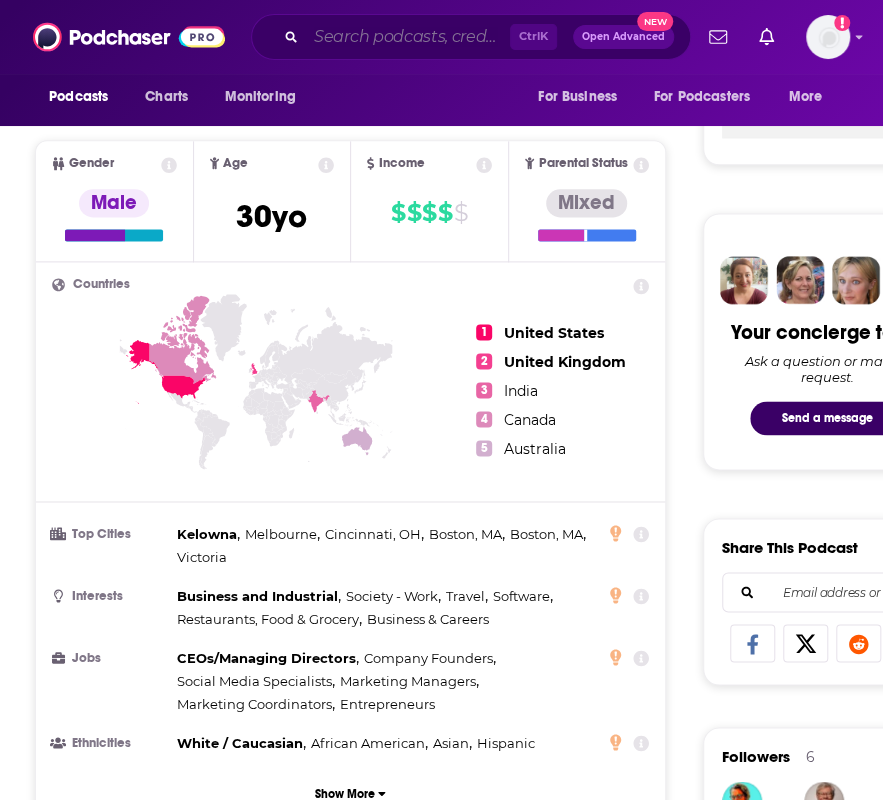 click at bounding box center [408, 37] 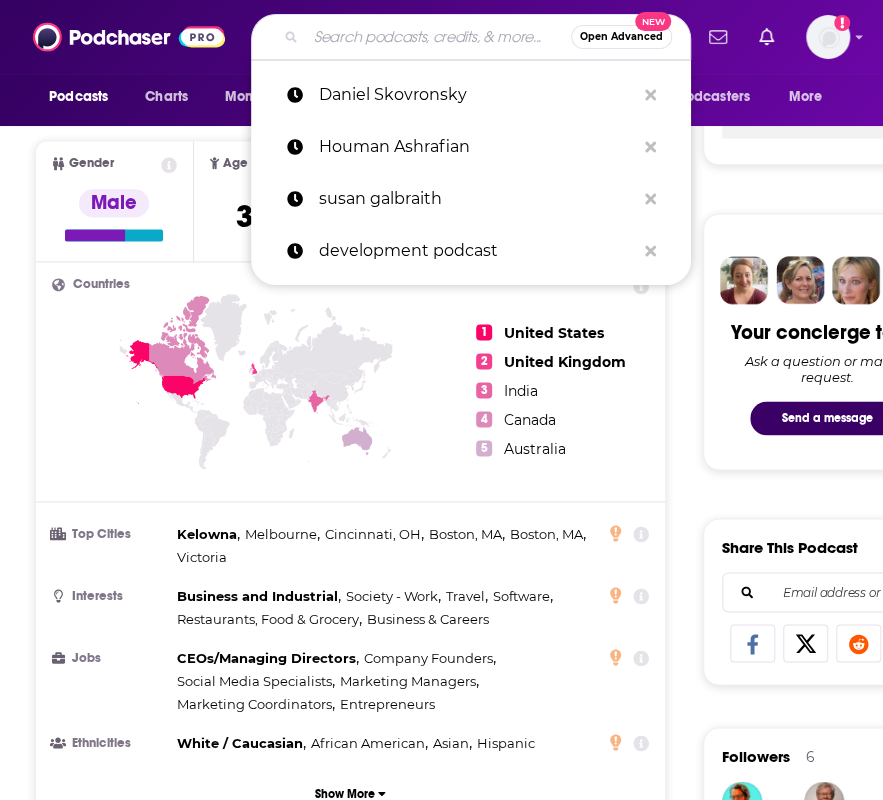 paste on "Dr Chatterjee's "Feel Better, Live More"" 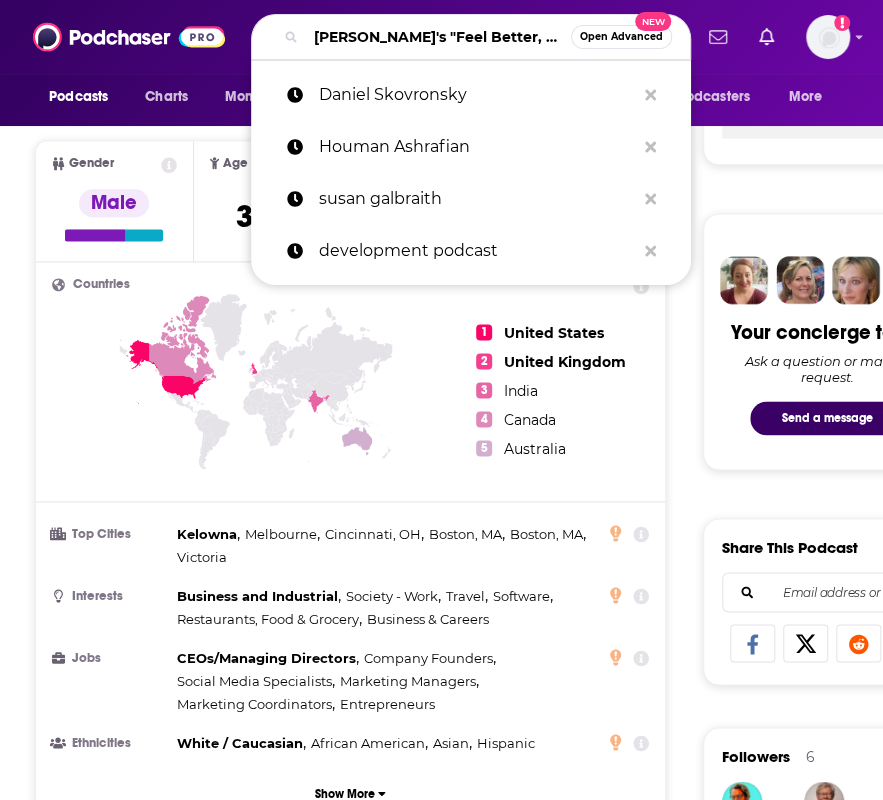 scroll, scrollTop: 0, scrollLeft: 74, axis: horizontal 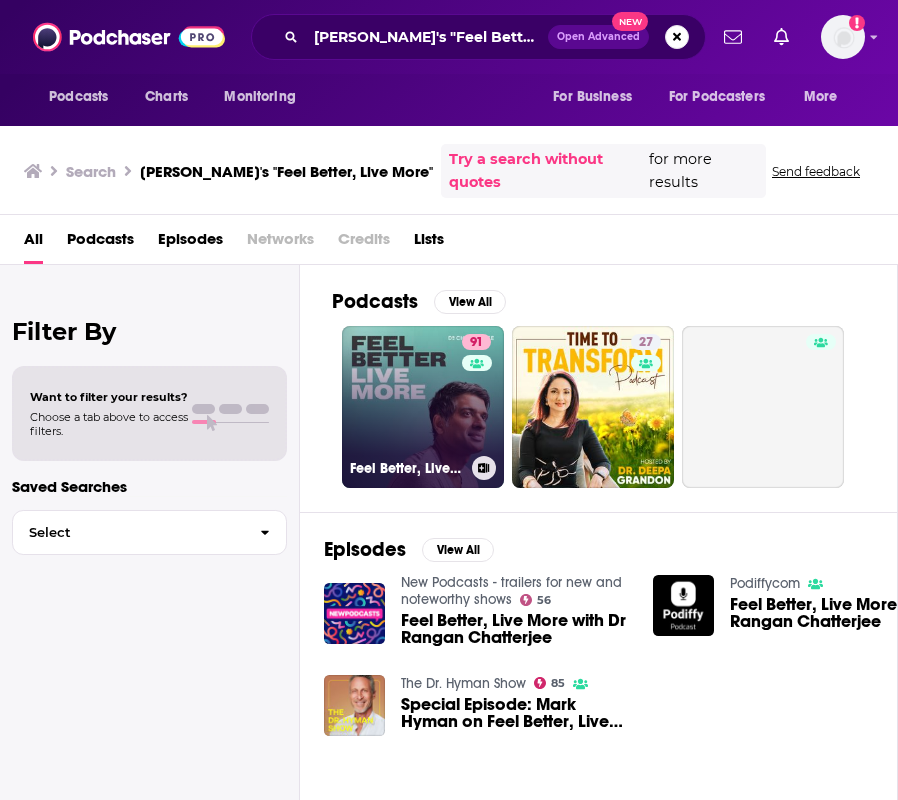 click on "91 Feel Better, Live More with Dr Rangan Chatterjee" at bounding box center [423, 407] 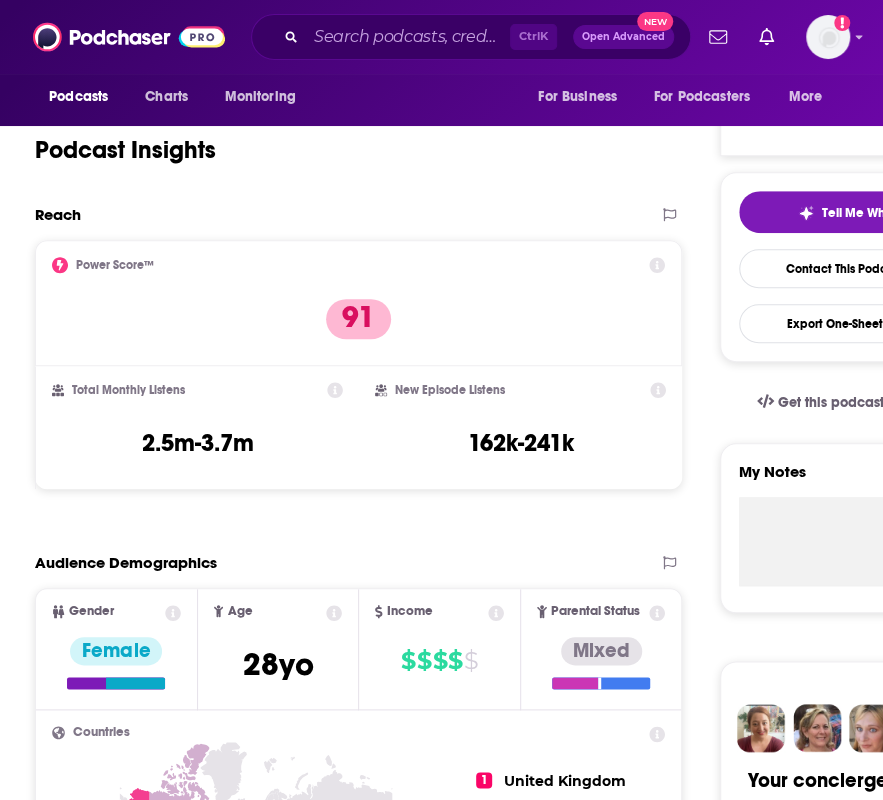 scroll, scrollTop: 100, scrollLeft: 0, axis: vertical 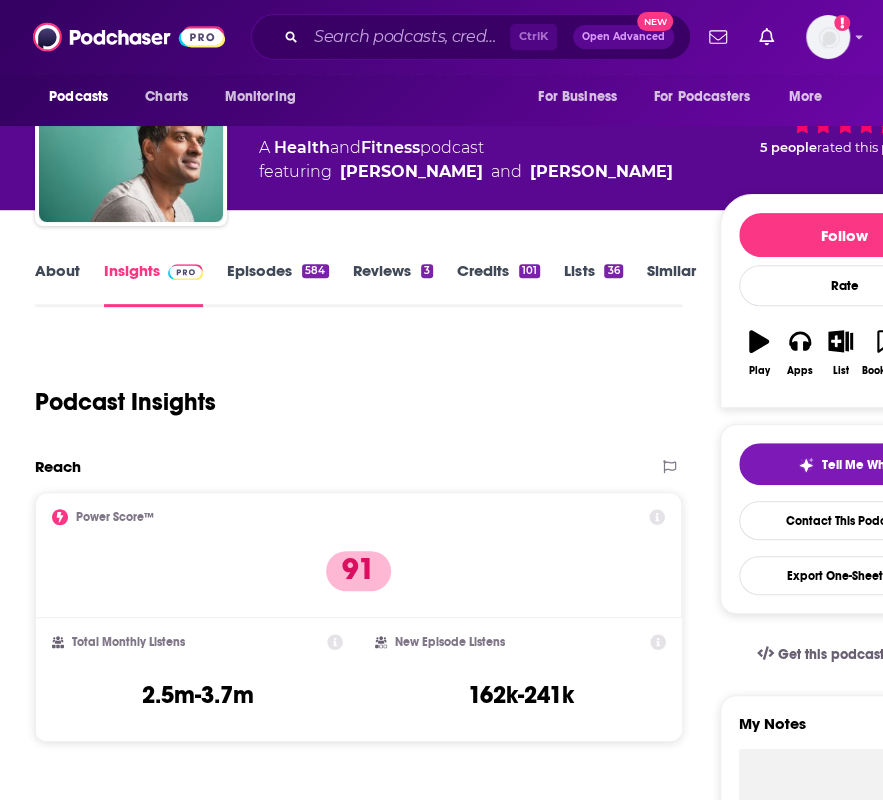 click on "Podcast Insights" at bounding box center [358, 398] 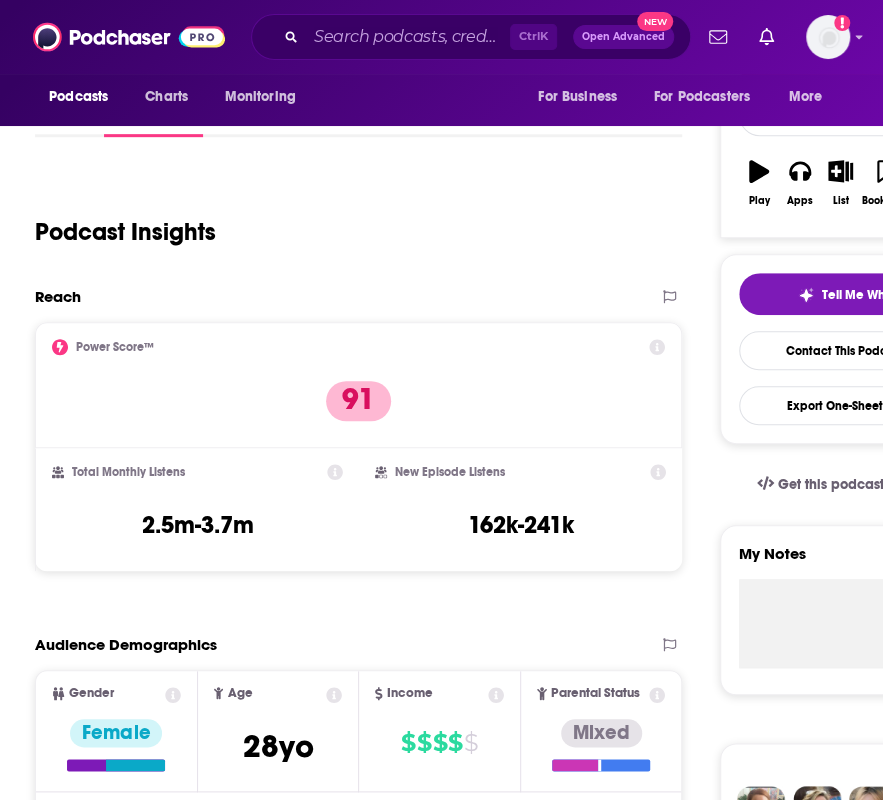scroll, scrollTop: 400, scrollLeft: 0, axis: vertical 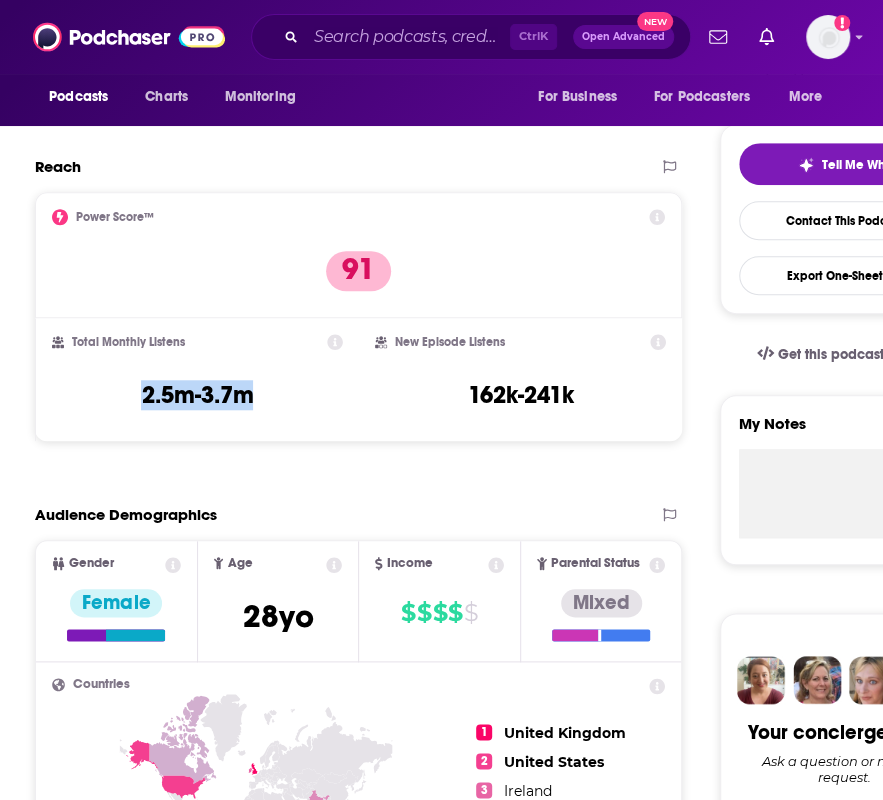 drag, startPoint x: 143, startPoint y: 385, endPoint x: 262, endPoint y: 387, distance: 119.01681 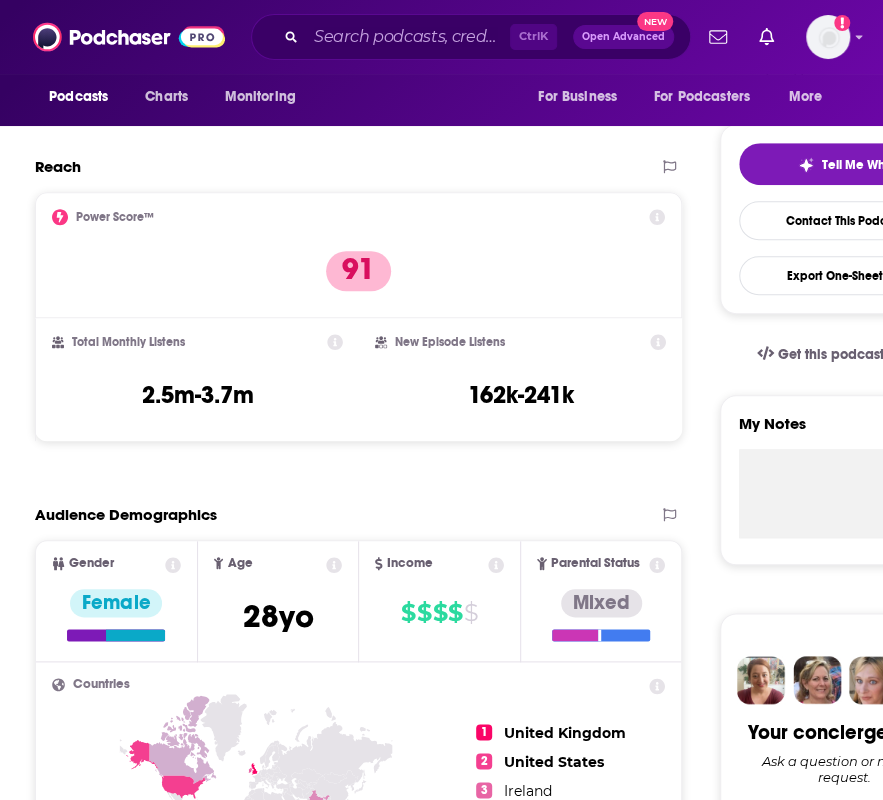 click on "Total Monthly Listens" at bounding box center (197, 342) 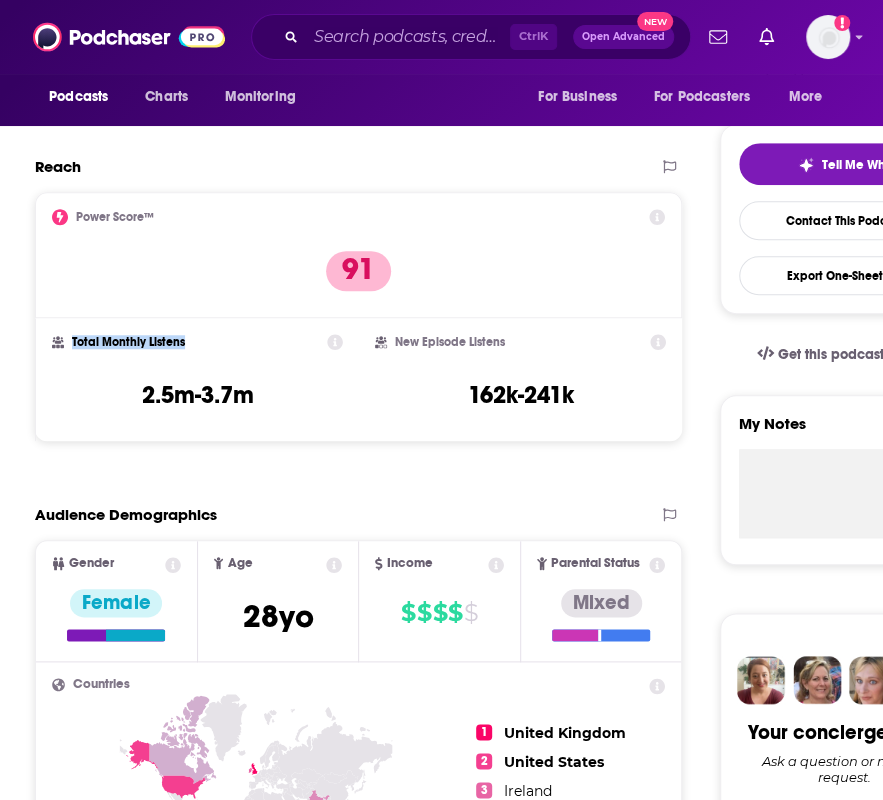 drag, startPoint x: 201, startPoint y: 341, endPoint x: 26, endPoint y: 341, distance: 175 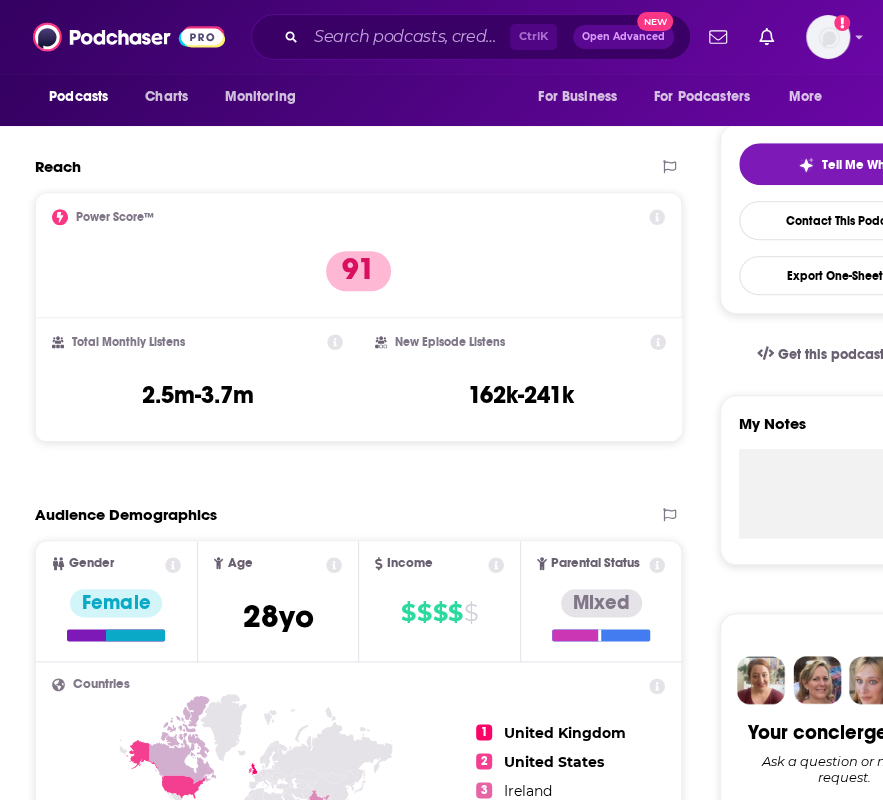 click 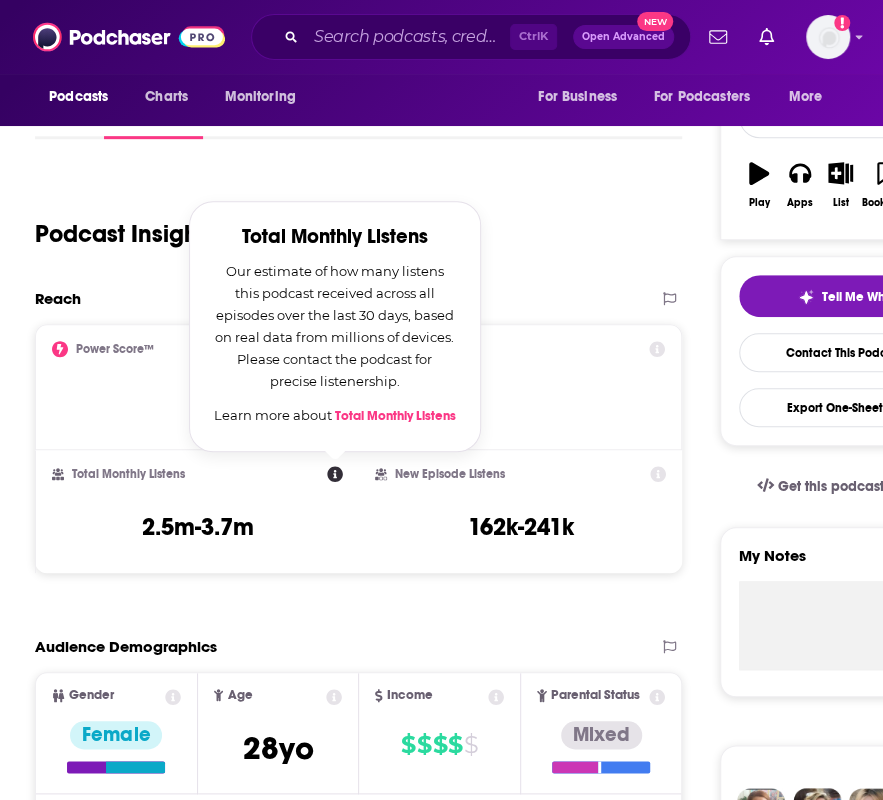 scroll, scrollTop: 300, scrollLeft: 0, axis: vertical 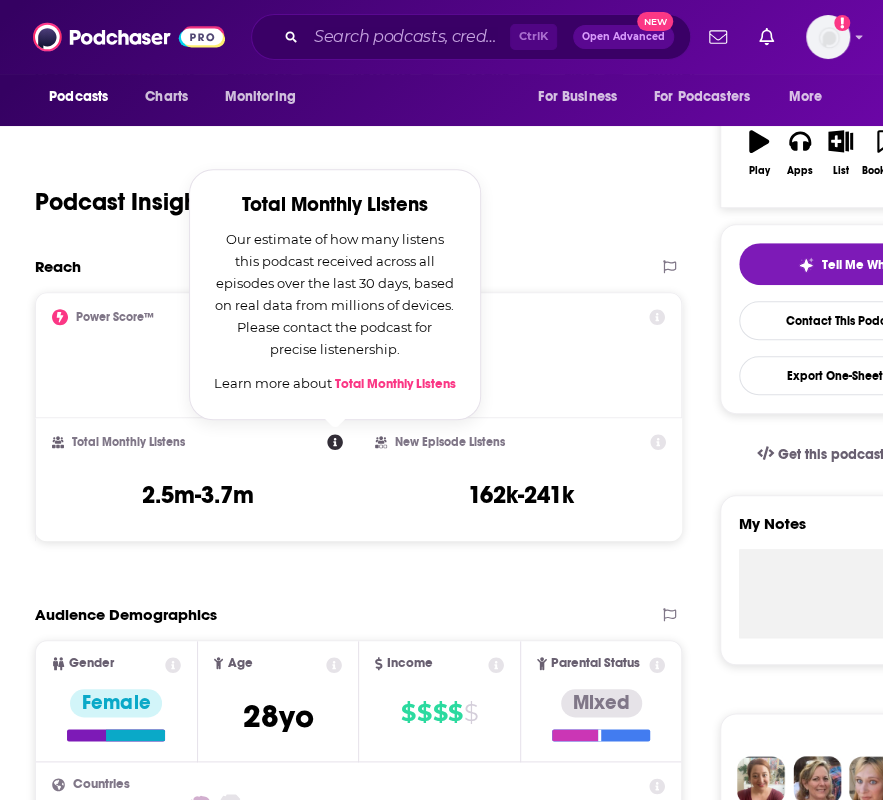 click on "Power Score™" at bounding box center (358, 317) 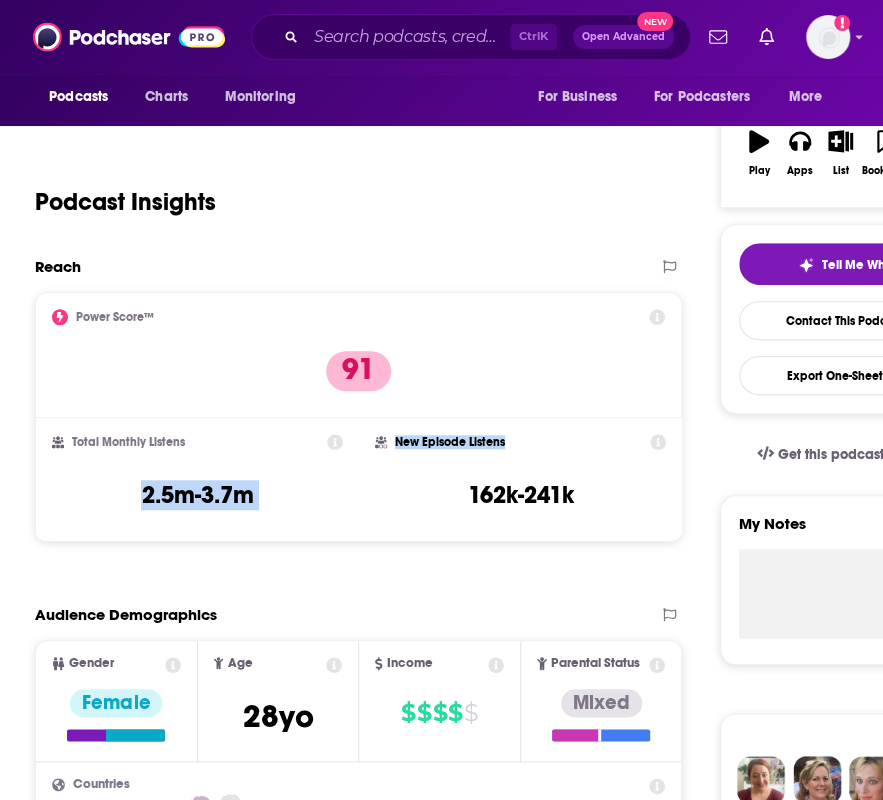 drag, startPoint x: 495, startPoint y: 441, endPoint x: 348, endPoint y: 443, distance: 147.01361 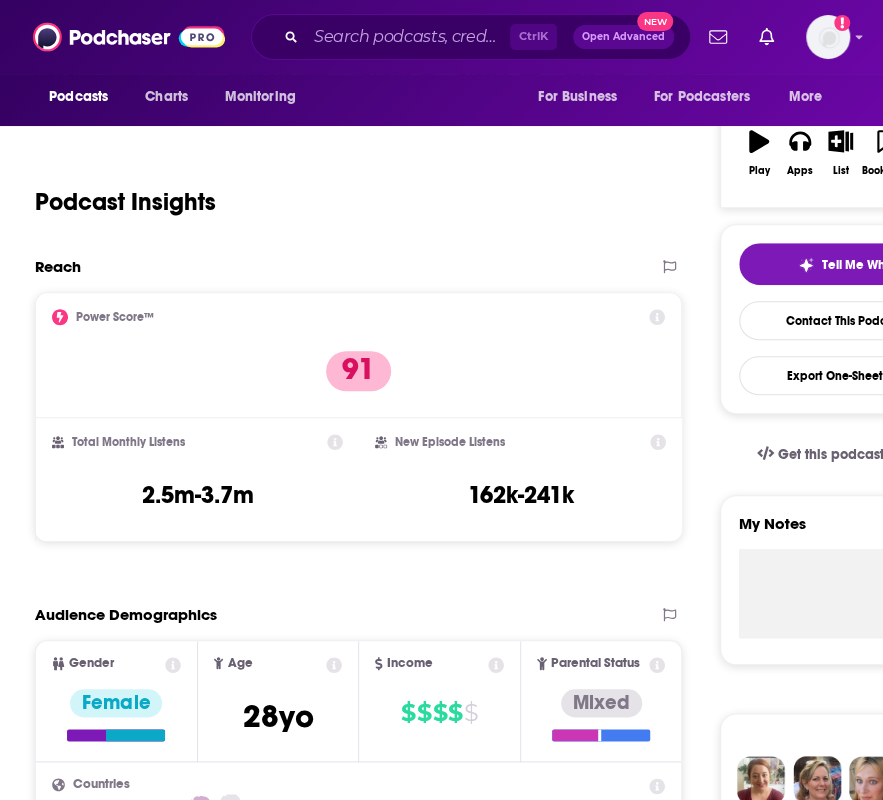 drag, startPoint x: 582, startPoint y: 464, endPoint x: 494, endPoint y: 449, distance: 89.26926 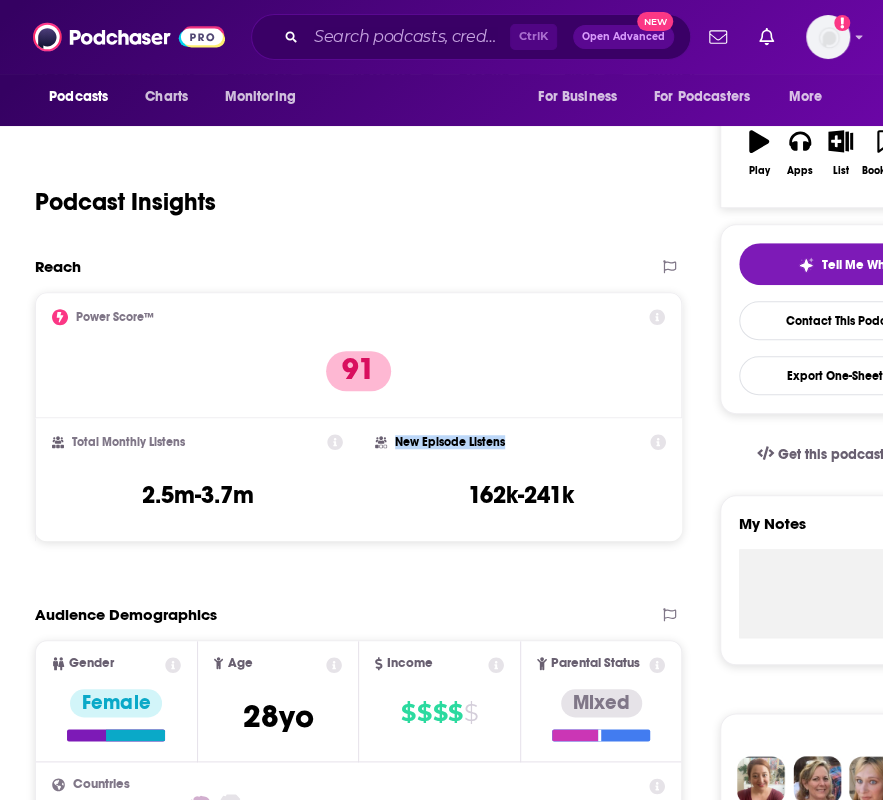 drag, startPoint x: 517, startPoint y: 439, endPoint x: 390, endPoint y: 437, distance: 127.01575 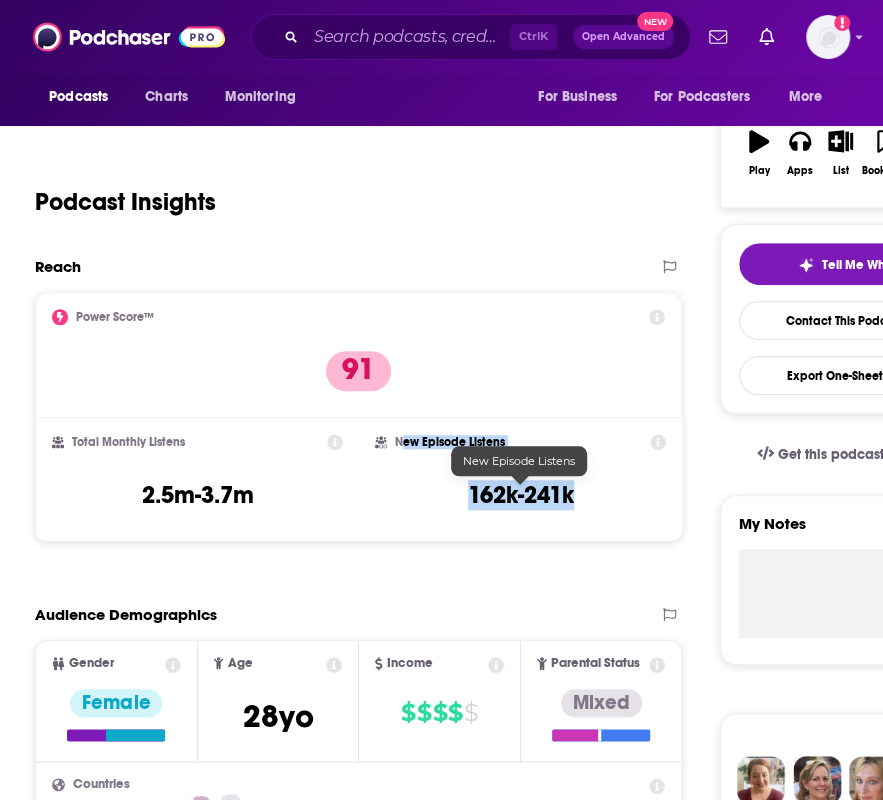 drag, startPoint x: 577, startPoint y: 503, endPoint x: 404, endPoint y: 503, distance: 173 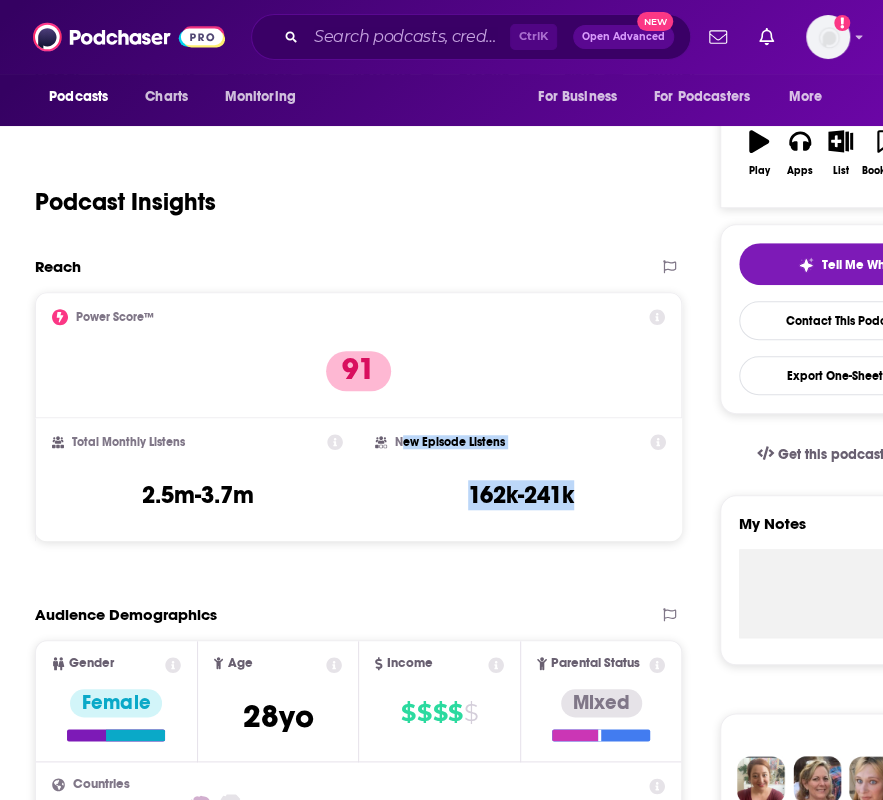 copy on "ew Episode Listens 162k-241k" 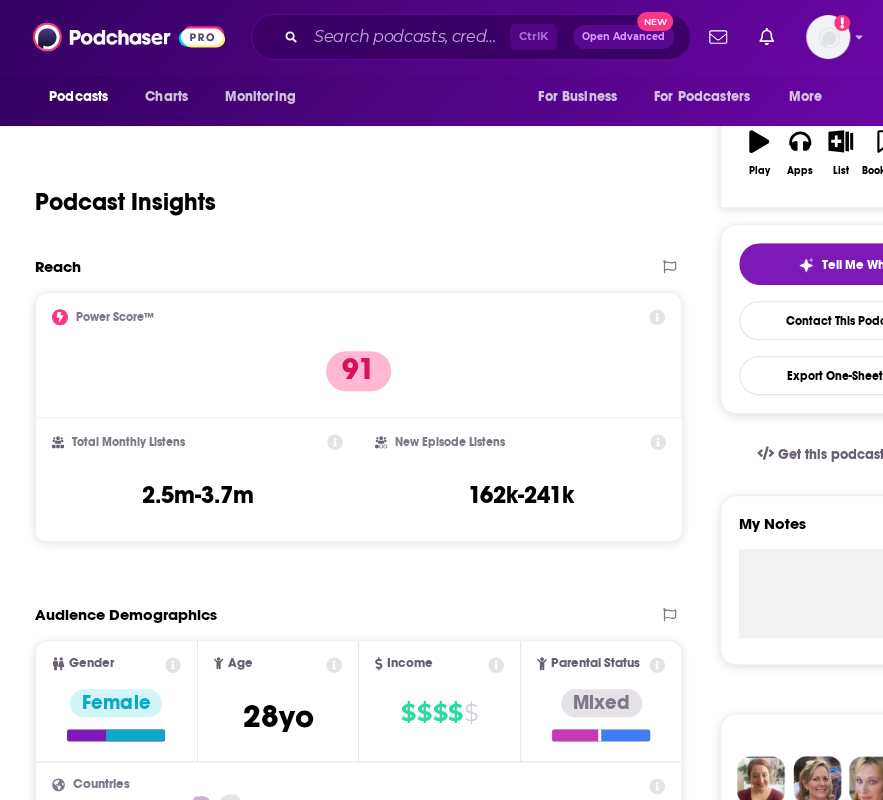 drag, startPoint x: 430, startPoint y: 239, endPoint x: 427, endPoint y: 250, distance: 11.401754 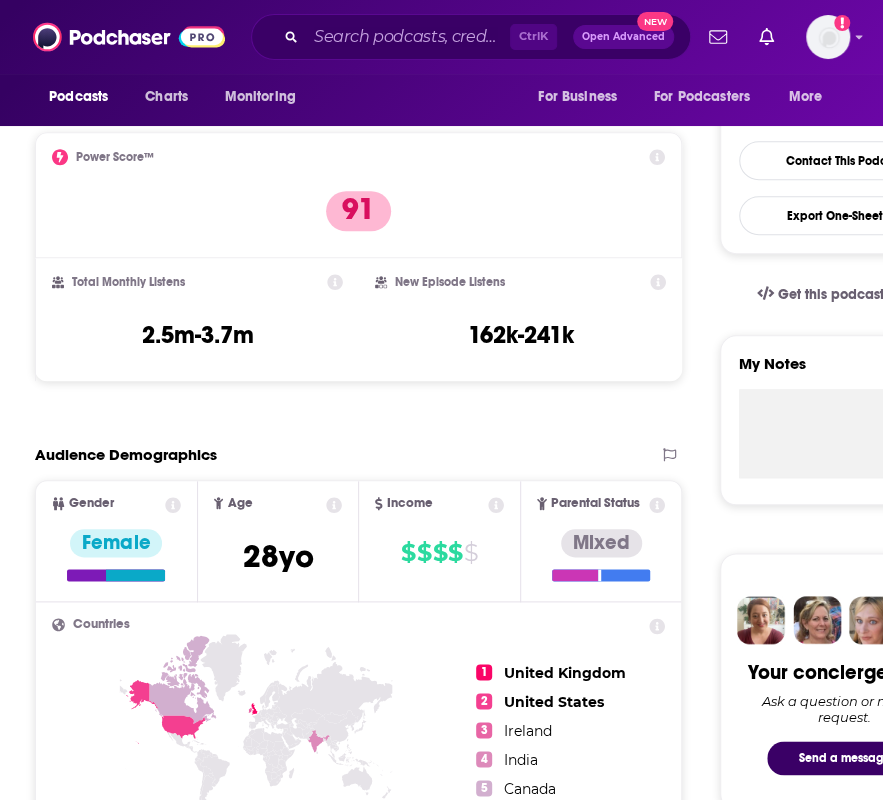 scroll, scrollTop: 700, scrollLeft: 0, axis: vertical 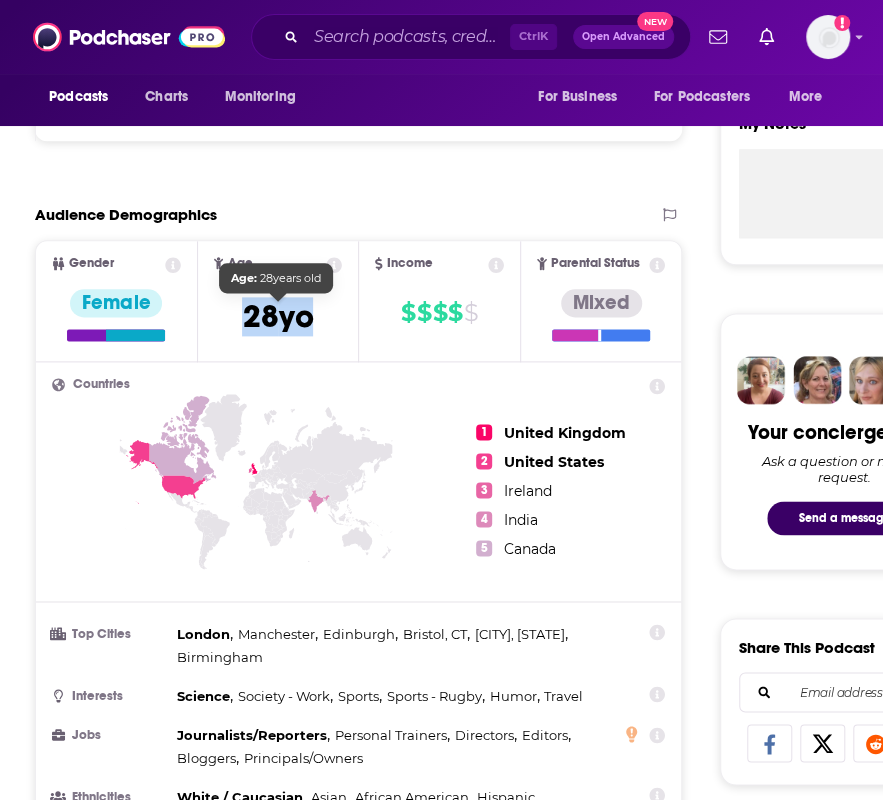 drag, startPoint x: 234, startPoint y: 311, endPoint x: 352, endPoint y: 317, distance: 118.15244 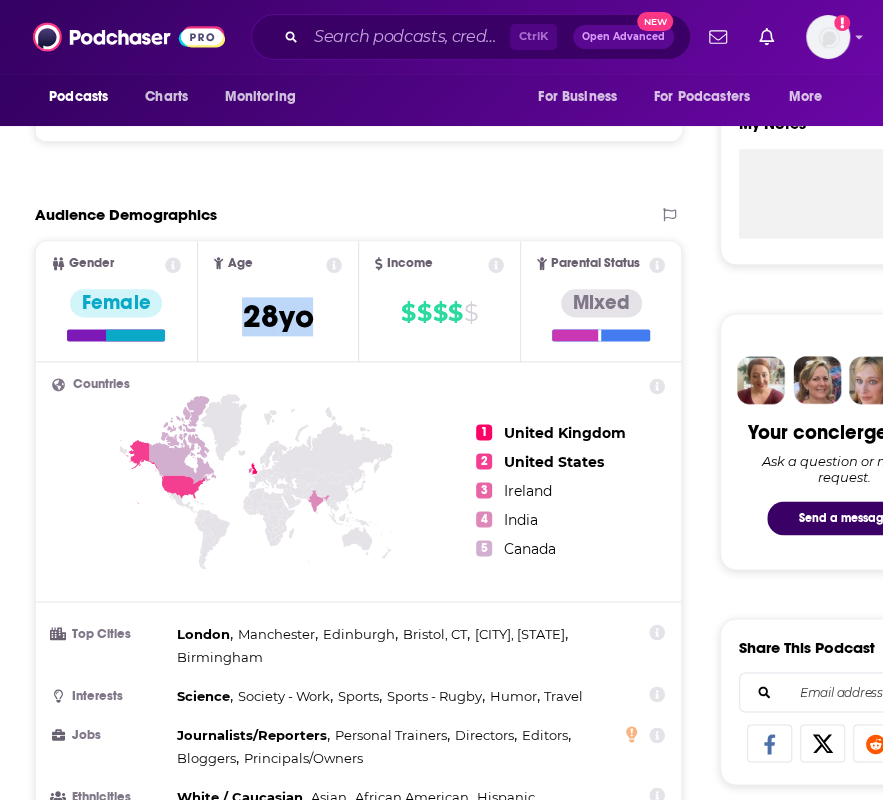drag, startPoint x: 178, startPoint y: 202, endPoint x: 160, endPoint y: 221, distance: 26.172504 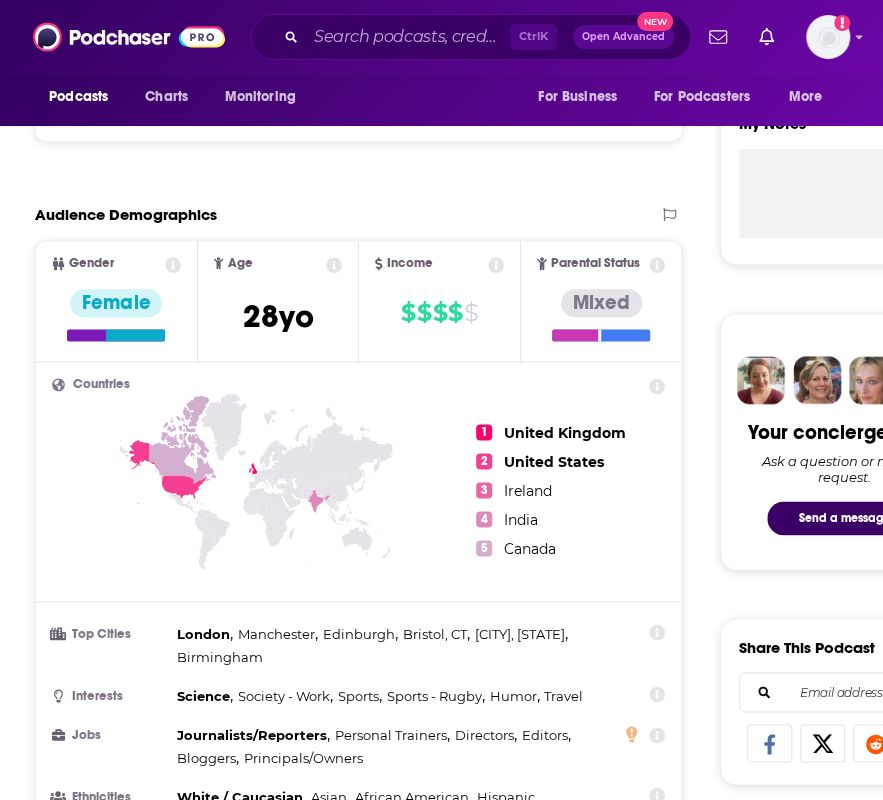 click on "About Insights Episodes 584 Reviews 3 Credits 101 Lists 36 Similar Podcast Insights Reach & Audience Content Social Contacts Charts Rate Card Sponsors Details Similar Contact Podcast Open Website  Reach Power Score™ 91 Total Monthly Listens 2.5m-3.7m New Episode Listens 162k-241k Export One-Sheet Audience Demographics Gender Female Age 28 yo Income $ $ $ $ $ Parental Status Mixed Countries 1 United Kingdom 2 United States 3 Ireland 4 India 5 Canada Top Cities London , Manchester , Edinburgh , Bristol, CT , Glasgow, DE , Birmingham Interests Science , Society - Work , Sports , Sports - Rugby , Humor , Travel Jobs Journalists/Reporters , Personal Trainers , Directors , Editors , Bloggers , Principals/Owners Ethnicities White / Caucasian , Asian , African American , Hispanic Show More Content Political Skew Neutral/Mixed Socials Youtube @DrChatterjeeRangan 1m X/Twitter @drchatterjeeuk 69k Instagram @drchatterjee 2m Facebook @DrChatterjee 338k Twitter @drchatterjeeuk Host 69k Twitter @DrGladysMcGarey Host 382" at bounding box center [361, 4007] 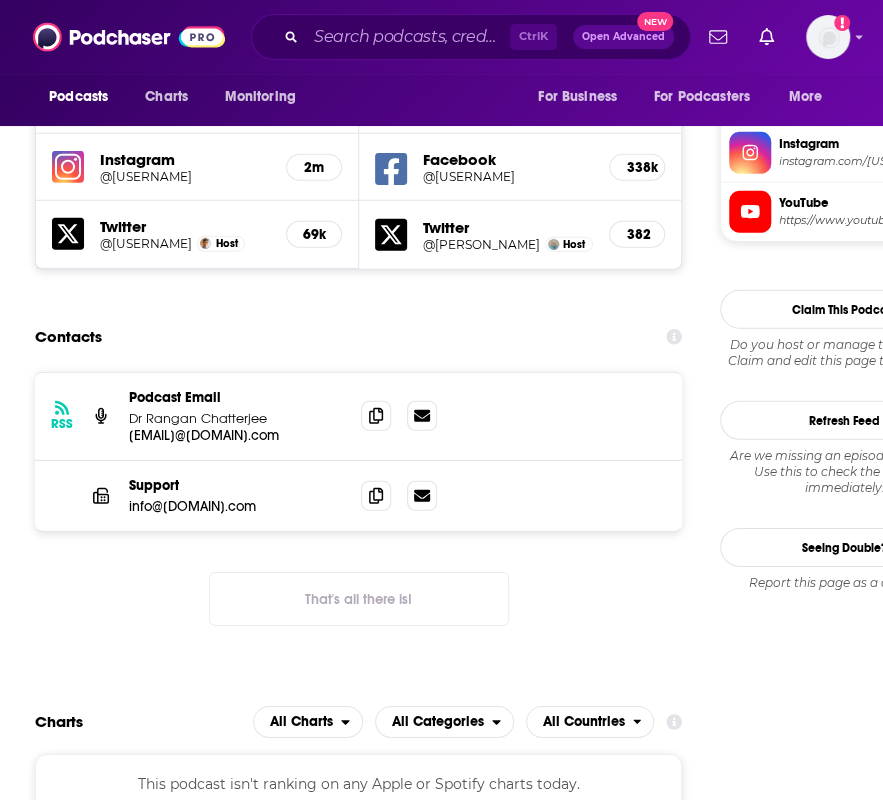 scroll, scrollTop: 1900, scrollLeft: 0, axis: vertical 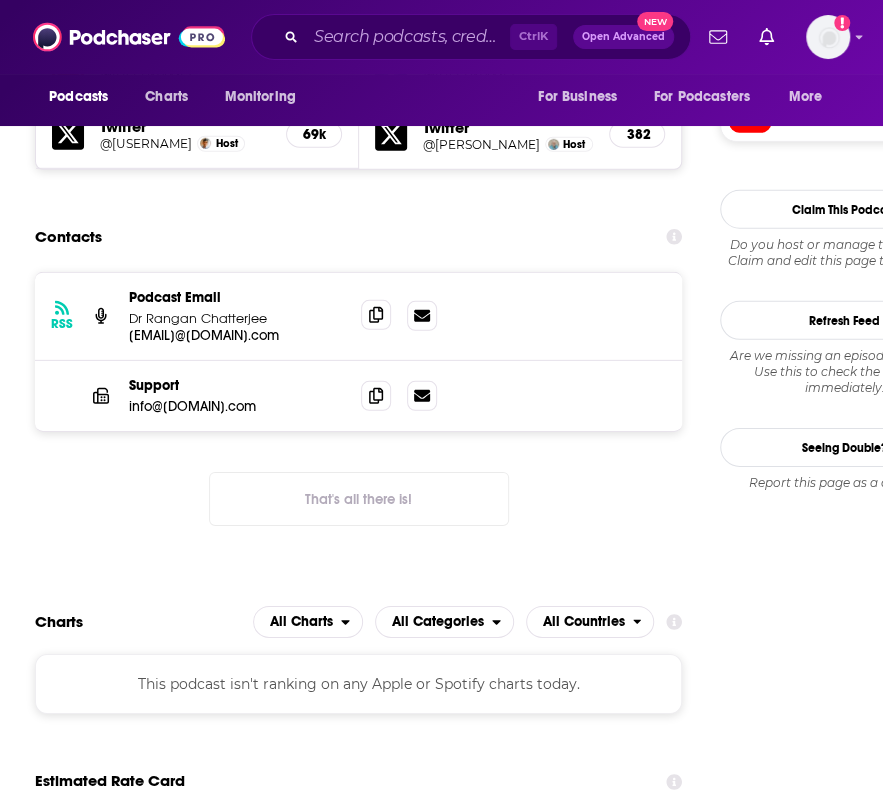 drag, startPoint x: 399, startPoint y: 302, endPoint x: 381, endPoint y: 331, distance: 34.132095 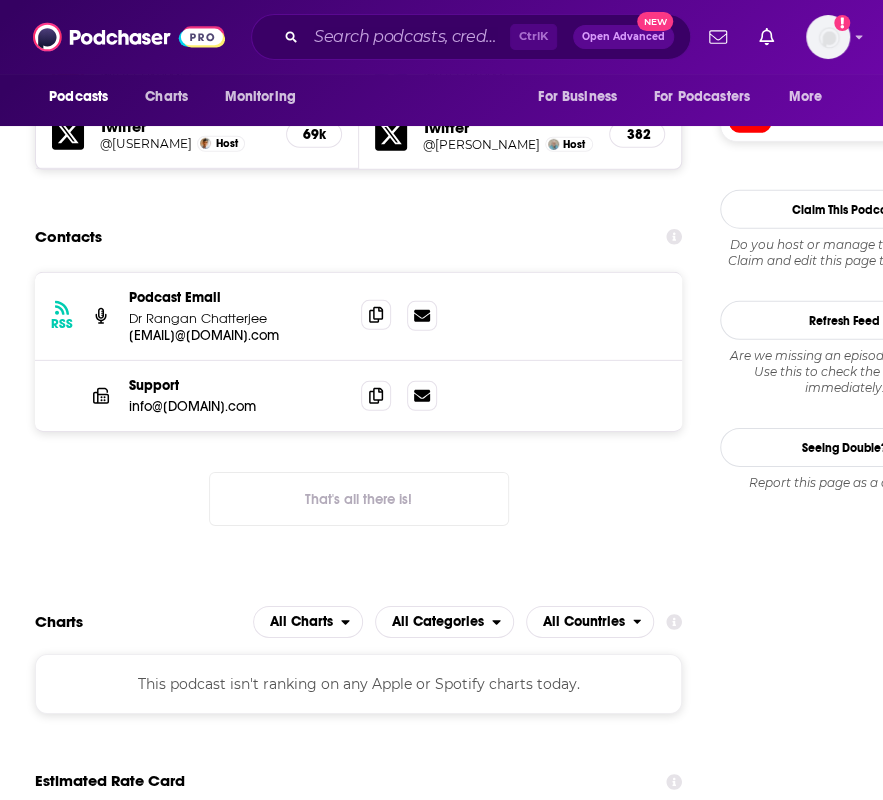 click on "RSS   Podcast Email Dr Rangan Chatterjee info+beee88f6-2309-4034-aed1-949dc57f9779@mg.pippa.io info+beee88f6-2309-4034-aed1-949dc57f9779@mg.pippa.io" at bounding box center [358, 317] 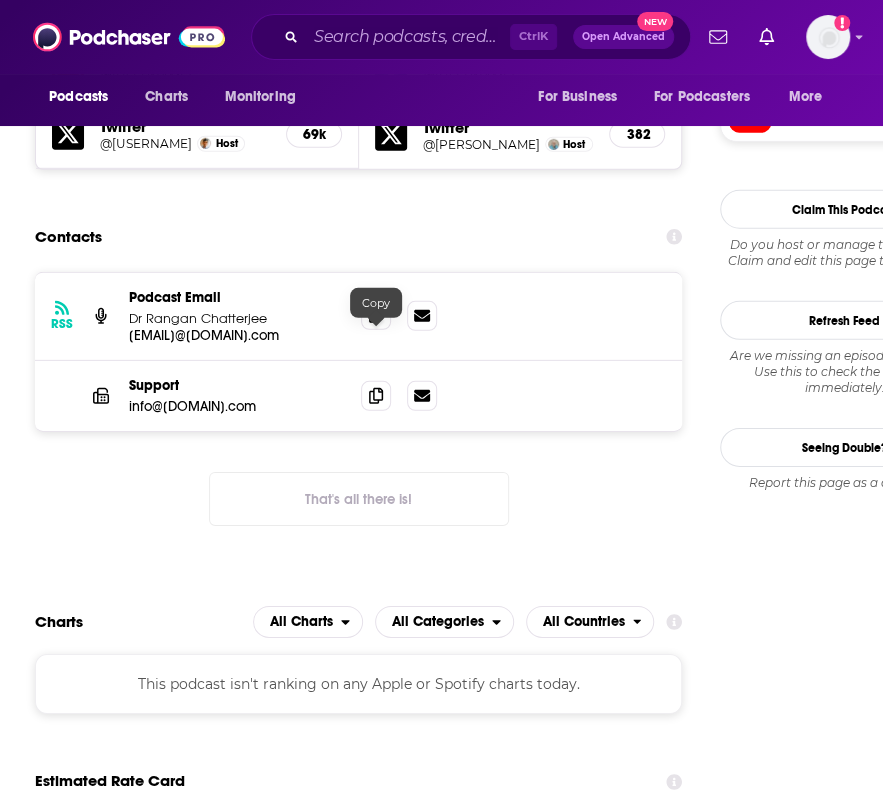 click 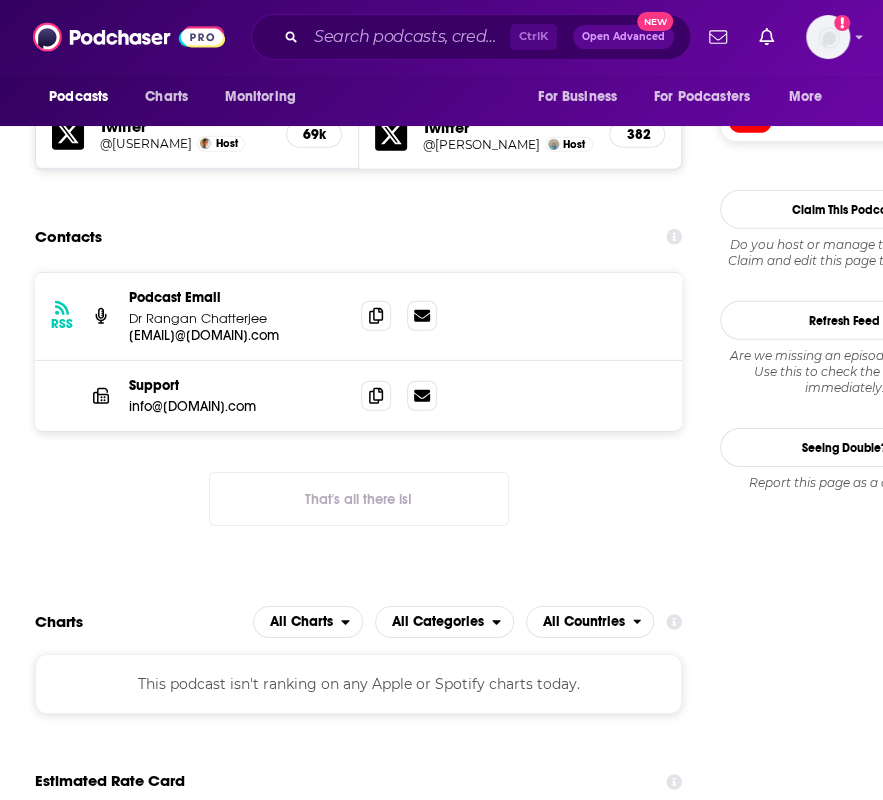 click on "Follow Rate Play Apps List Bookmark Share Tell Me Why Contact This Podcast Export One-Sheet Get this podcast via API My Notes Your concierge team Ask a question or make a request. Send a message Share This Podcast Recommendation sent https://www.podchaser.com/podcasts/feel-better-live-more-with-dr-607933 Copy Link Followers 45 +43 Official Website drchatterjee.com RSS Feed feeds.megaphone.fm Facebook https://www.facebook.com/DrChatterjee X/Twitter twitter.com/drchatterjeeuk Instagram instagram.com/drchatterjee YouTube https://www.youtube.com/@DrChatterjeeRangan Claim This Podcast Do you host or manage this podcast? Claim and edit this page to your liking. Refresh Feed Are we missing an episode or update? Use this to check the RSS feed immediately. Seeing Double? Report this page as a duplicate." at bounding box center (845, 2759) 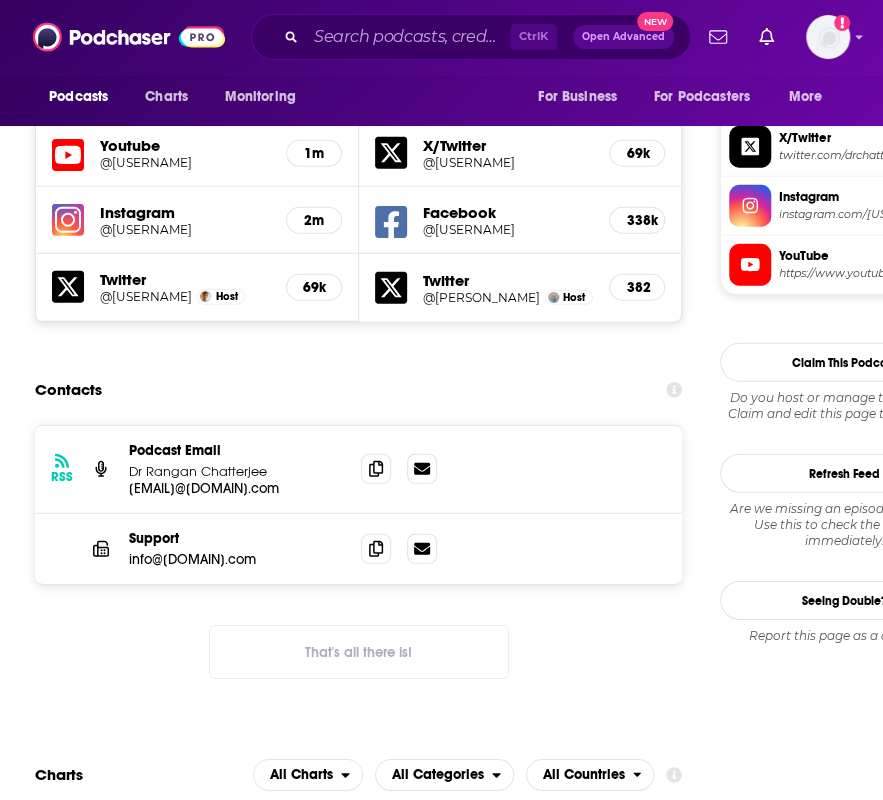 scroll, scrollTop: 1700, scrollLeft: 0, axis: vertical 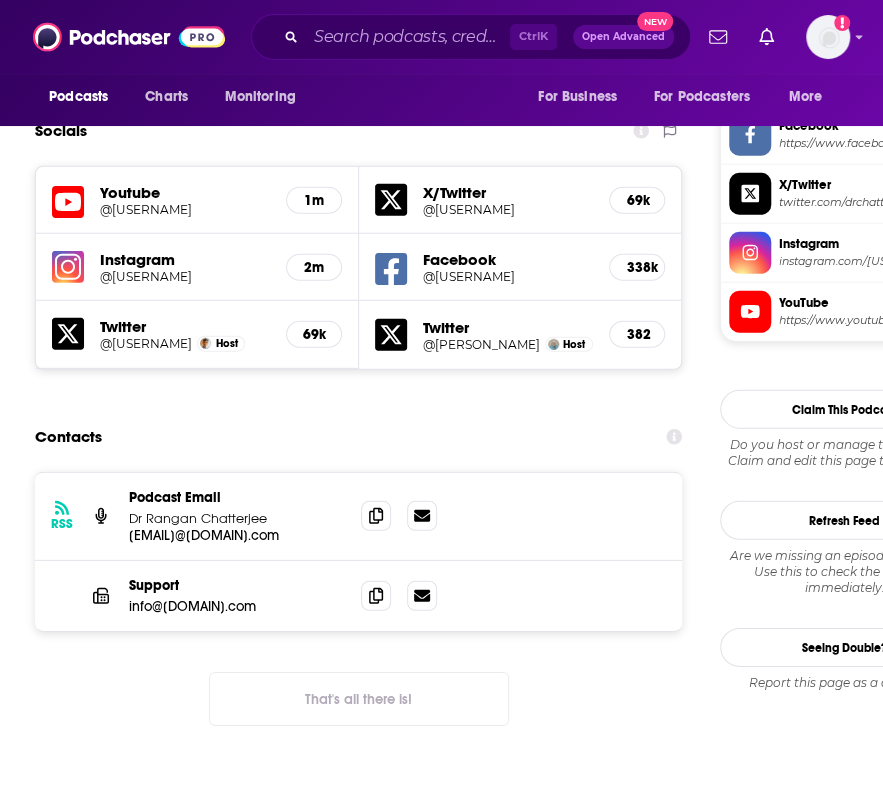 click on "Reach Power Score™ 91 Total Monthly Listens 2.5m-3.7m New Episode Listens 162k-241k Export One-Sheet Audience Demographics Gender Female Age 28 yo Income $ $ $ $ $ Parental Status Mixed Countries 1 United Kingdom 2 United States 3 Ireland 4 India 5 Canada Top Cities London , Manchester , Edinburgh , Bristol, CT , Glasgow, DE , Birmingham Interests Science , Society - Work , Sports , Sports - Rugby , Humor , Travel Jobs Journalists/Reporters , Personal Trainers , Directors , Editors , Bloggers , Principals/Owners Ethnicities White / Caucasian , Asian , African American , Hispanic Show More Content Political Skew Neutral/Mixed Socials Youtube @DrChatterjeeRangan 1m X/Twitter @drchatterjeeuk 69k Instagram @drchatterjee 2m Facebook @DrChatterjee 338k Twitter @drchatterjeeuk Host 69k Twitter @DrGladysMcGarey Host 382 Contacts   RSS   Podcast Email Dr Rangan Chatterjee info+beee88f6-2309-4034-aed1-949dc57f9779@mg.pippa.io info+beee88f6-2309-4034-aed1-949dc57f9779@mg.pippa.io     Support info@drchatterjee.com Cost" at bounding box center (358, 3098) 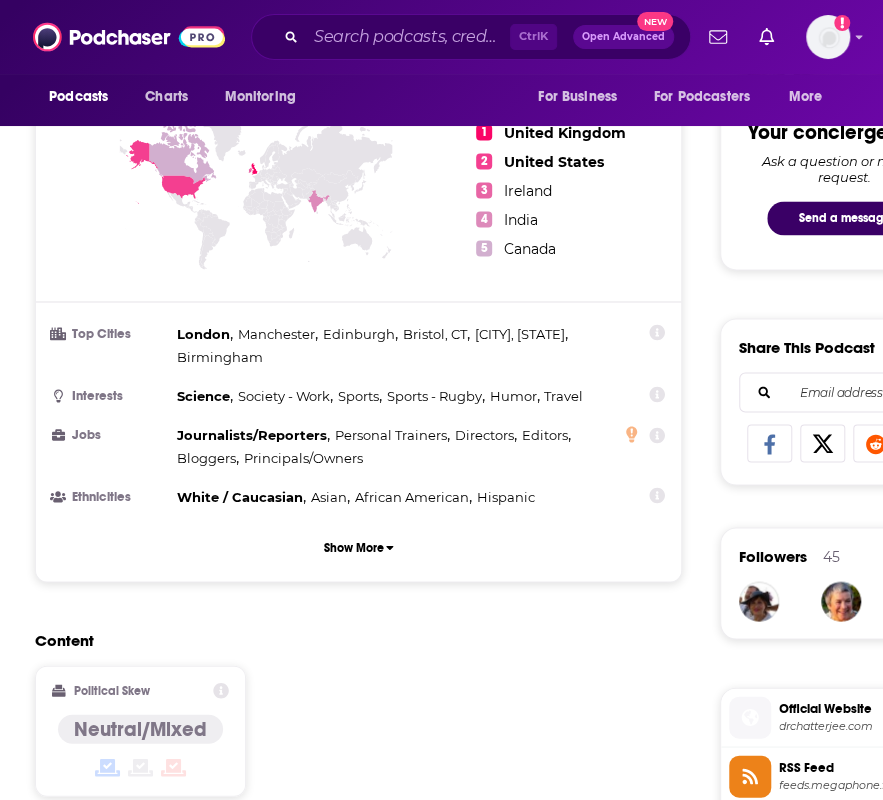 scroll, scrollTop: 800, scrollLeft: 0, axis: vertical 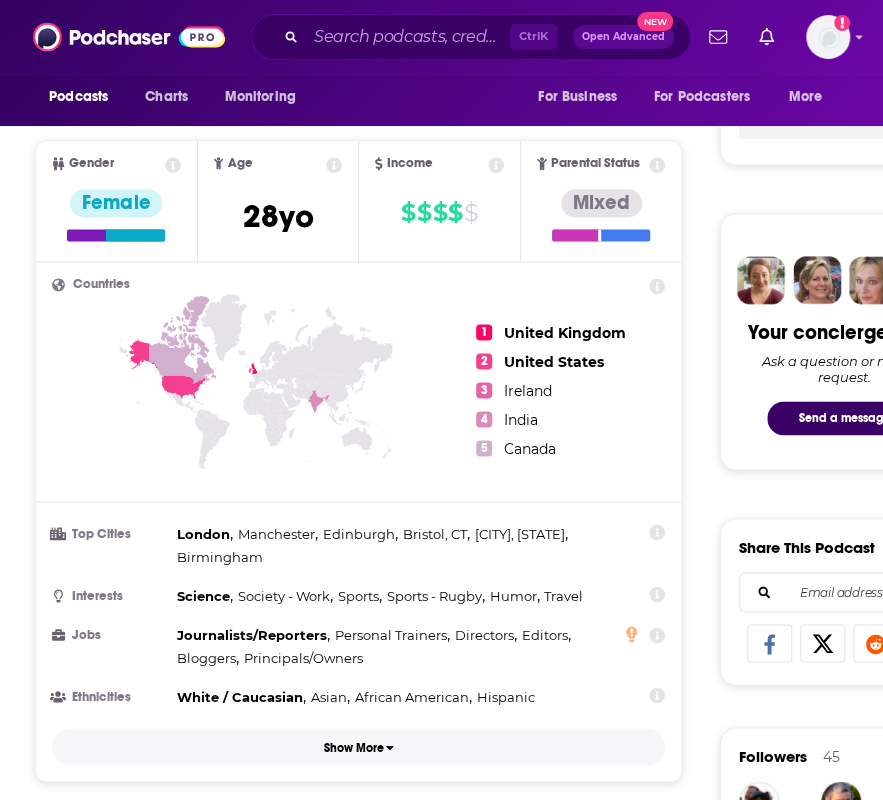 click on "Show More" at bounding box center (353, 747) 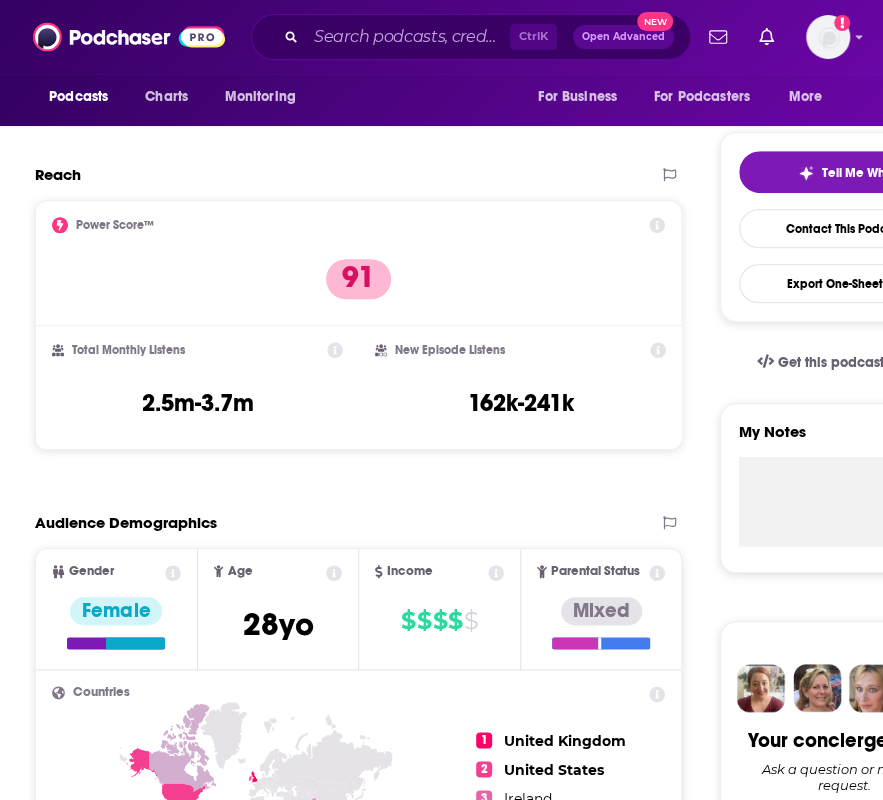 scroll, scrollTop: 0, scrollLeft: 0, axis: both 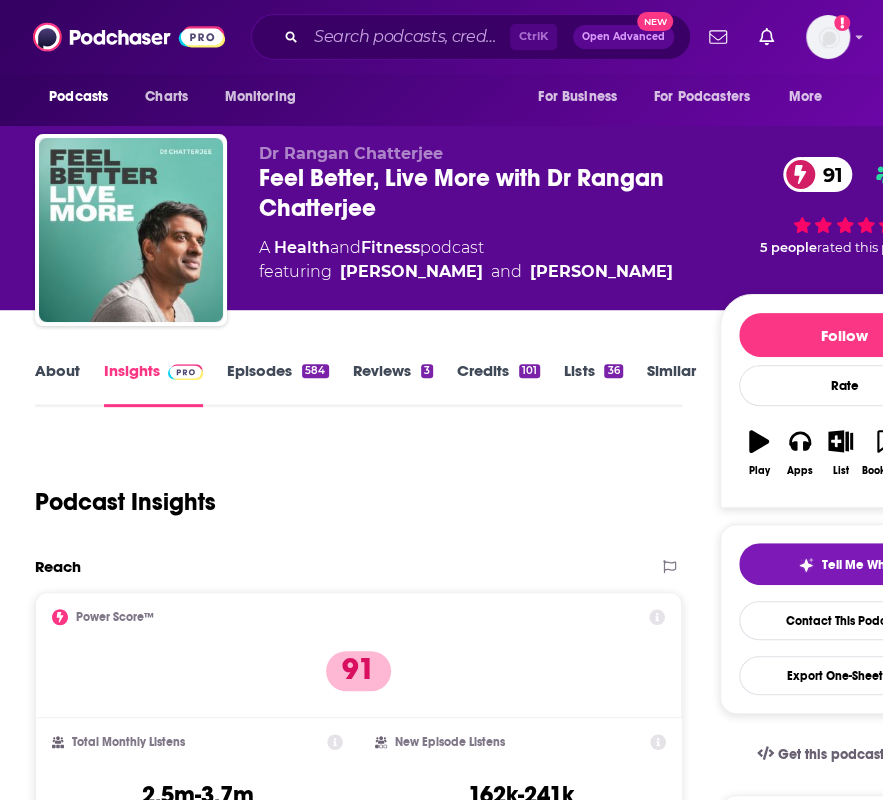 click on "About Insights Episodes 584 Reviews 3 Credits 101 Lists 36 Similar Podcast Insights Reach & Audience Content Social Contacts Charts Rate Card Sponsors Details Similar Contact Podcast Open Website  Reach Power Score™ 91 Total Monthly Listens 2.5m-3.7m New Episode Listens 162k-241k Export One-Sheet Audience Demographics Gender Female Age 28 yo Income $ $ $ $ $ Parental Status Mixed Countries 1 United Kingdom 2 United States 3 Ireland 4 India 5 Canada Top Cities London , Manchester , Edinburgh , Bristol, CT , Glasgow, DE , Birmingham Interests Science , Society - Work , Sports , Sports - Rugby , Humor , Travel Jobs Journalists/Reporters , Personal Trainers , Directors , Editors , Bloggers , Principals/Owners Ethnicities White / Caucasian , Asian , African American , Hispanic Employers The NHS , BBC , Rodan + Fields , HarperCollins Publishers , Penguin Random House , First United Methodist Church Brands Apple , Amazon , Netflix , Walt Disney , Nike , Starbucks Influencers Glennon Doyle Melton , Katy Perry , , ," at bounding box center (502, 4795) 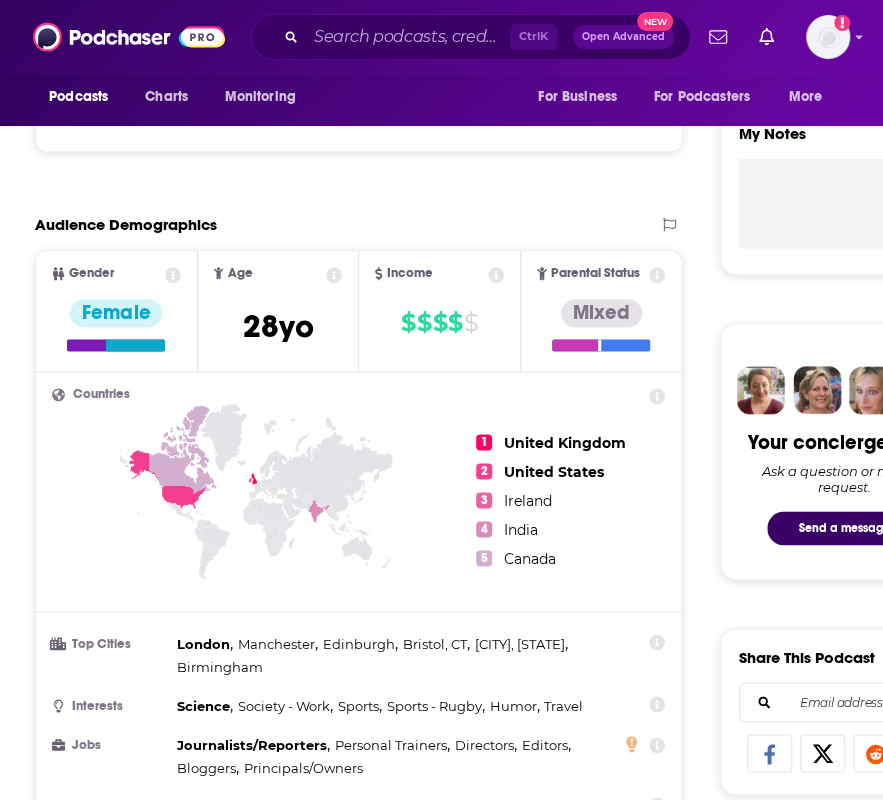 scroll, scrollTop: 700, scrollLeft: 0, axis: vertical 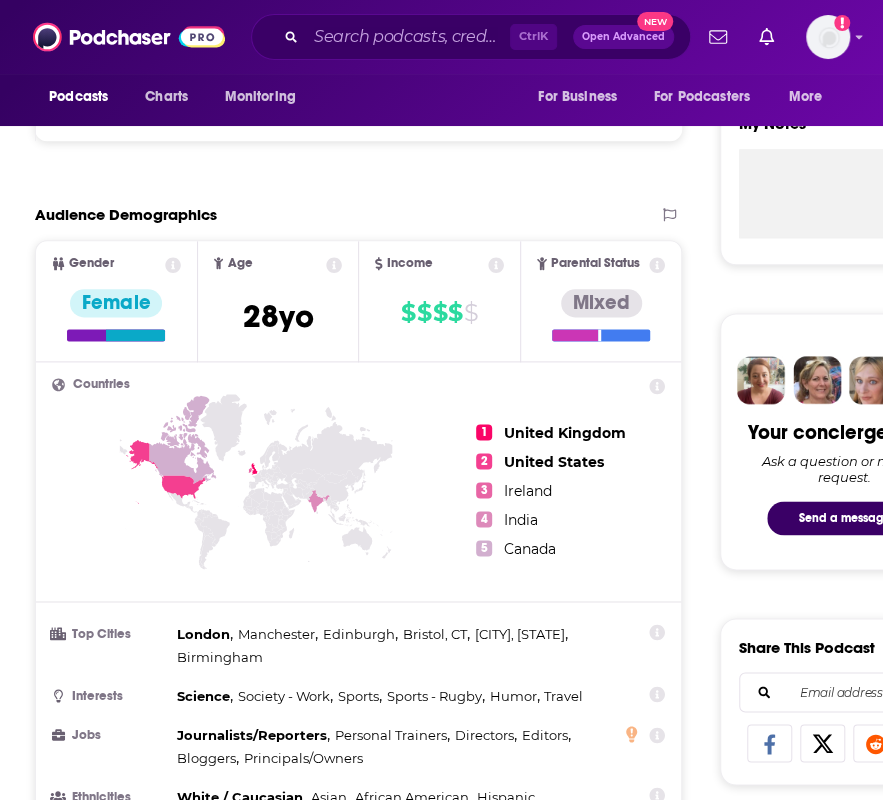 click on "About Insights Episodes 584 Reviews 3 Credits 101 Lists 36 Similar Podcast Insights Reach & Audience Content Social Contacts Charts Rate Card Sponsors Details Similar Contact Podcast Open Website  Reach Power Score™ 91 Total Monthly Listens 2.5m-3.7m New Episode Listens 162k-241k Export One-Sheet Audience Demographics Gender Female Age 28 yo Income $ $ $ $ $ Parental Status Mixed Countries 1 United Kingdom 2 United States 3 Ireland 4 India 5 Canada Top Cities London , Manchester , Edinburgh , Bristol, CT , Glasgow, DE , Birmingham Interests Science , Society - Work , Sports , Sports - Rugby , Humor , Travel Jobs Journalists/Reporters , Personal Trainers , Directors , Editors , Bloggers , Principals/Owners Ethnicities White / Caucasian , Asian , African American , Hispanic Employers The NHS , BBC , Rodan + Fields , HarperCollins Publishers , Penguin Random House , First United Methodist Church Brands Apple , Amazon , Netflix , Walt Disney , Nike , Starbucks Influencers Glennon Doyle Melton , Katy Perry , , ," at bounding box center [361, 4119] 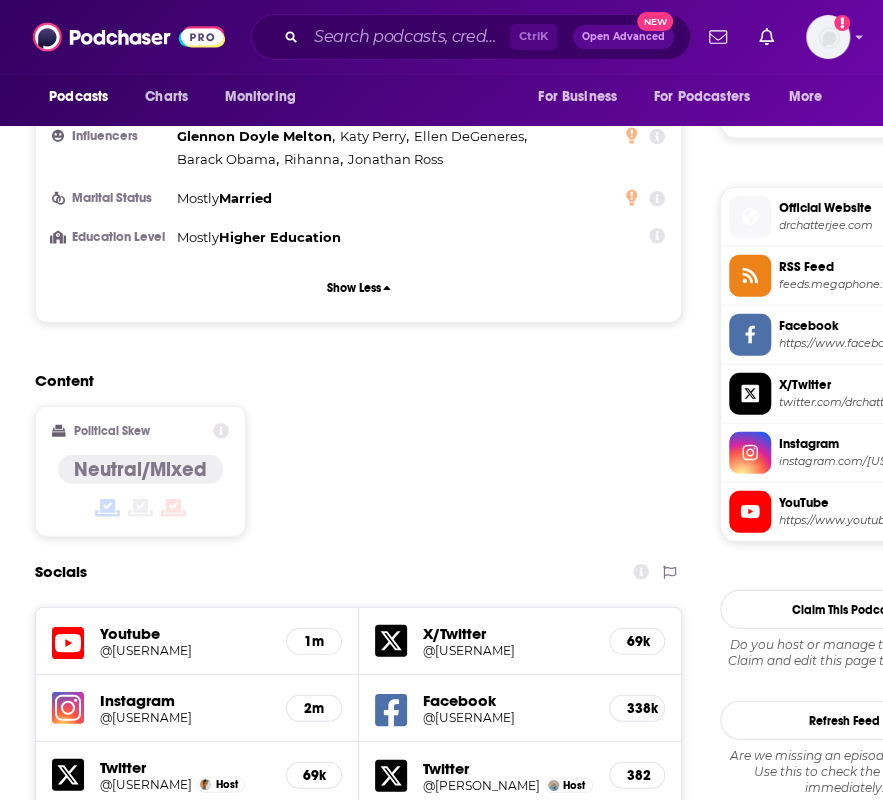 scroll, scrollTop: 1800, scrollLeft: 0, axis: vertical 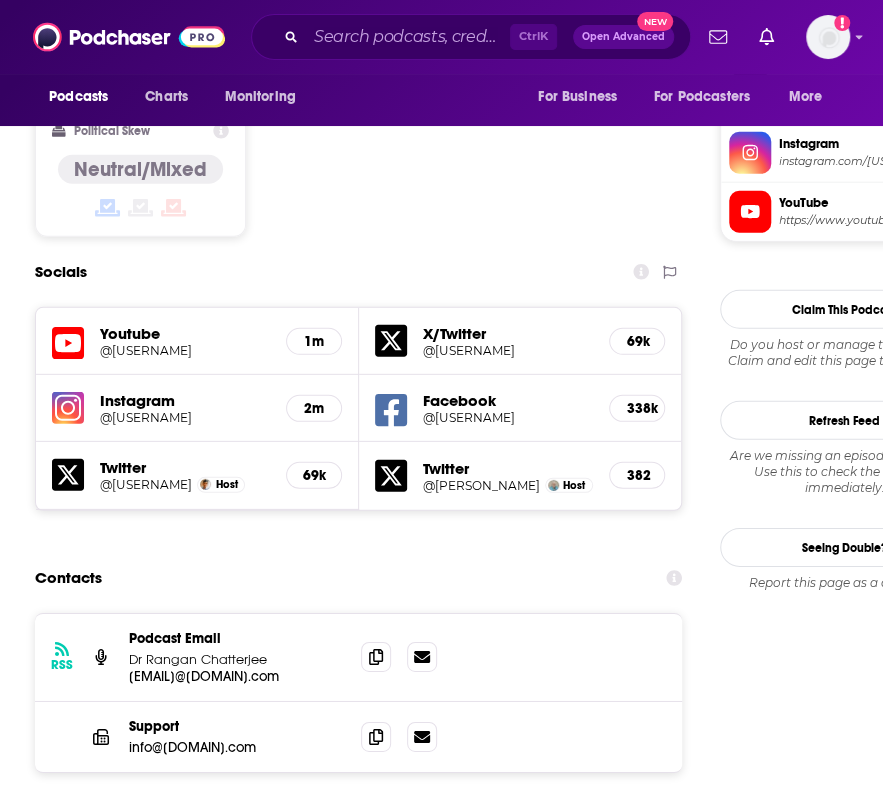click on "About Insights Episodes 584 Reviews 3 Credits 101 Lists 36 Similar Podcast Insights Reach & Audience Content Social Contacts Charts Rate Card Sponsors Details Similar Contact Podcast Open Website  Reach Power Score™ 91 Total Monthly Listens 2.5m-3.7m New Episode Listens 162k-241k Export One-Sheet Audience Demographics Gender Female Age 28 yo Income $ $ $ $ $ Parental Status Mixed Countries 1 United Kingdom 2 United States 3 Ireland 4 India 5 Canada Top Cities London , Manchester , Edinburgh , Bristol, CT , Glasgow, DE , Birmingham Interests Science , Society - Work , Sports , Sports - Rugby , Humor , Travel Jobs Journalists/Reporters , Personal Trainers , Directors , Editors , Bloggers , Principals/Owners Ethnicities White / Caucasian , Asian , African American , Hispanic Employers The NHS , BBC , Rodan + Fields , HarperCollins Publishers , Penguin Random House , First United Methodist Church Brands Apple , Amazon , Netflix , Walt Disney , Nike , Starbucks Influencers Glennon Doyle Melton , Katy Perry , , ," at bounding box center [361, 3019] 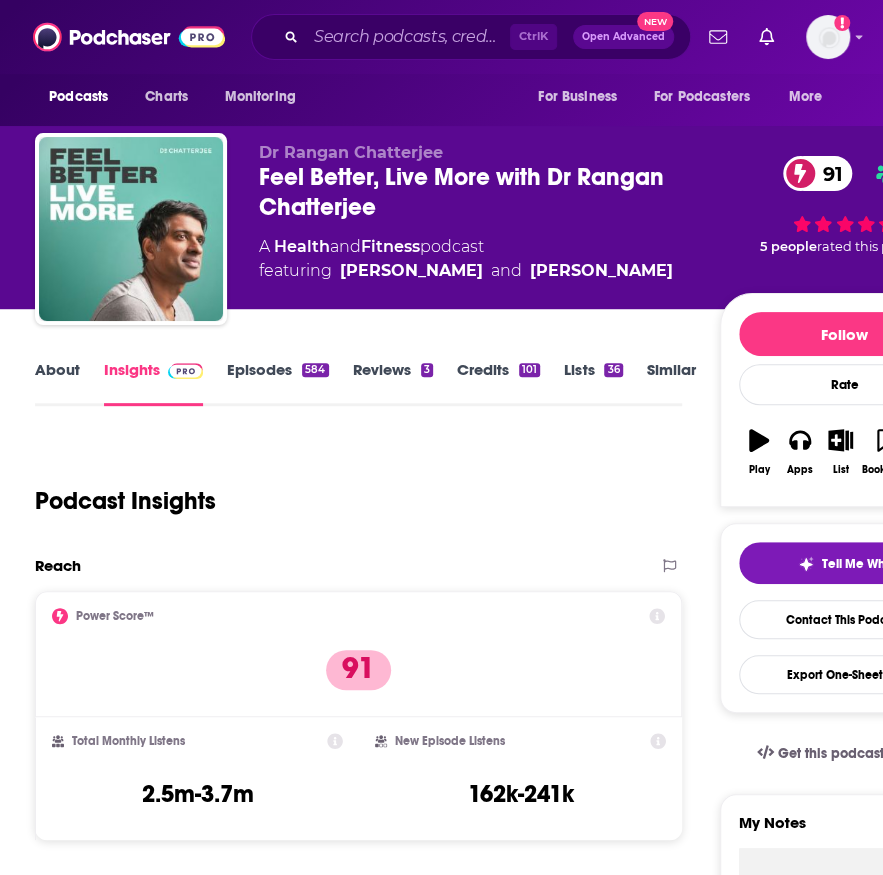 scroll, scrollTop: 300, scrollLeft: 0, axis: vertical 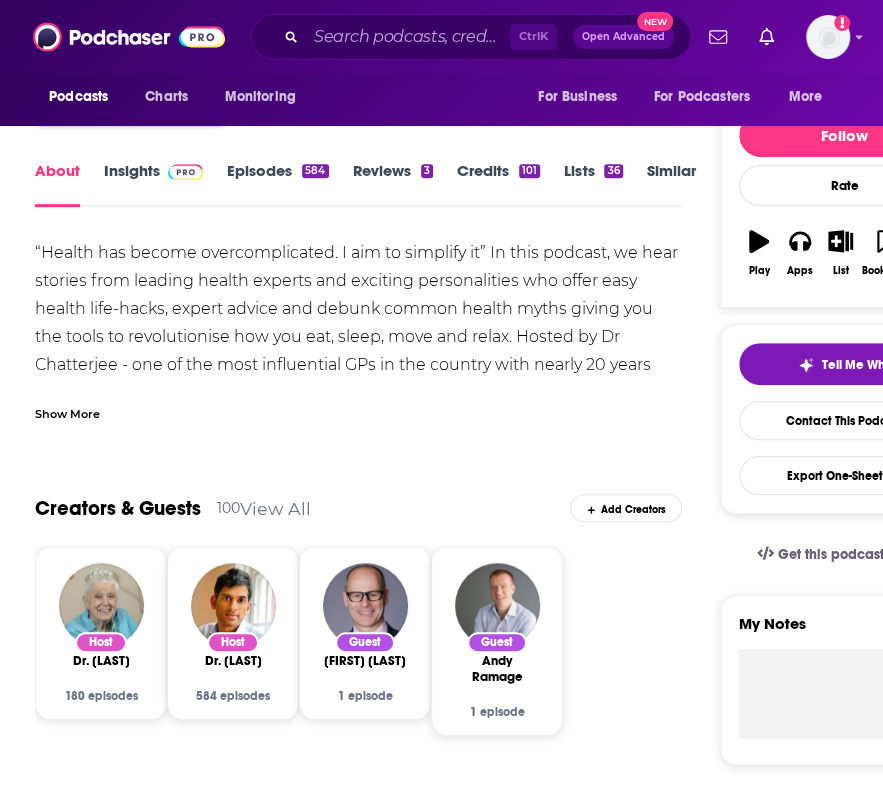 click on "Insights" at bounding box center [153, 184] 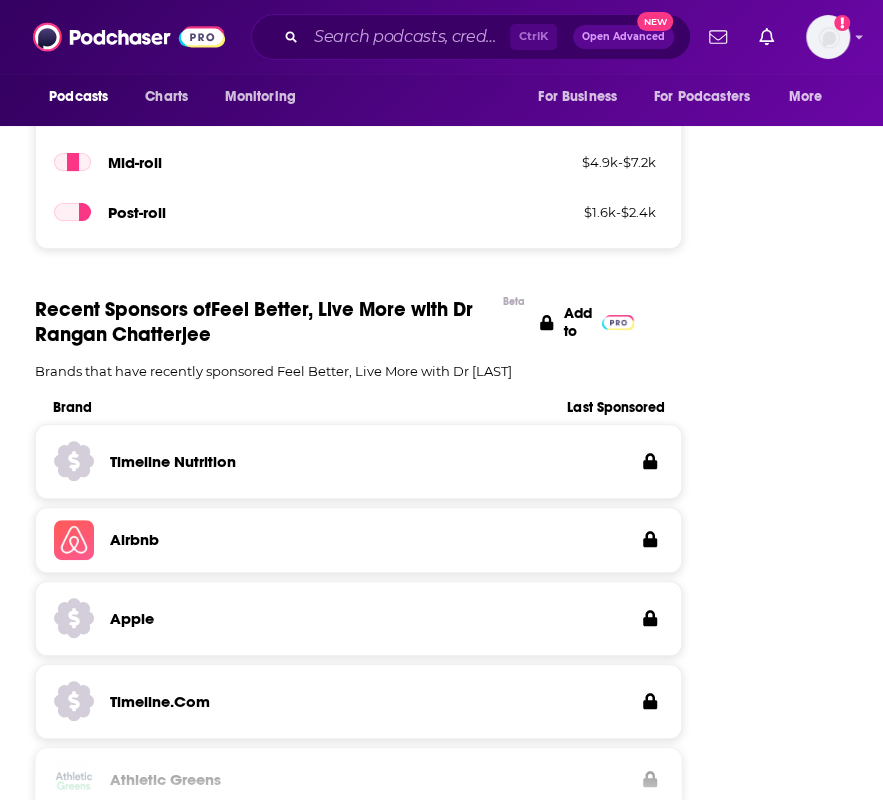scroll, scrollTop: 2800, scrollLeft: 0, axis: vertical 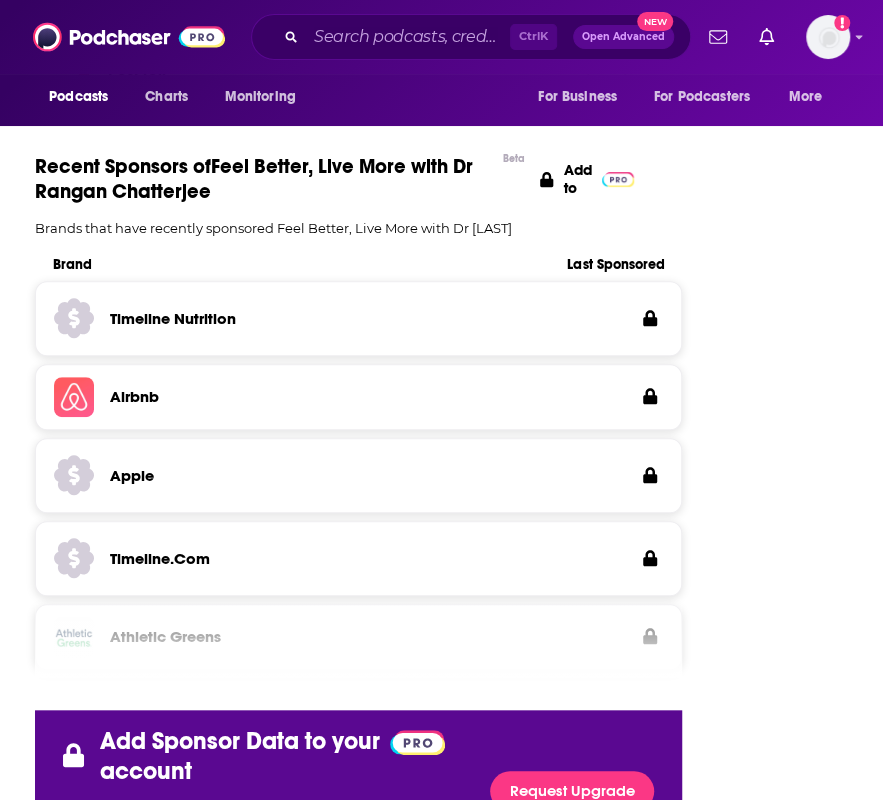 click on "Follow Rate Play Apps List Bookmark Share Tell Me Why Contact This Podcast Export One-Sheet Get this podcast via API My Notes Your concierge team Ask a question or make a request. Send a message Share This Podcast Recommendation sent https://www.podchaser.com/podcasts/feel-better-live-more-with-dr-607933 Copy Link Followers 45 +43 Official Website drchatterjee.com RSS Feed feeds.megaphone.fm Facebook https://www.facebook.com/DrChatterjee X/Twitter twitter.com/drchatterjeeuk Instagram instagram.com/drchatterjee YouTube https://www.youtube.com/@DrChatterjeeRangan Claim This Podcast Do you host or manage this podcast? Claim and edit this page to your liking. Refresh Feed Are we missing an episode or update? Use this to check the RSS feed immediately. Seeing Double? Report this page as a duplicate." at bounding box center [845, 1859] 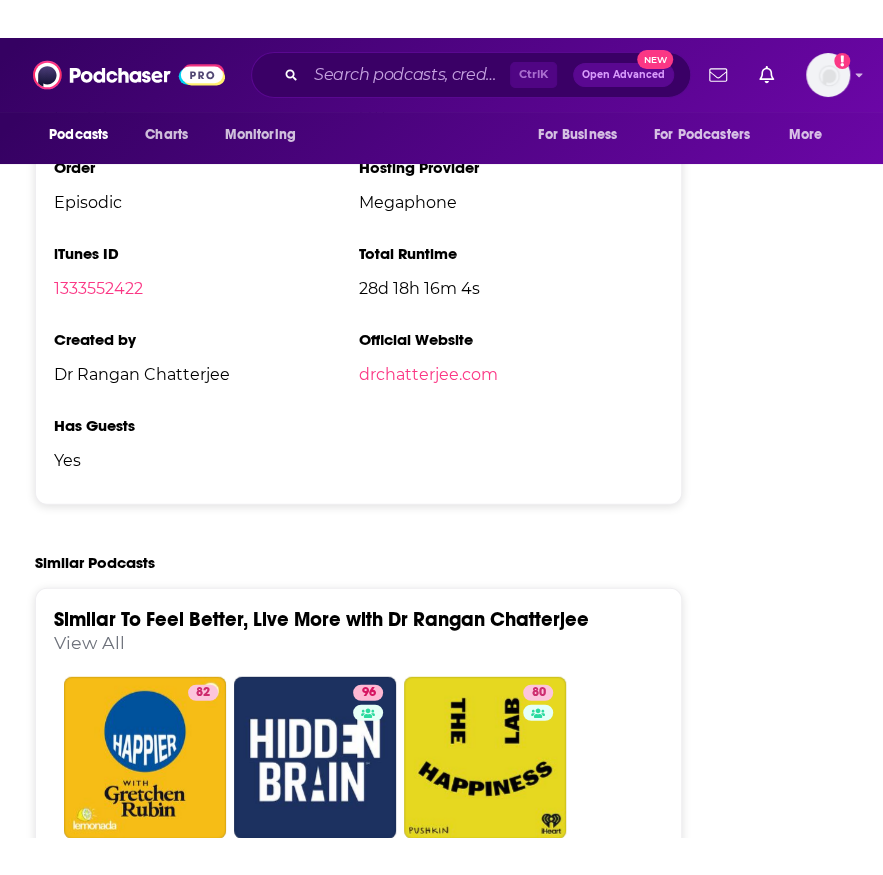 scroll, scrollTop: 4000, scrollLeft: 0, axis: vertical 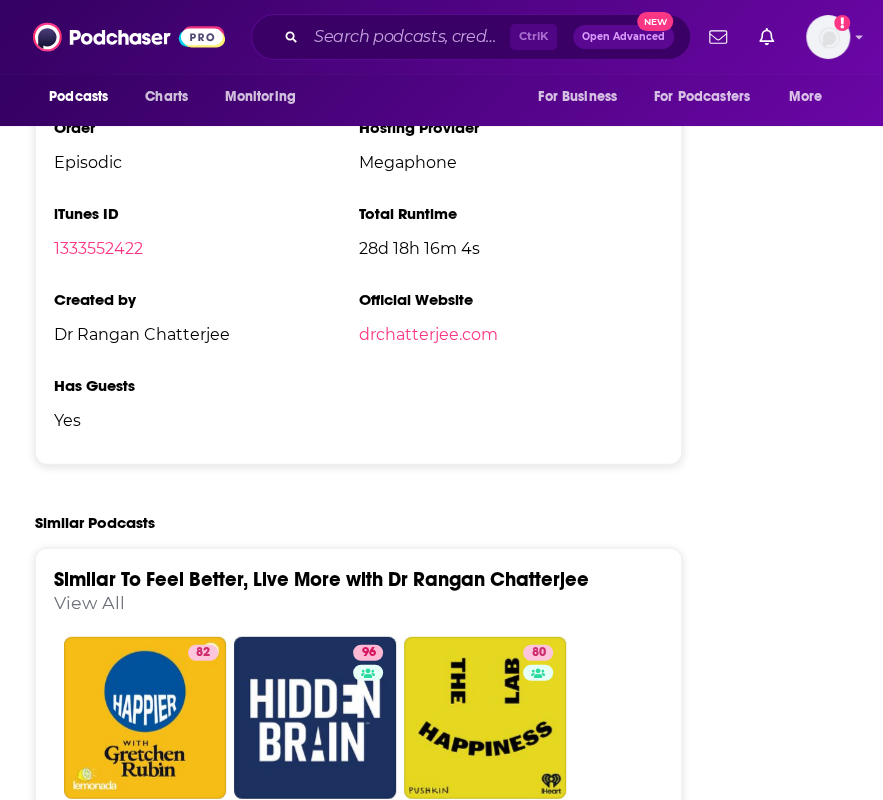 click on "About Insights Episodes 584 Reviews 3 Credits 101 Lists 36 Similar Podcast Insights Reach & Audience Content Social Contacts Charts Rate Card Sponsors Details Similar Contact Podcast Open Website  Reach Power Score™ 91 Total Monthly Listens 2.5m-3.7m New Episode Listens 162k-241k Export One-Sheet Audience Demographics Gender Female Age 28 yo Income $ $ $ $ $ Parental Status Mixed Countries 1 United Kingdom 2 United States 3 Ireland 4 India 5 Canada Top Cities [CITY] , [CITY] , [CITY] , [CITY] , [CITY] , [STATE] Interests Science , Society - Work , Sports , Sports - Rugby , Humor , Travel Jobs Journalists/Reporters , Personal Trainers , Directors , Editors , Bloggers , Principals/Owners Ethnicities White / Caucasian , Asian , African American , Hispanic Show More Content Political Skew Neutral/Mixed Socials Youtube @[USERNAME] 1m X/Twitter @[USERNAME] 69k Instagram @[USERNAME] 2m Facebook @[USERNAME] 338k Twitter @[USERNAME] Host 69k Twitter @[USERNAME] Host 382" at bounding box center (361, 710) 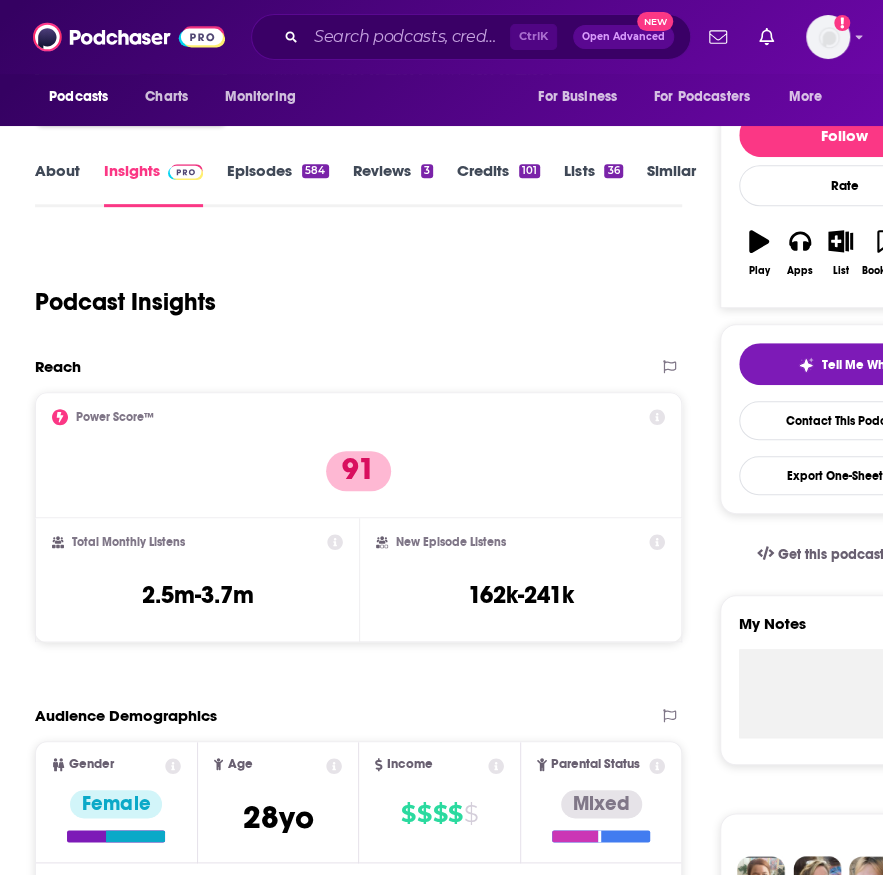 scroll, scrollTop: 0, scrollLeft: 0, axis: both 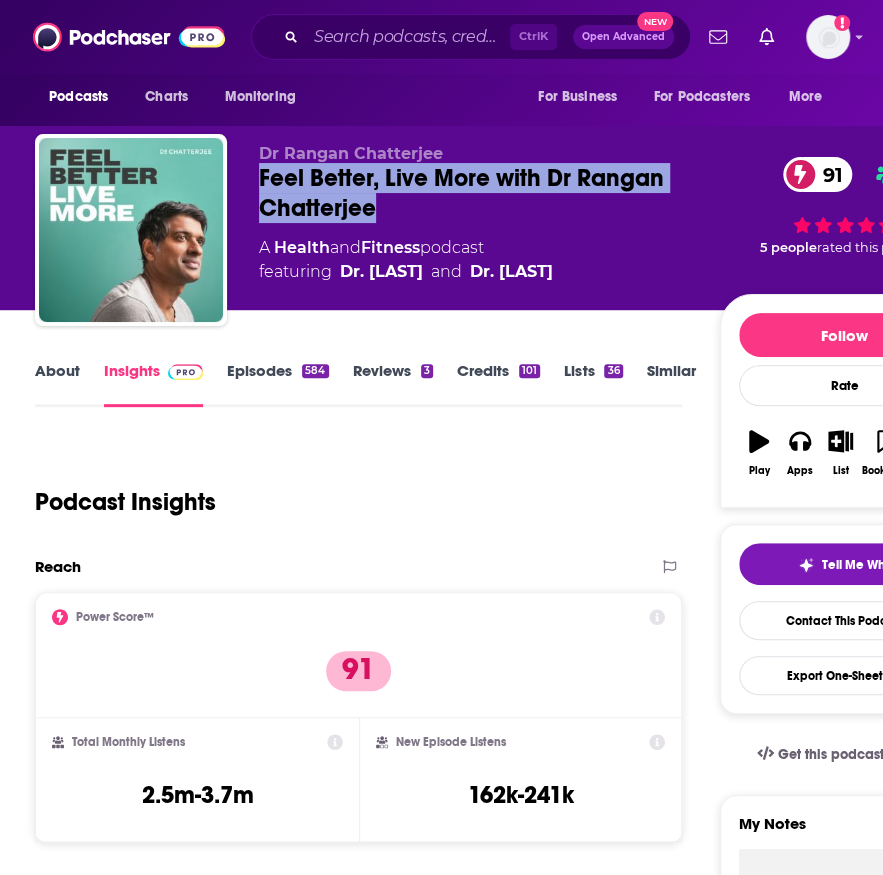 drag, startPoint x: 248, startPoint y: 171, endPoint x: 382, endPoint y: 205, distance: 138.24615 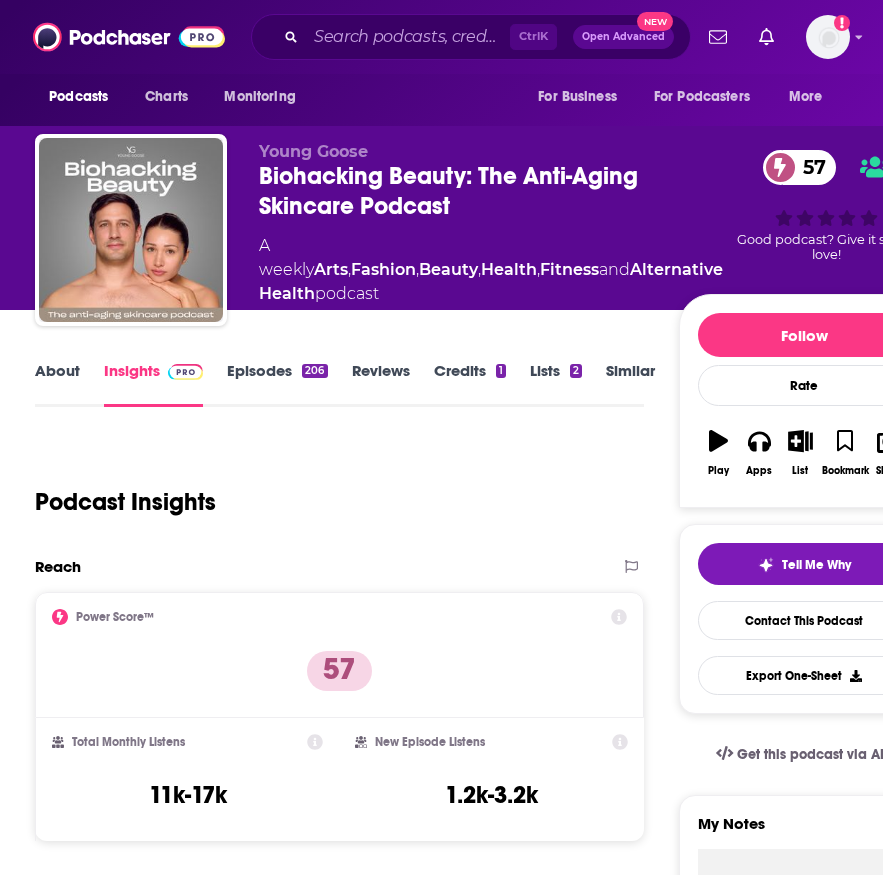 scroll, scrollTop: 0, scrollLeft: 0, axis: both 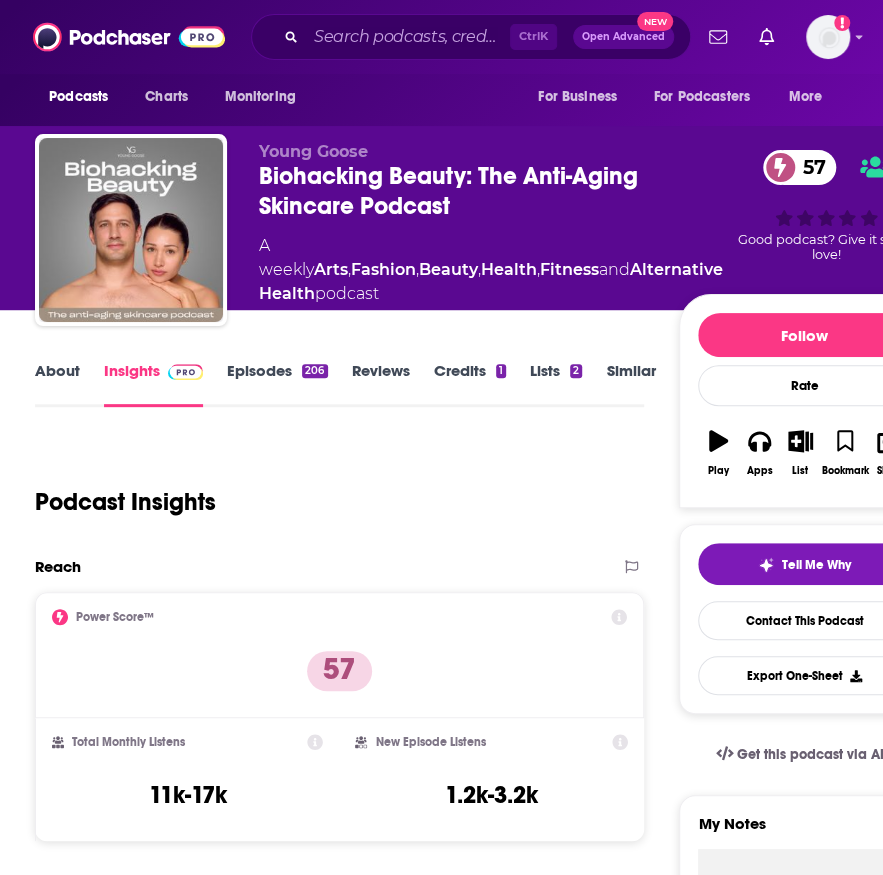 click on "About Insights Episodes 206 Reviews Credits 1 Lists 2 Similar Podcast Insights Reach & Audience Content Social Contacts Charts Rate Card Sponsors Details Similar Contact Podcast Open Website  Reach Power Score™ 57 Total Monthly Listens 11k-17k New Episode Listens 1.2k-3.2k Export One-Sheet Audience Demographics Gender Female Age 31 yo Income $ $ $ $ $ Parental Status Mixed Countries 1 United States 2 United Kingdom 3 Canada 4 Australia Top Cities Cincinnati, OH , Montreal , St. Paul, MN , Minneapolis, MN , Washington, D. C. , New York, NY Interests R&B , Soul , Rap & hip hop , Friends, Family & Relationships , Education , Science Jobs Social Media Managers , Chefs , CEOs/Managing Directors , Authors/Writers , Technicians , Performers/Entertainers Ethnicities White / Caucasian , African American , Asian , Hispanic Show More Content Political Skew Neutral/Mixed Socials This podcast does not have social handles yet. Contacts   RSS   Podcast Email YOUNG GOOSE service@younggoose.com service@younggoose.com Charts" at bounding box center [339, 4321] 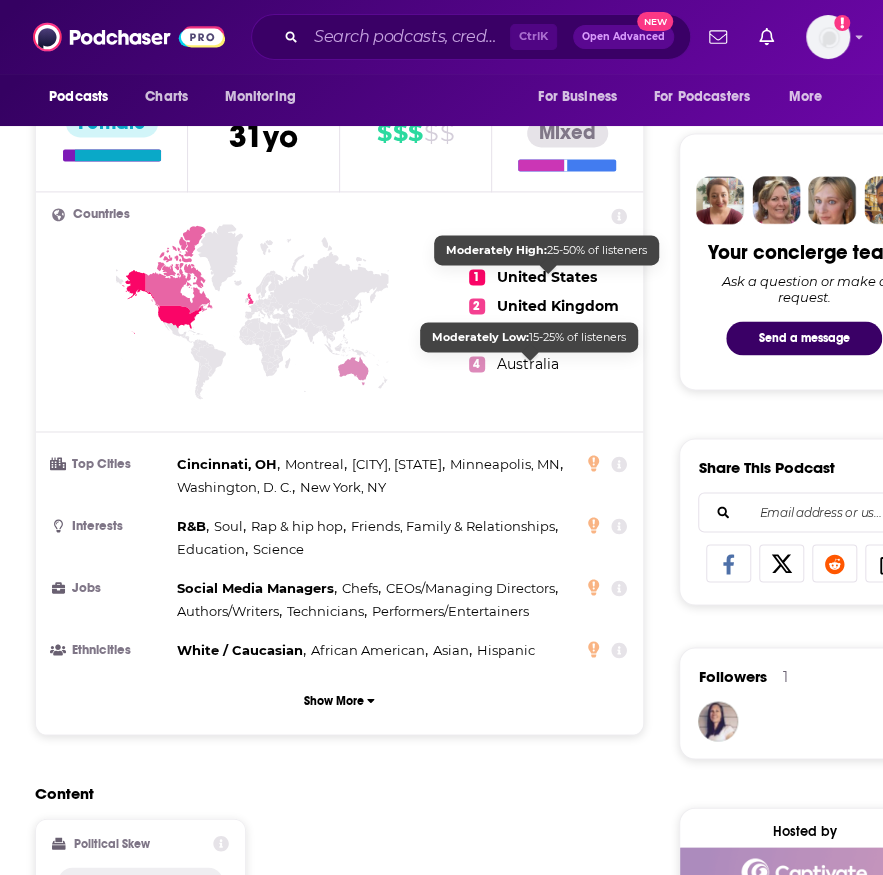 scroll, scrollTop: 900, scrollLeft: 0, axis: vertical 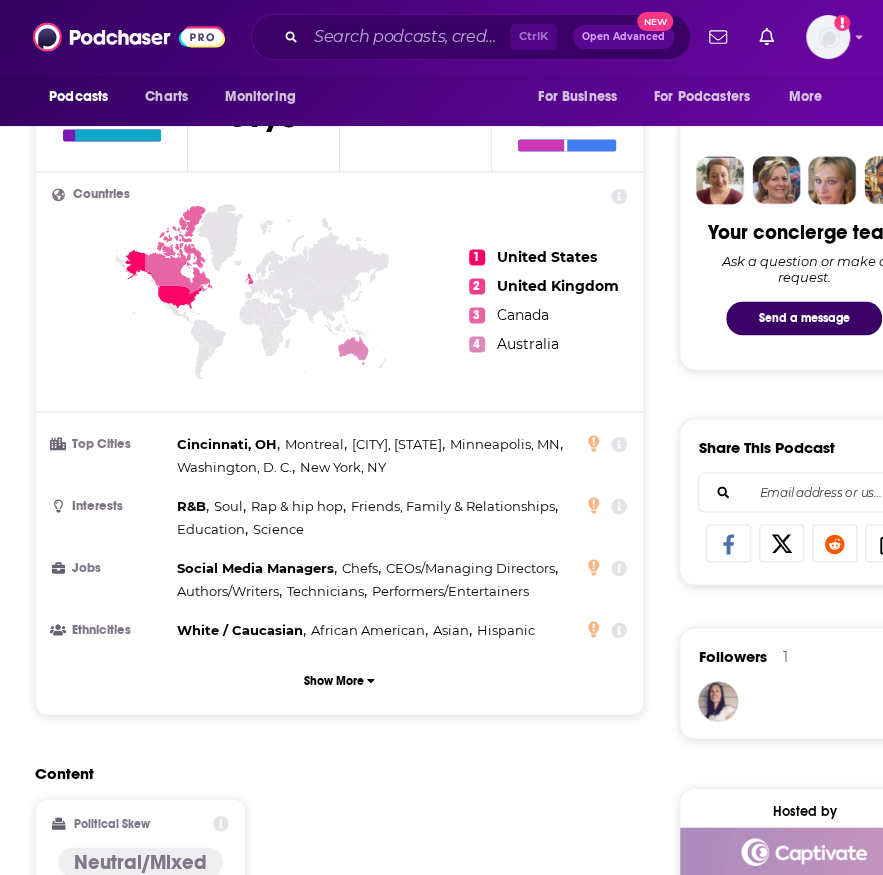 drag, startPoint x: 666, startPoint y: 443, endPoint x: 653, endPoint y: 443, distance: 13 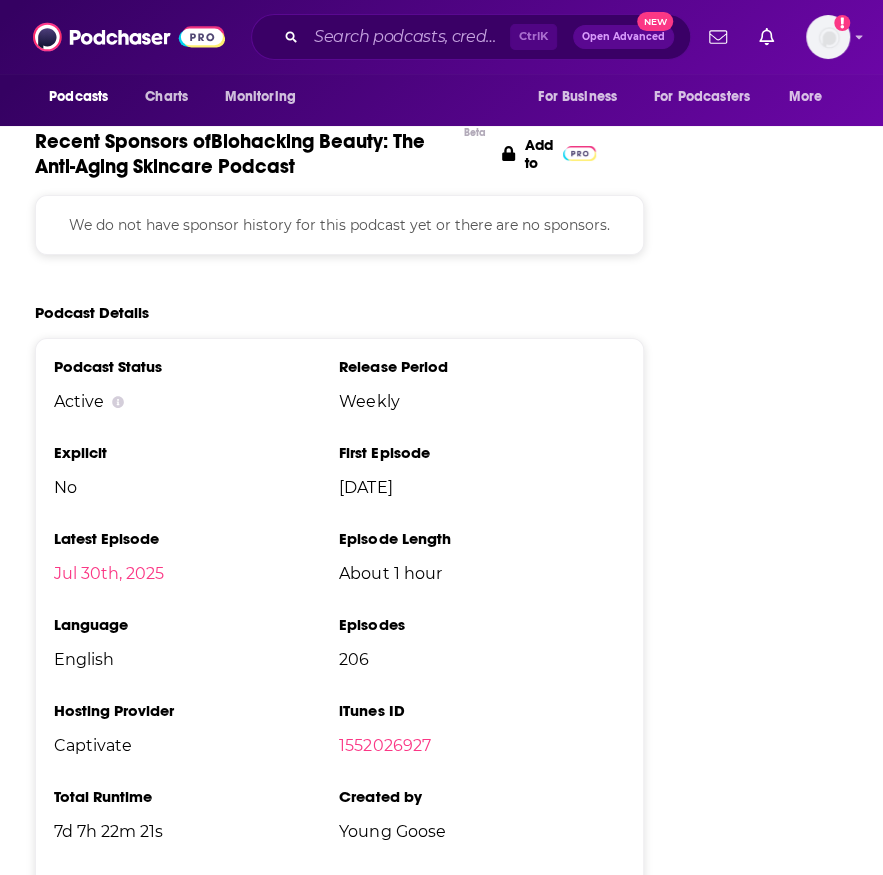 scroll, scrollTop: 2600, scrollLeft: 0, axis: vertical 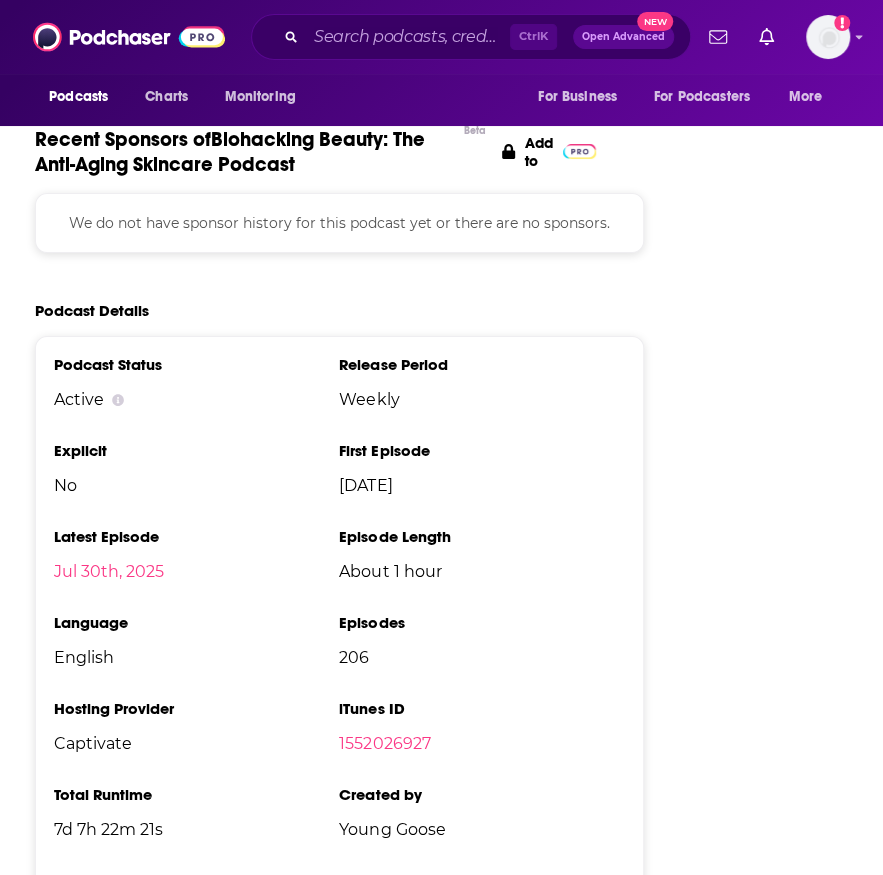 click on "About Insights Episodes 206 Reviews Credits 1 Lists 2 Similar Podcast Insights Reach & Audience Content Social Contacts Charts Rate Card Sponsors Details Similar Contact Podcast Open Website  Reach Power Score™ 57 Total Monthly Listens 11k-17k New Episode Listens 1.2k-3.2k Export One-Sheet Audience Demographics Gender Female Age 31 yo Income $ $ $ $ $ Parental Status Mixed Countries 1 United States 2 United Kingdom 3 Canada 4 Australia Top Cities Cincinnati, OH , Montreal , St. Paul, MN , Minneapolis, MN , Washington, D. C. , New York, NY Interests R&B , Soul , Rap & hip hop , Friends, Family & Relationships , Education , Science Jobs Social Media Managers , Chefs , CEOs/Managing Directors , Authors/Writers , Technicians , Performers/Entertainers Ethnicities White / Caucasian , African American , Asian , Hispanic Show More Content Political Skew Neutral/Mixed Socials This podcast does not have social handles yet. Contacts   RSS   Podcast Email YOUNG GOOSE service@younggoose.com service@younggoose.com Charts" at bounding box center [341, 1715] 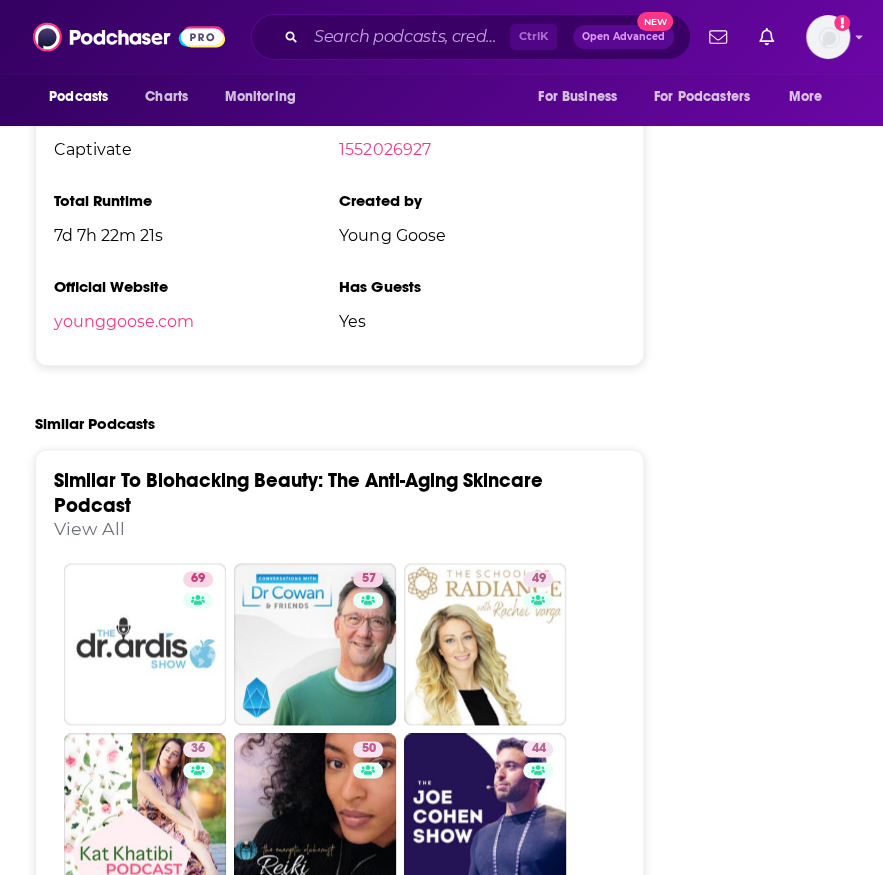 scroll, scrollTop: 3200, scrollLeft: 0, axis: vertical 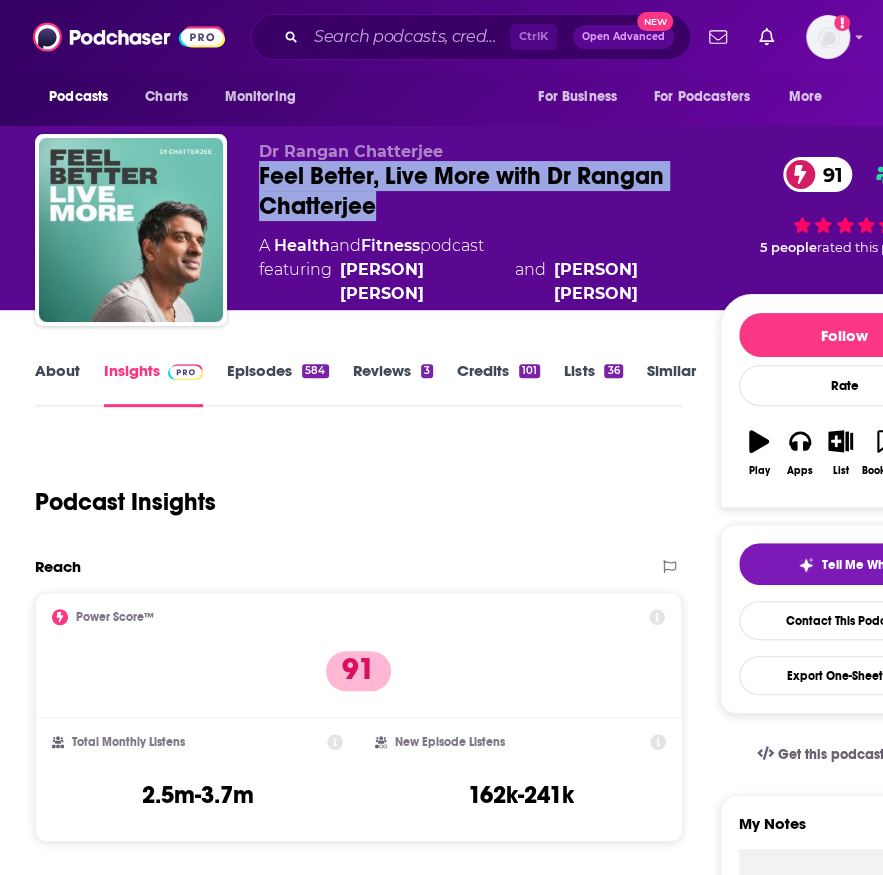 click on "Podcasts Charts Monitoring For Business For Podcasters More" at bounding box center [441, 100] 